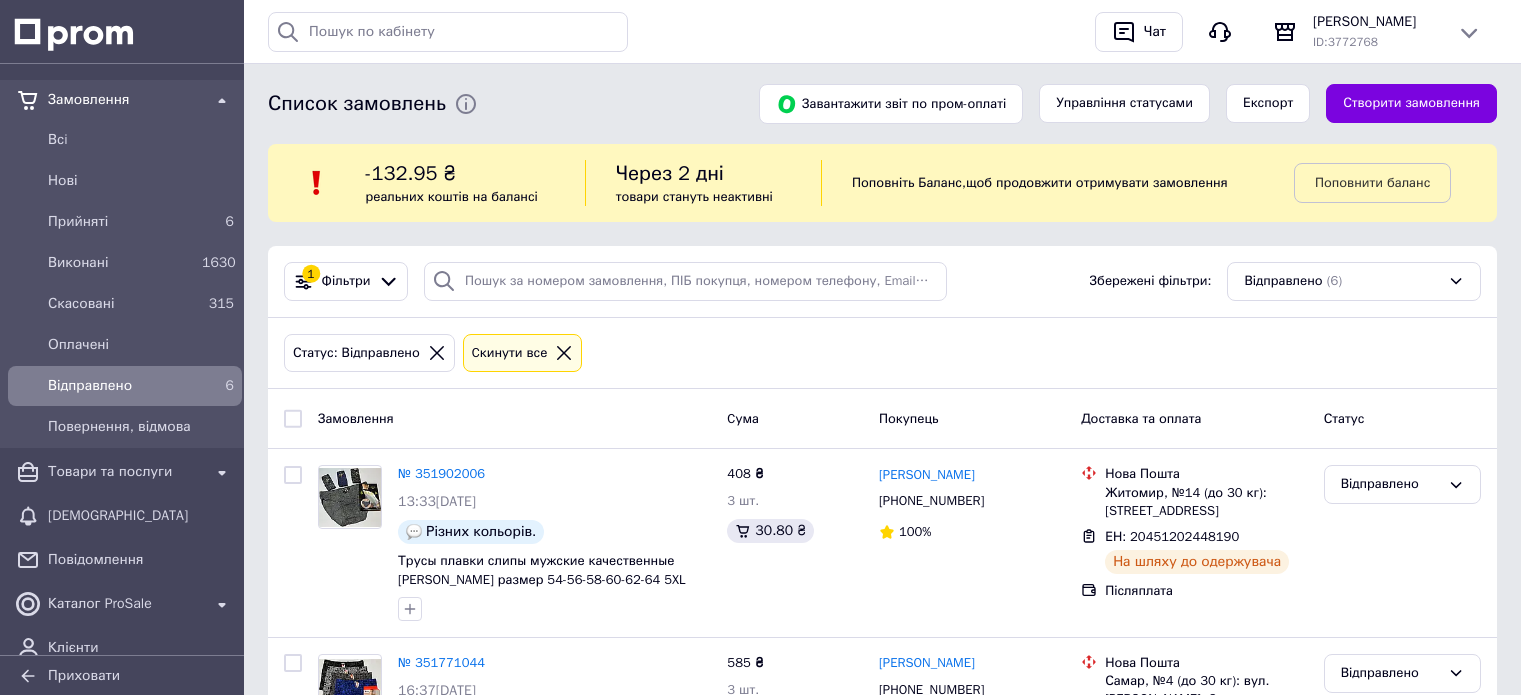 scroll, scrollTop: 0, scrollLeft: 0, axis: both 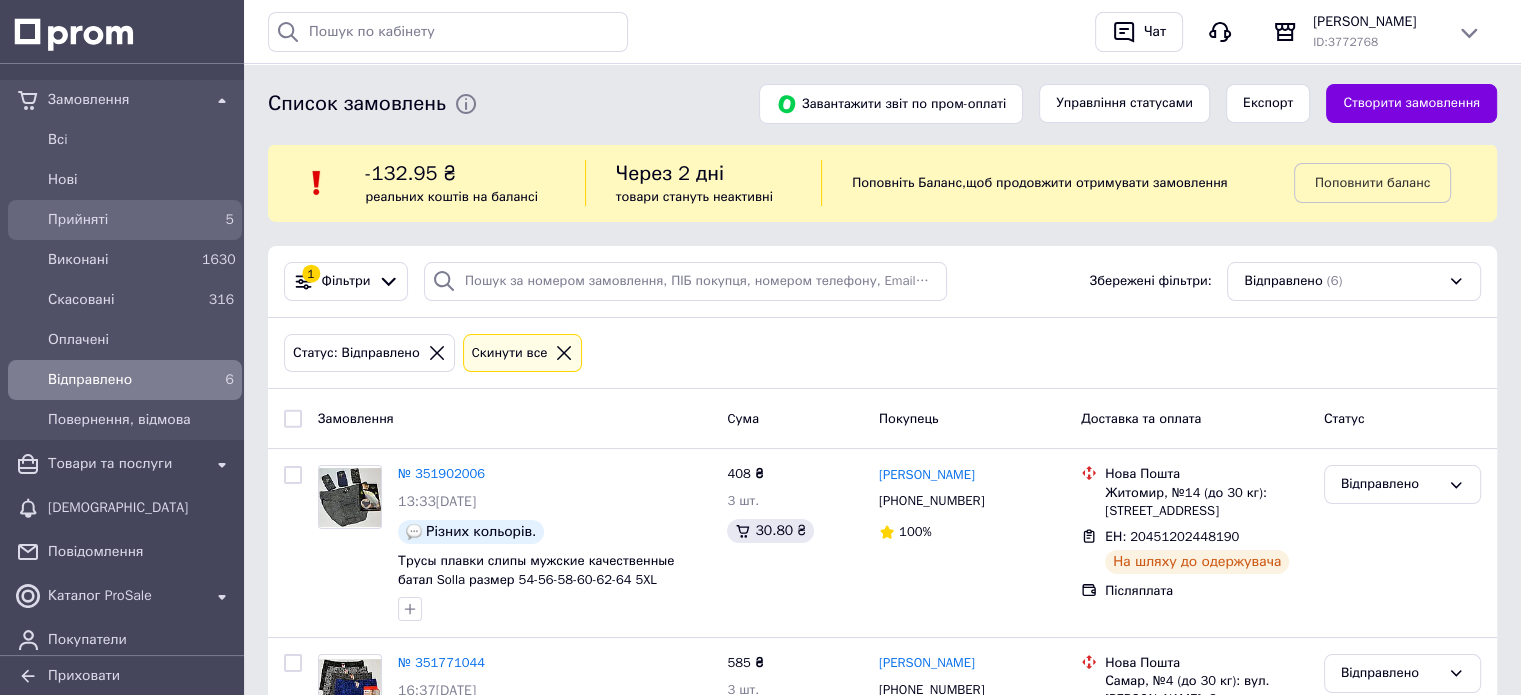 click on "Прийняті" at bounding box center (121, 220) 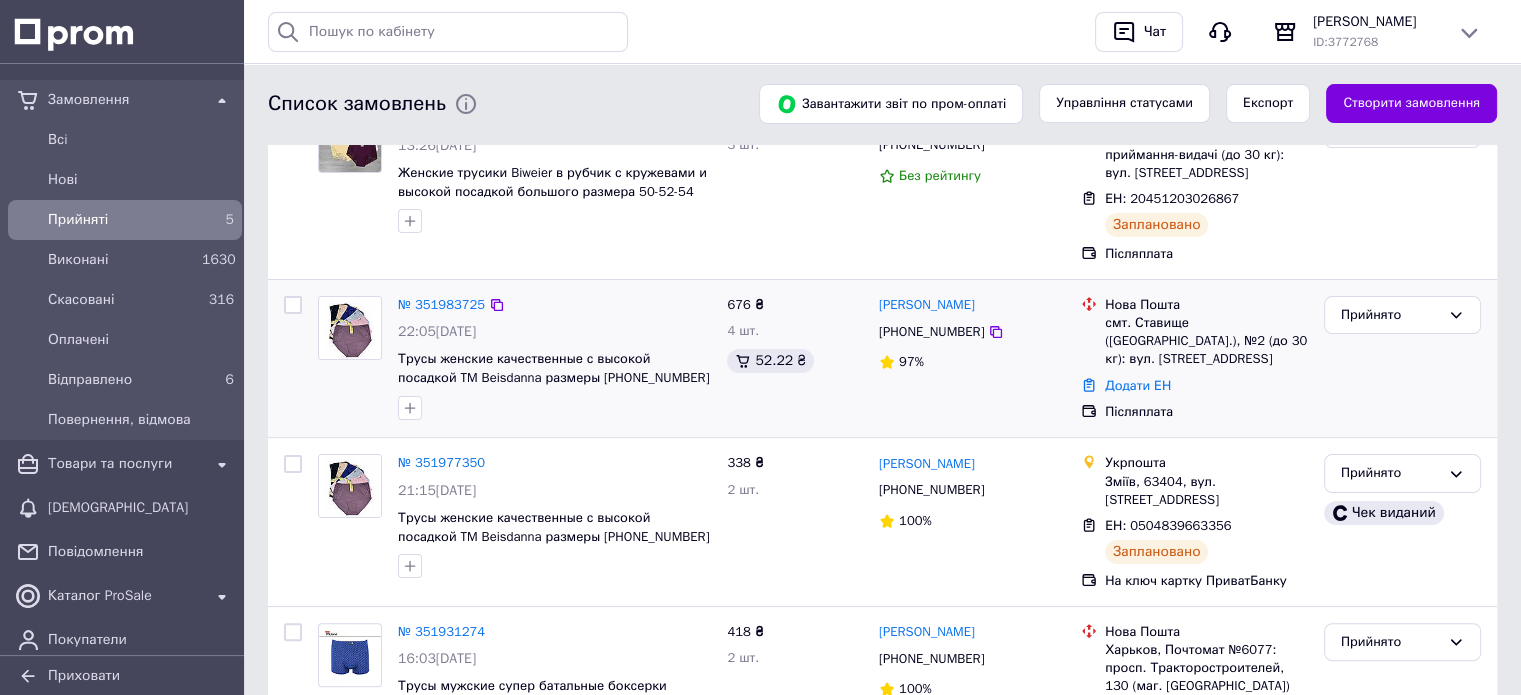 scroll, scrollTop: 360, scrollLeft: 0, axis: vertical 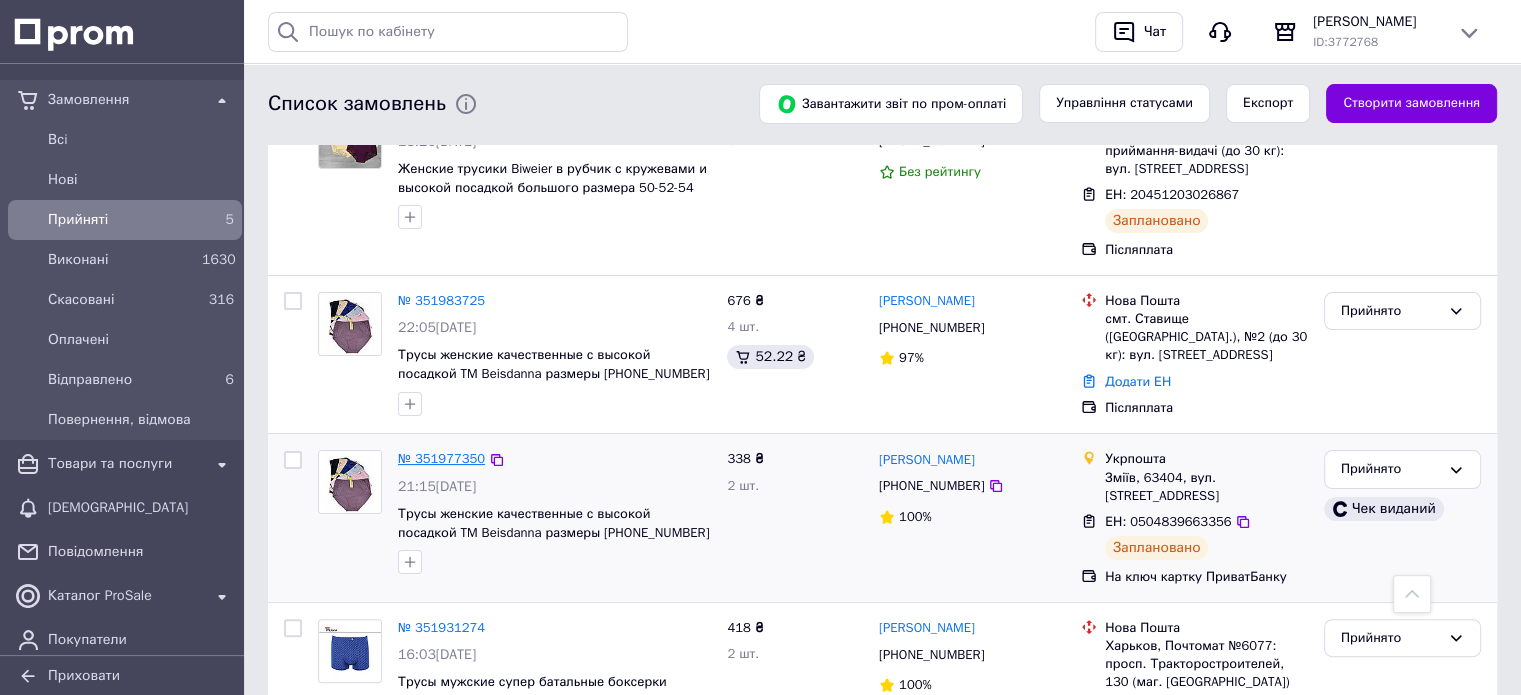 click on "№ 351977350" at bounding box center [441, 458] 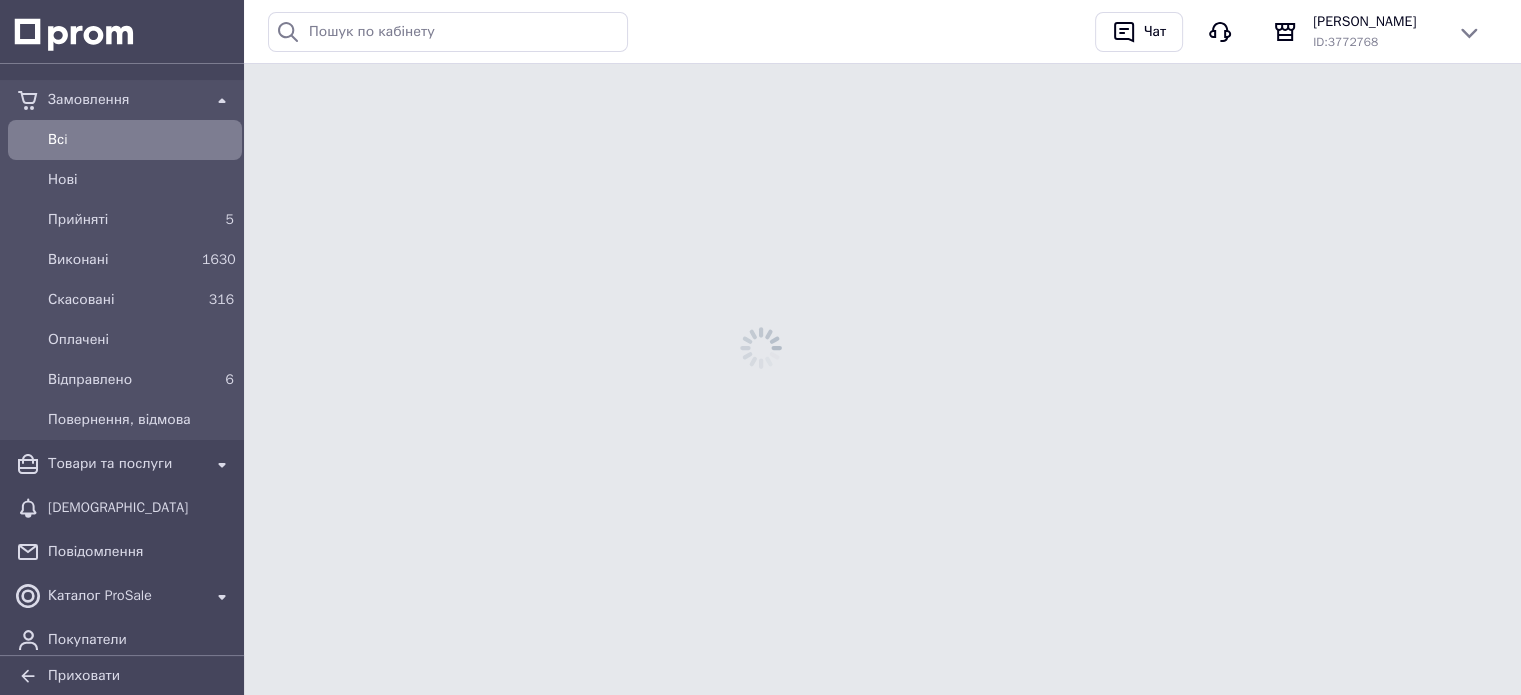 scroll, scrollTop: 0, scrollLeft: 0, axis: both 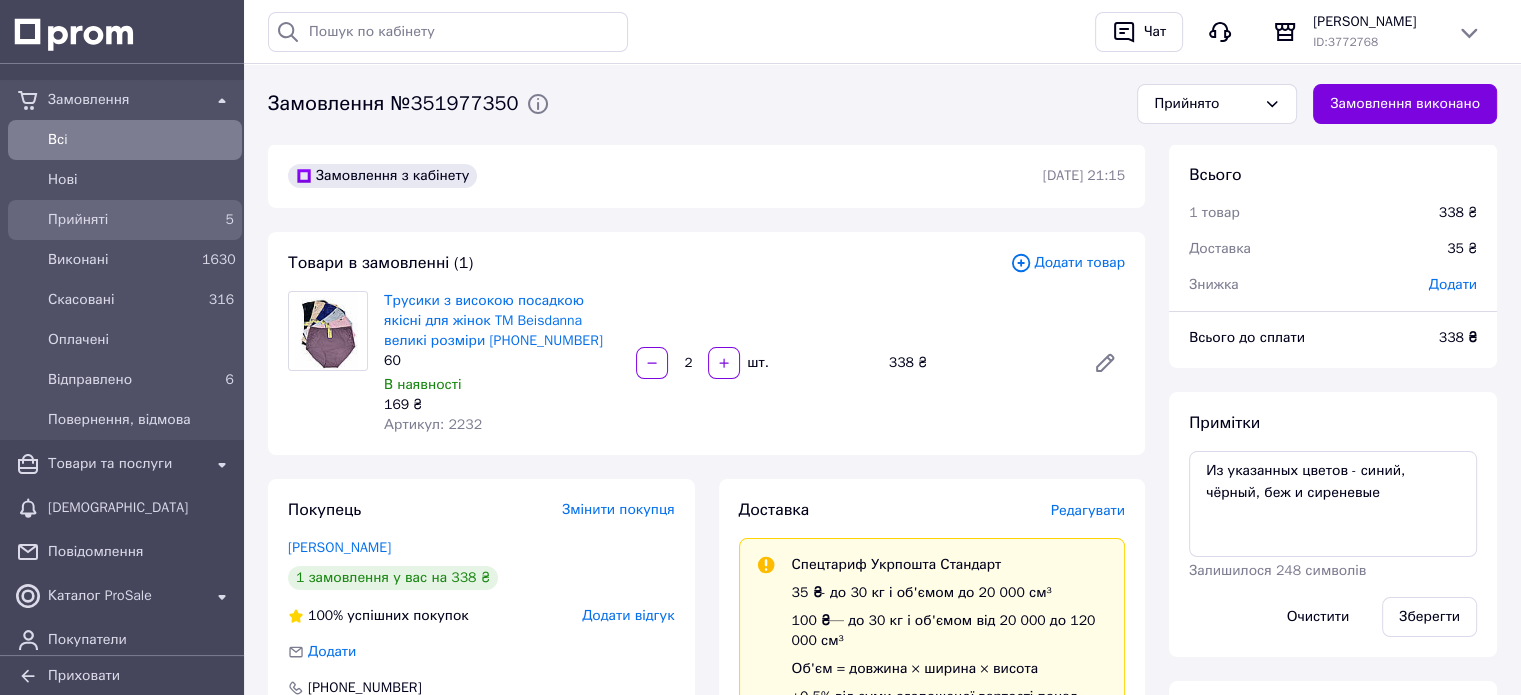 click on "5" at bounding box center (218, 220) 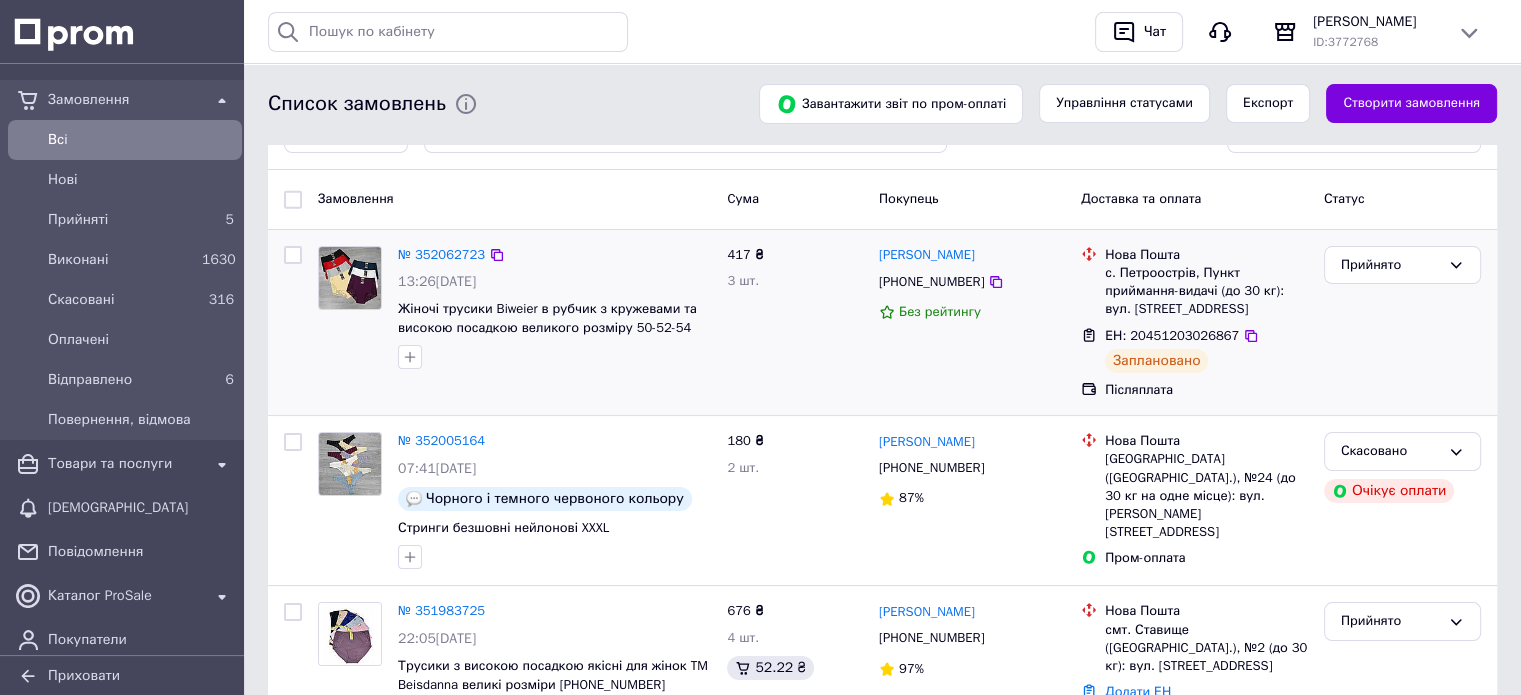 scroll, scrollTop: 148, scrollLeft: 0, axis: vertical 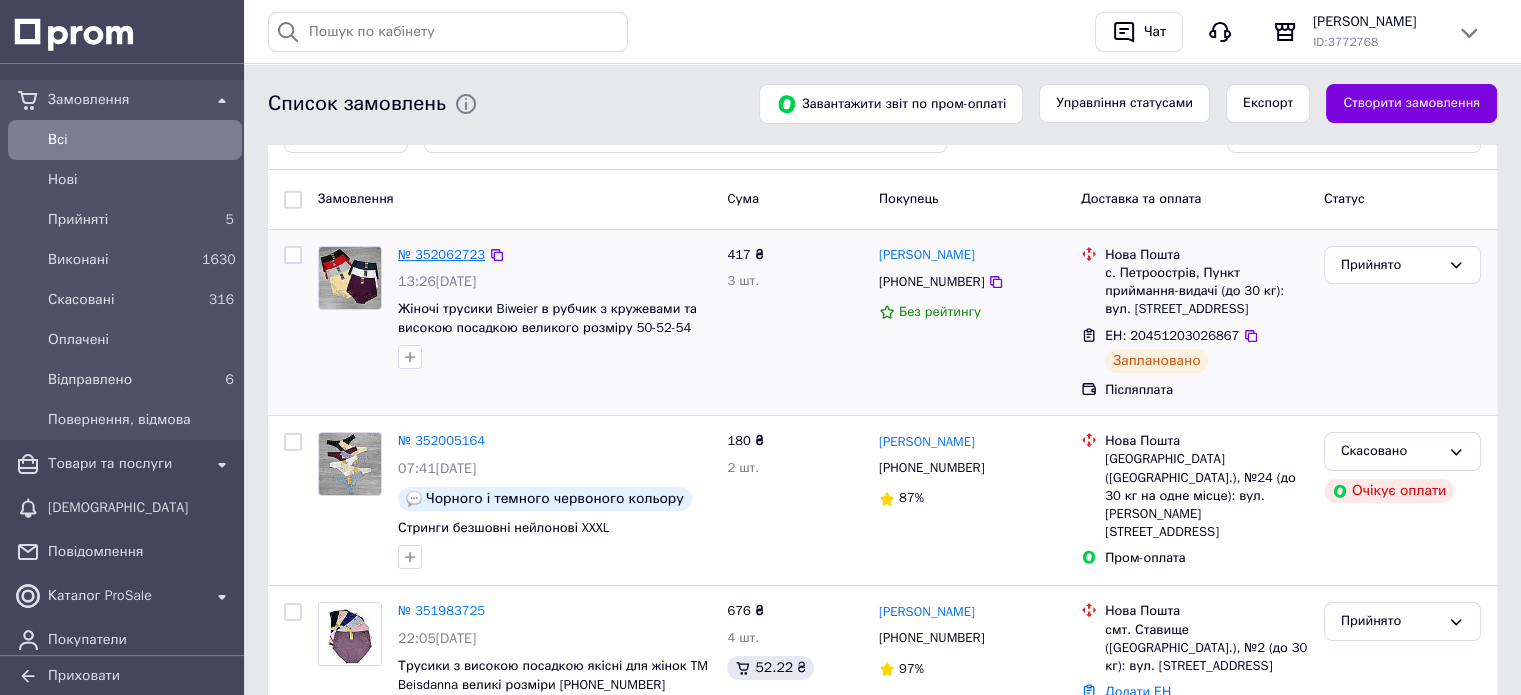 click on "№ 352062723" at bounding box center (441, 254) 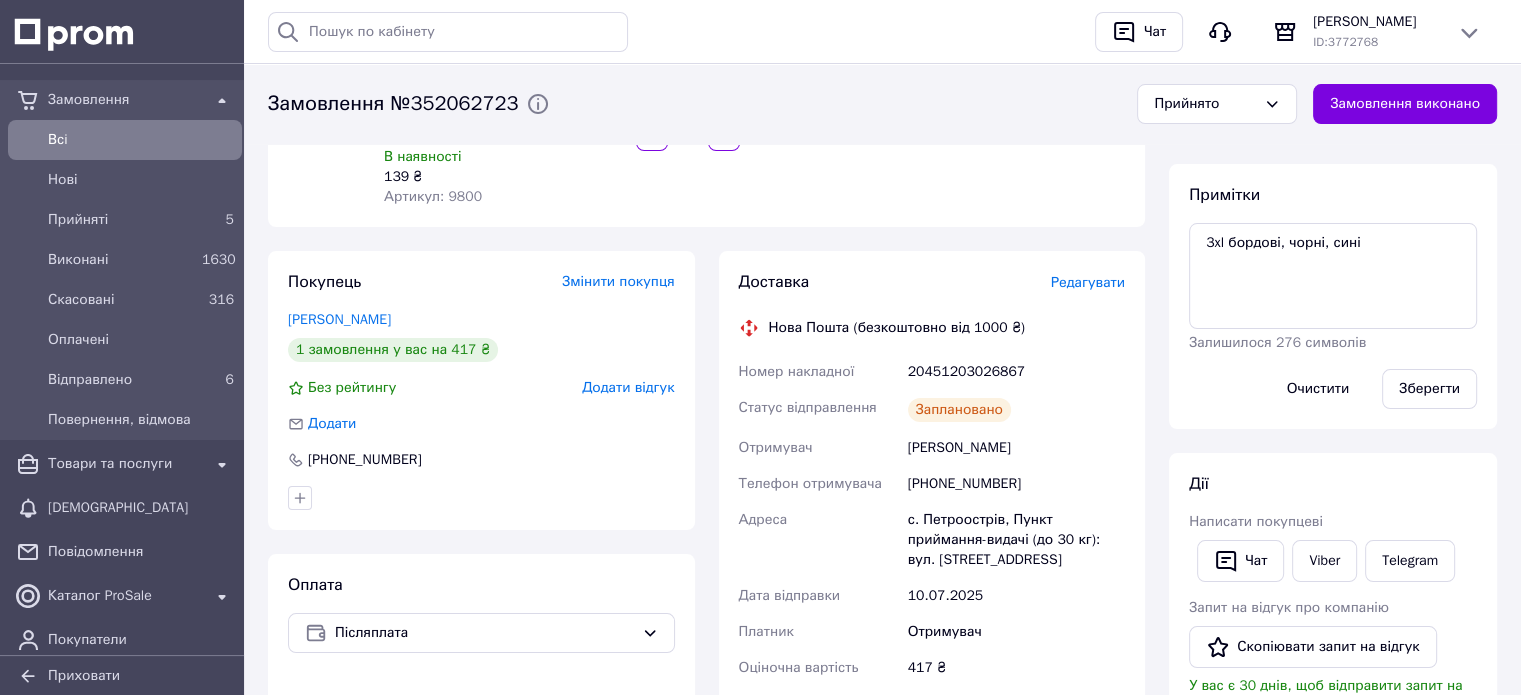 scroll, scrollTop: 0, scrollLeft: 0, axis: both 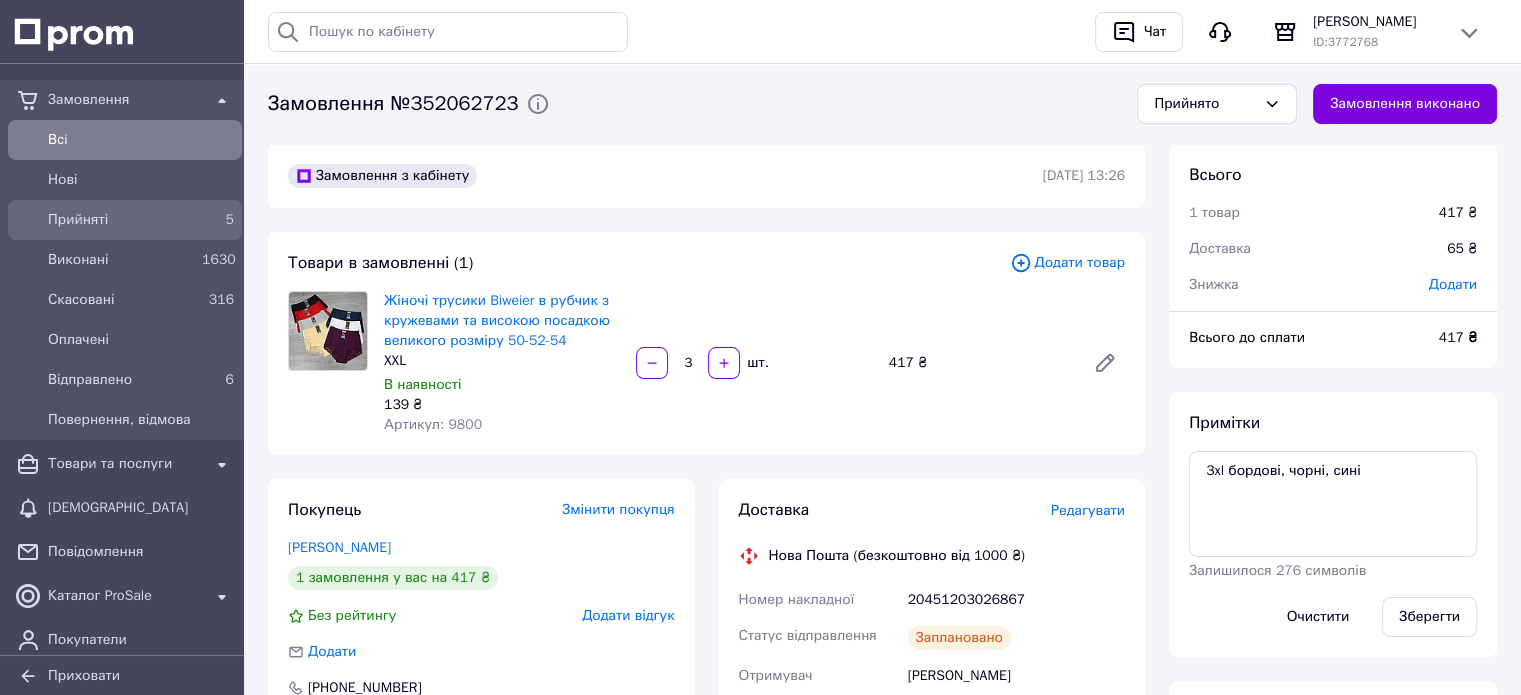 click on "Прийняті" at bounding box center [121, 220] 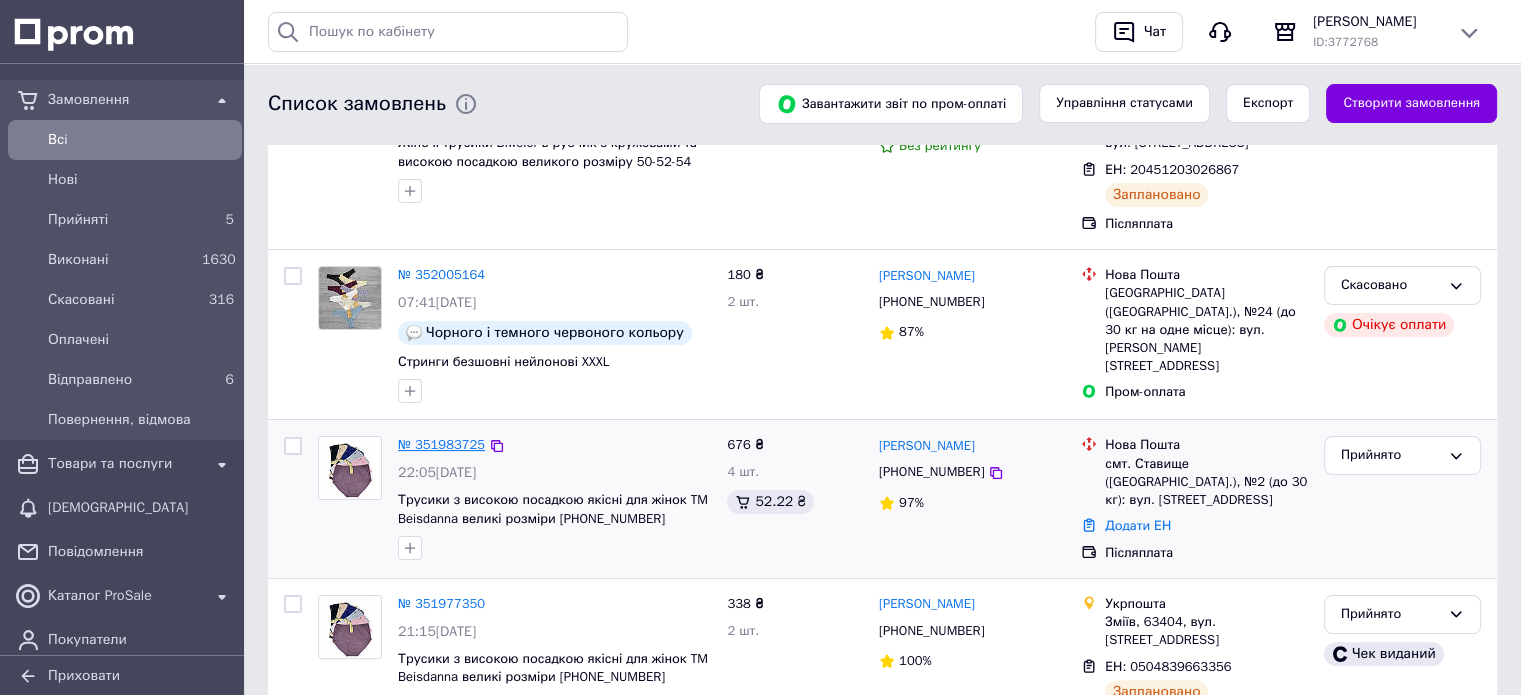 scroll, scrollTop: 346, scrollLeft: 0, axis: vertical 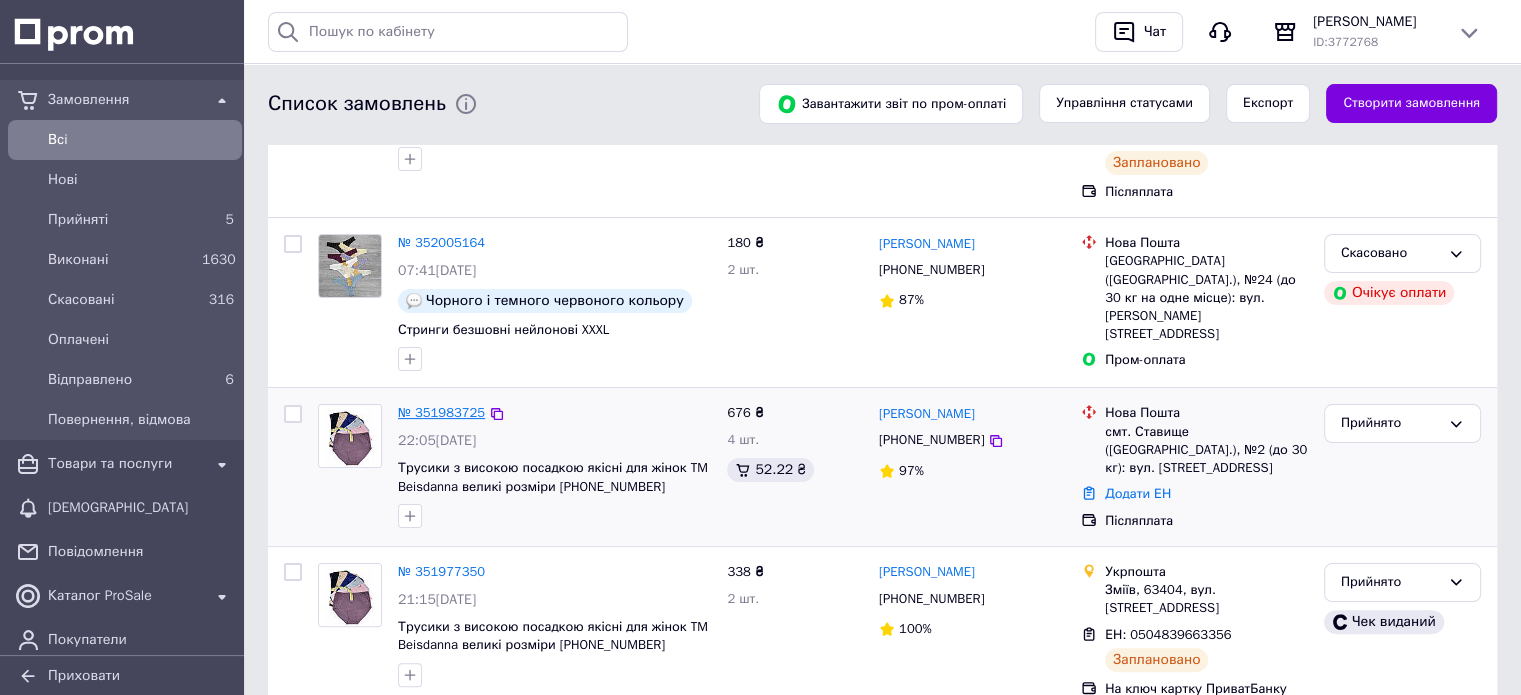 click on "№ 351983725" at bounding box center (441, 412) 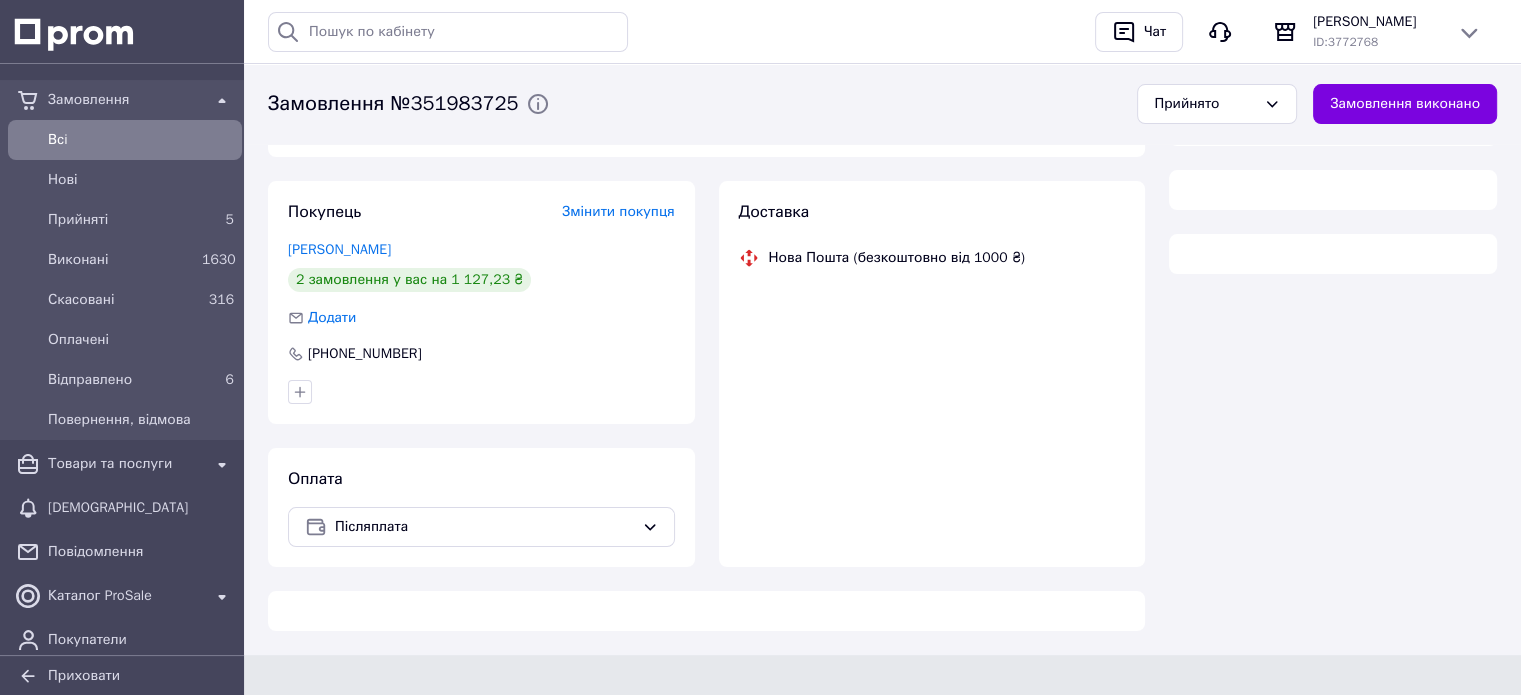 scroll, scrollTop: 346, scrollLeft: 0, axis: vertical 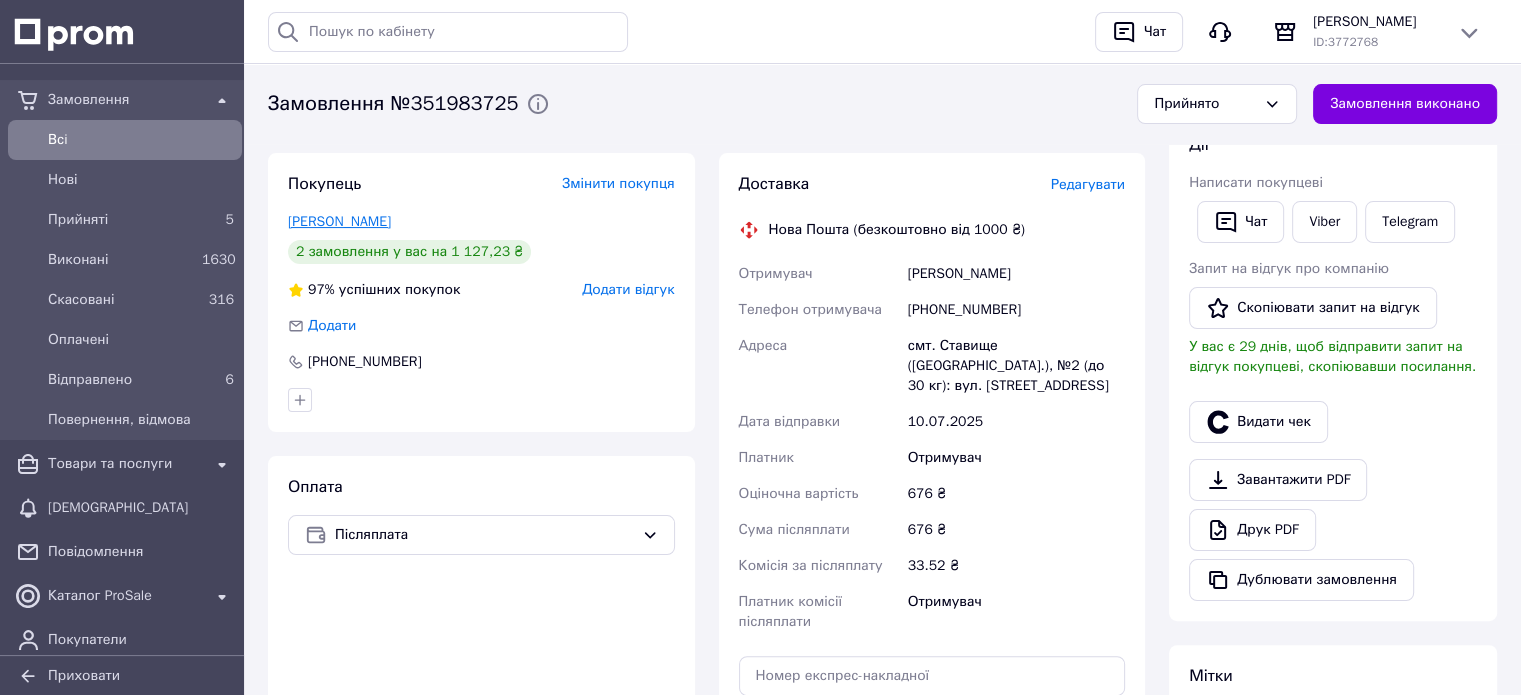 click on "Мельникова Наталья" at bounding box center (339, 221) 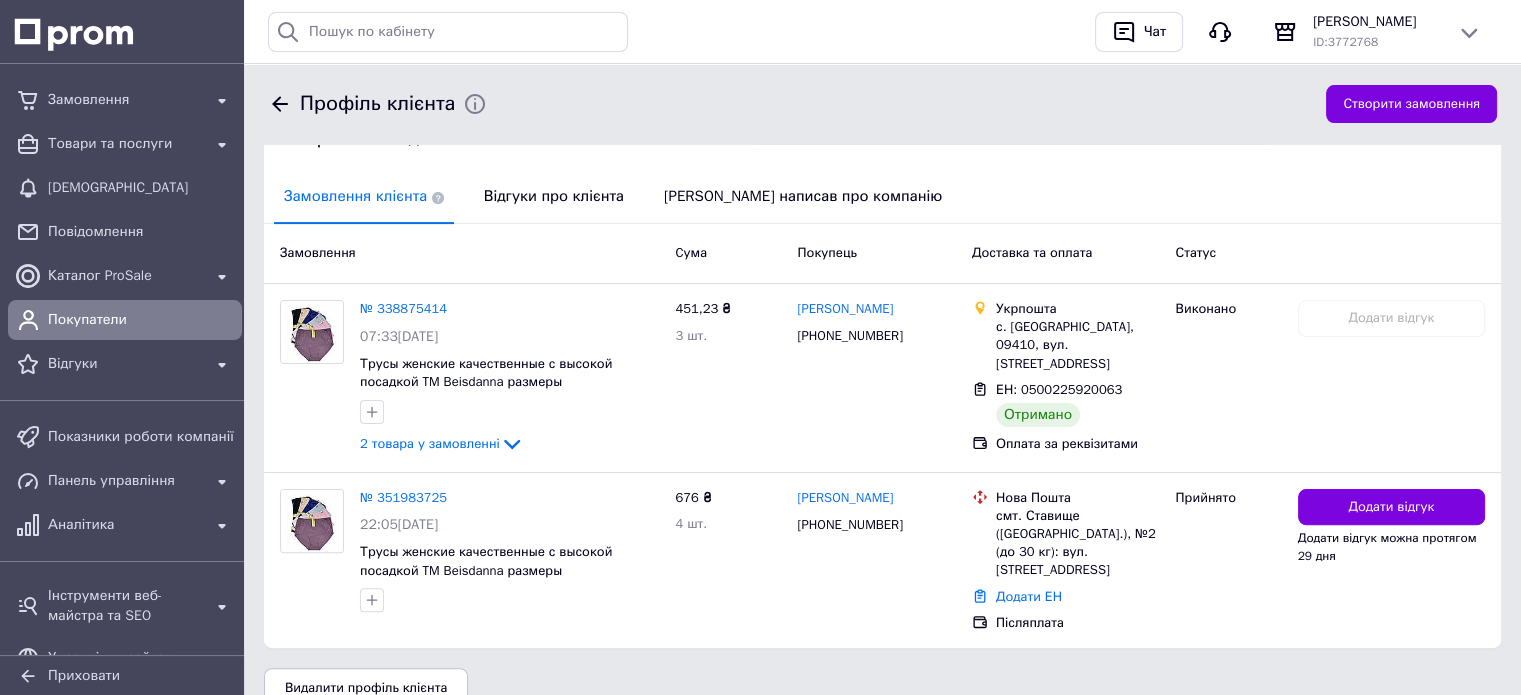 scroll, scrollTop: 496, scrollLeft: 0, axis: vertical 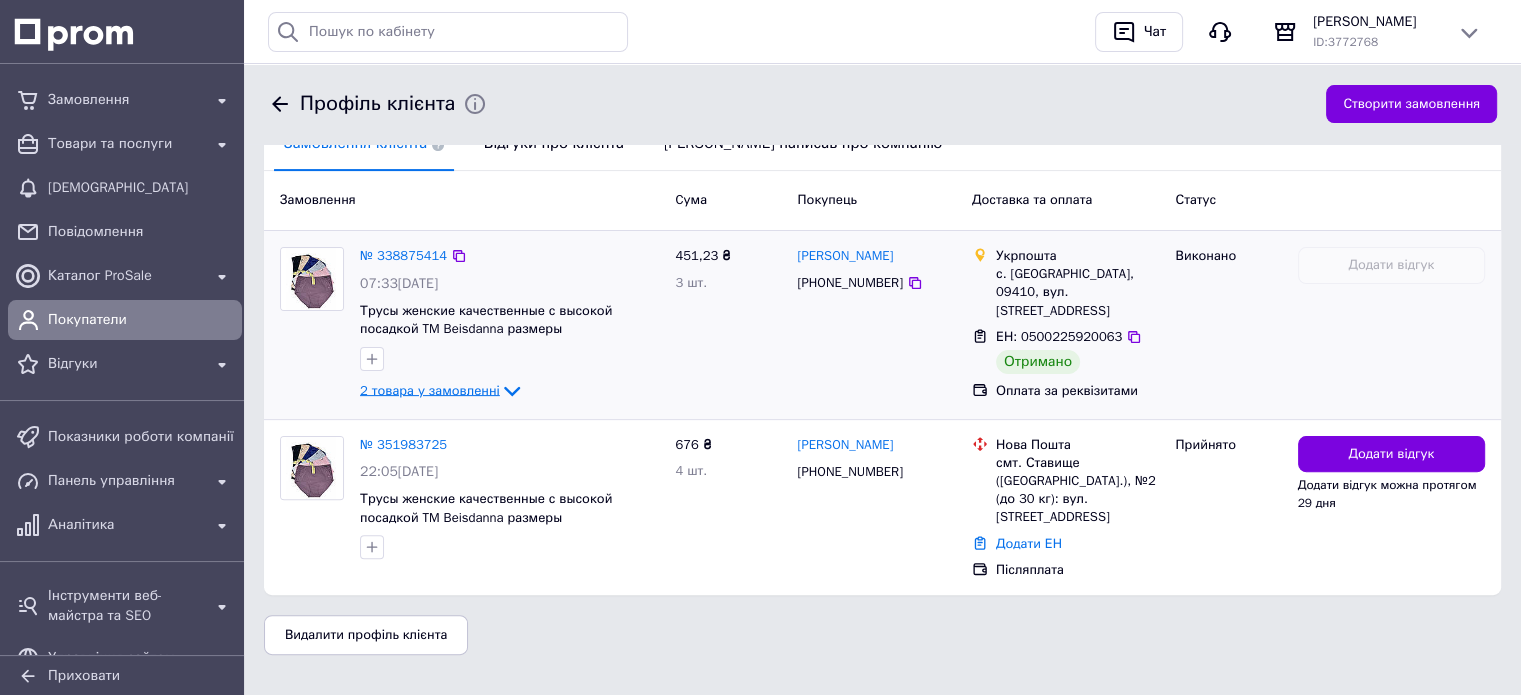 click on "2 товара у замовленні" at bounding box center [430, 389] 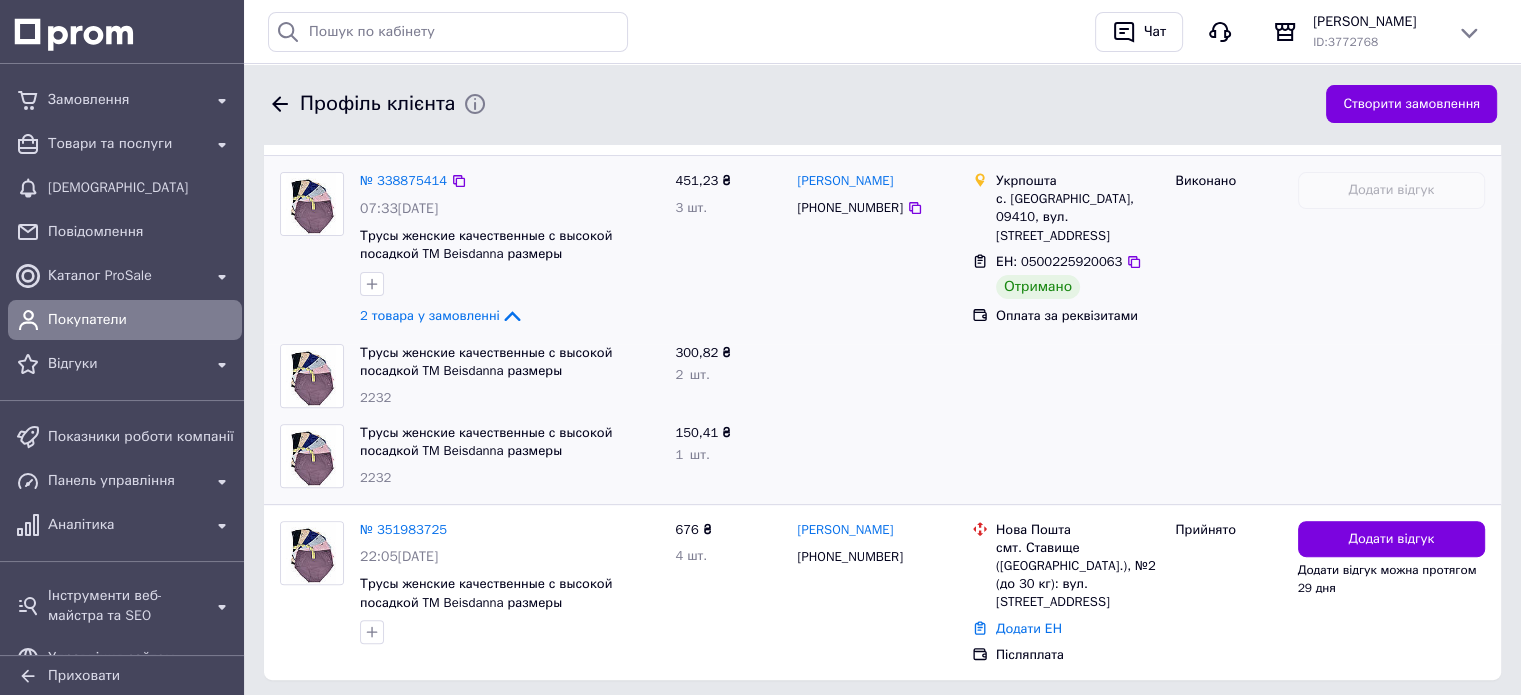 scroll, scrollTop: 655, scrollLeft: 0, axis: vertical 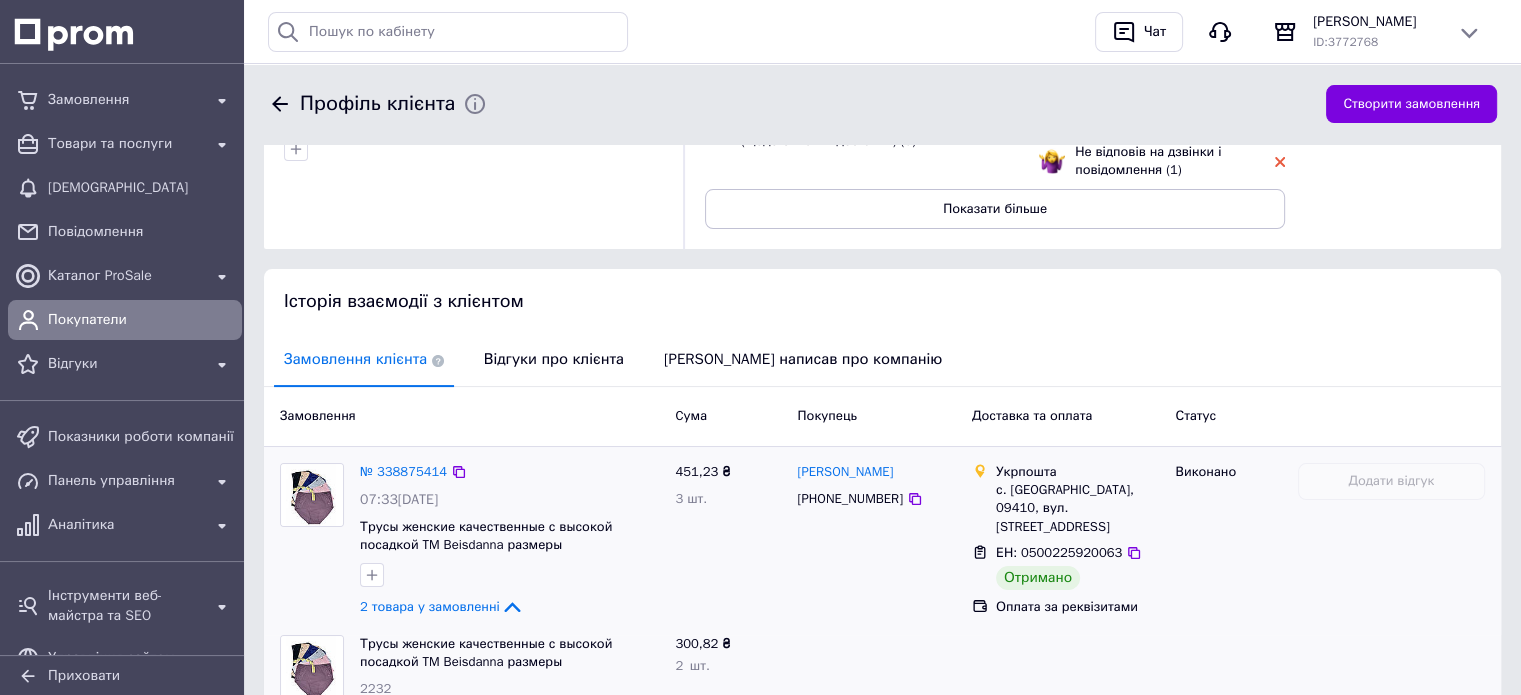 click on "с. Гостра Могила, 09410, вул. Центральна, 41" at bounding box center [1078, 508] 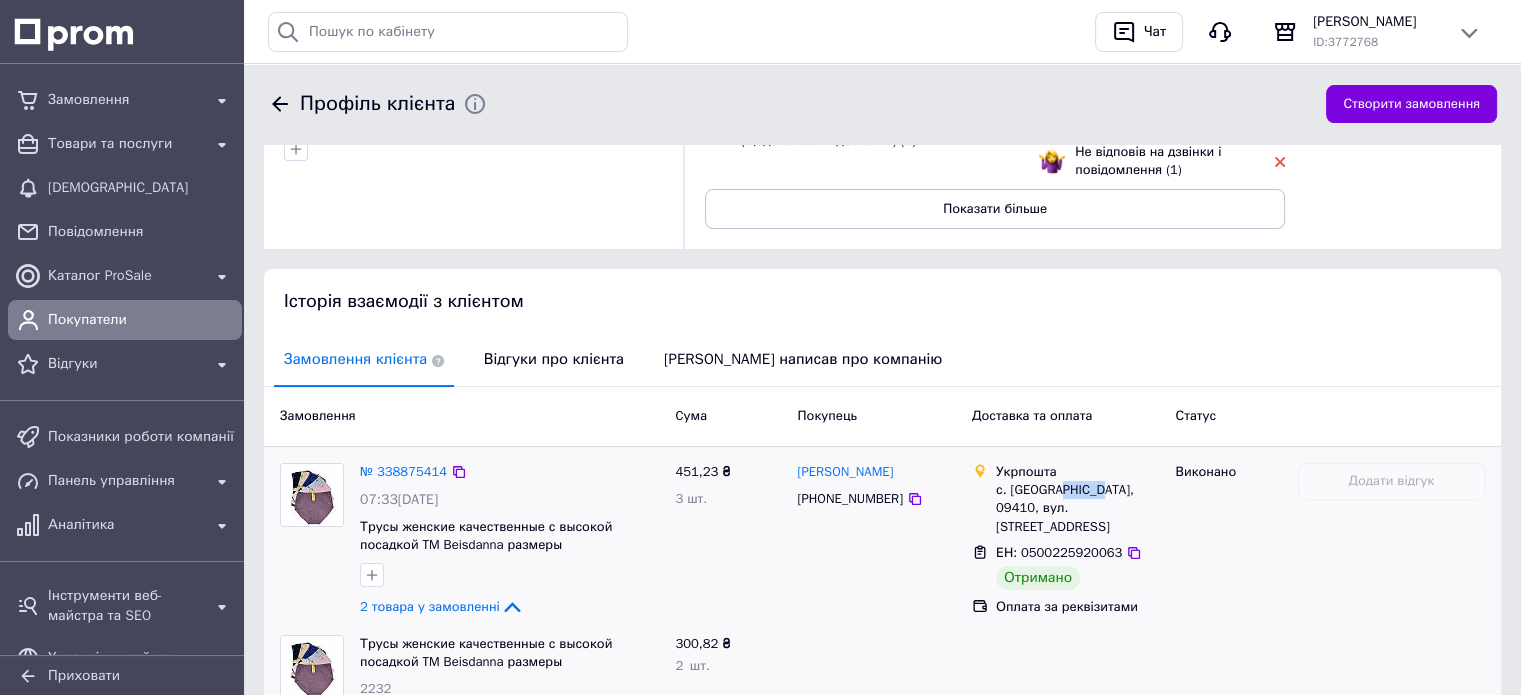 click on "с. Гостра Могила, 09410, вул. Центральна, 41" at bounding box center [1078, 508] 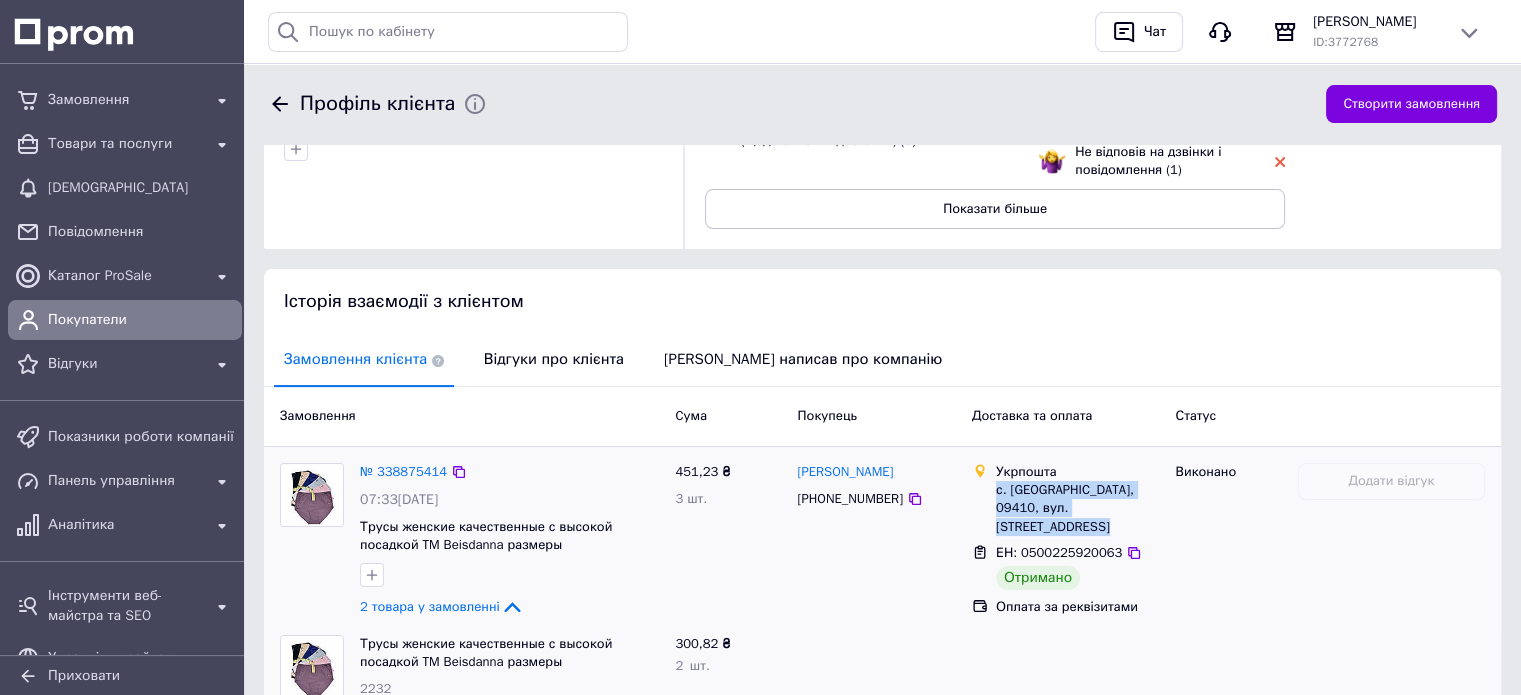 click on "с. Гостра Могила, 09410, вул. Центральна, 41" at bounding box center (1078, 508) 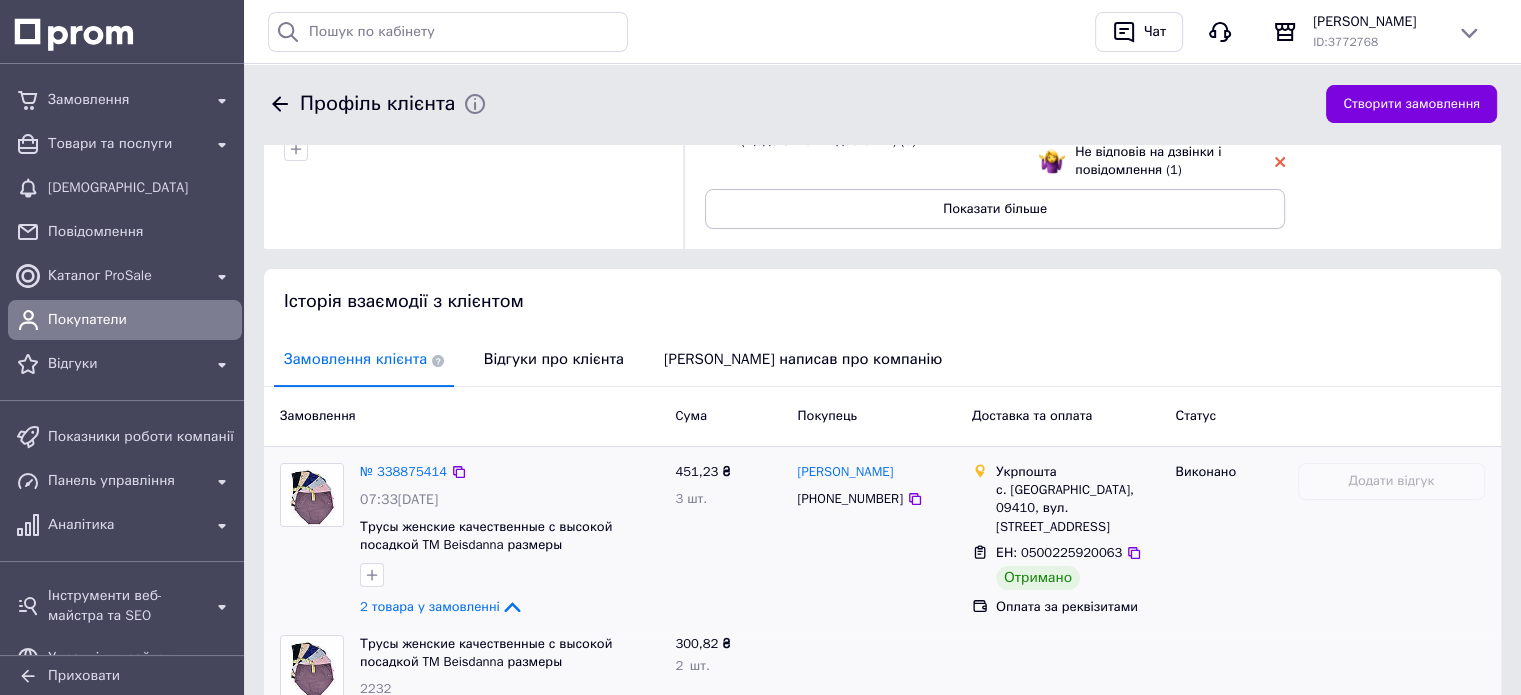 click on "с. Гостра Могила, 09410, вул. Центральна, 41" at bounding box center [1078, 508] 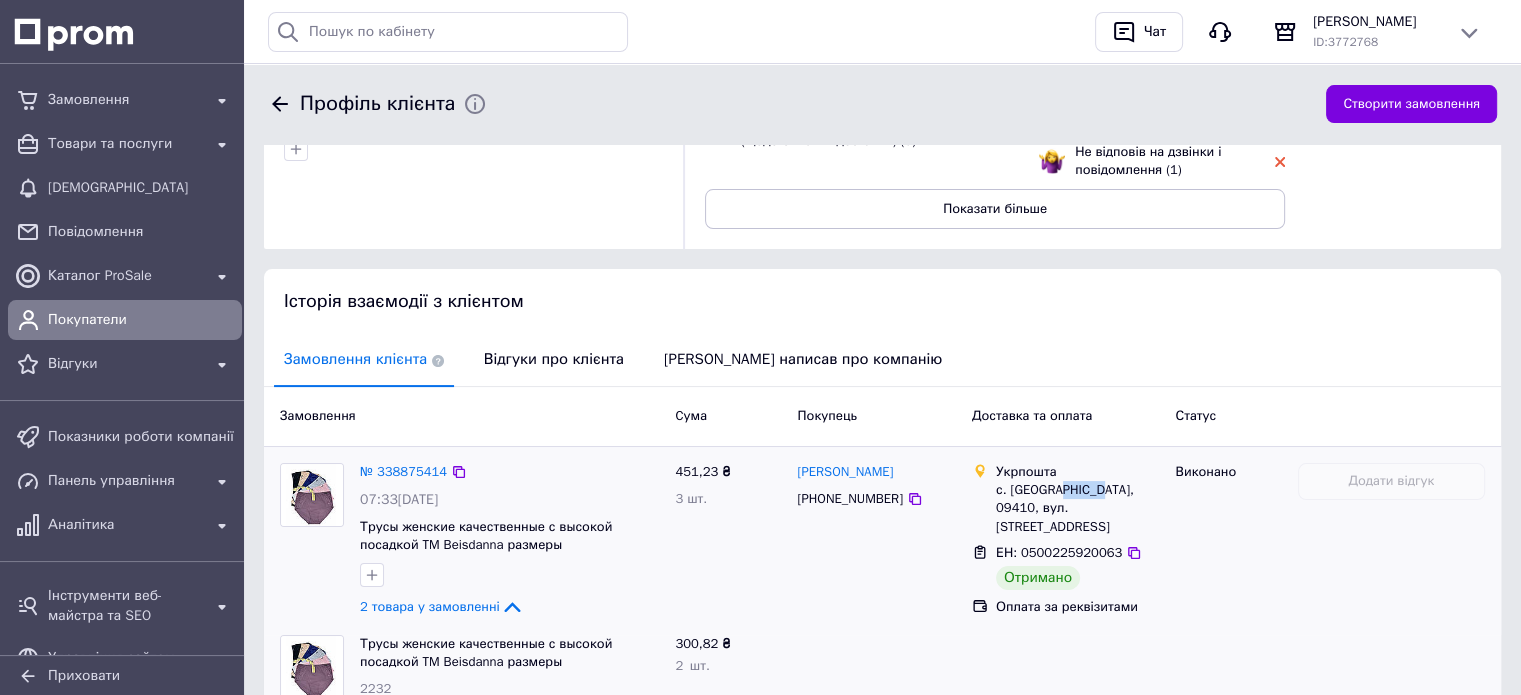 click on "с. Гостра Могила, 09410, вул. Центральна, 41" at bounding box center [1078, 508] 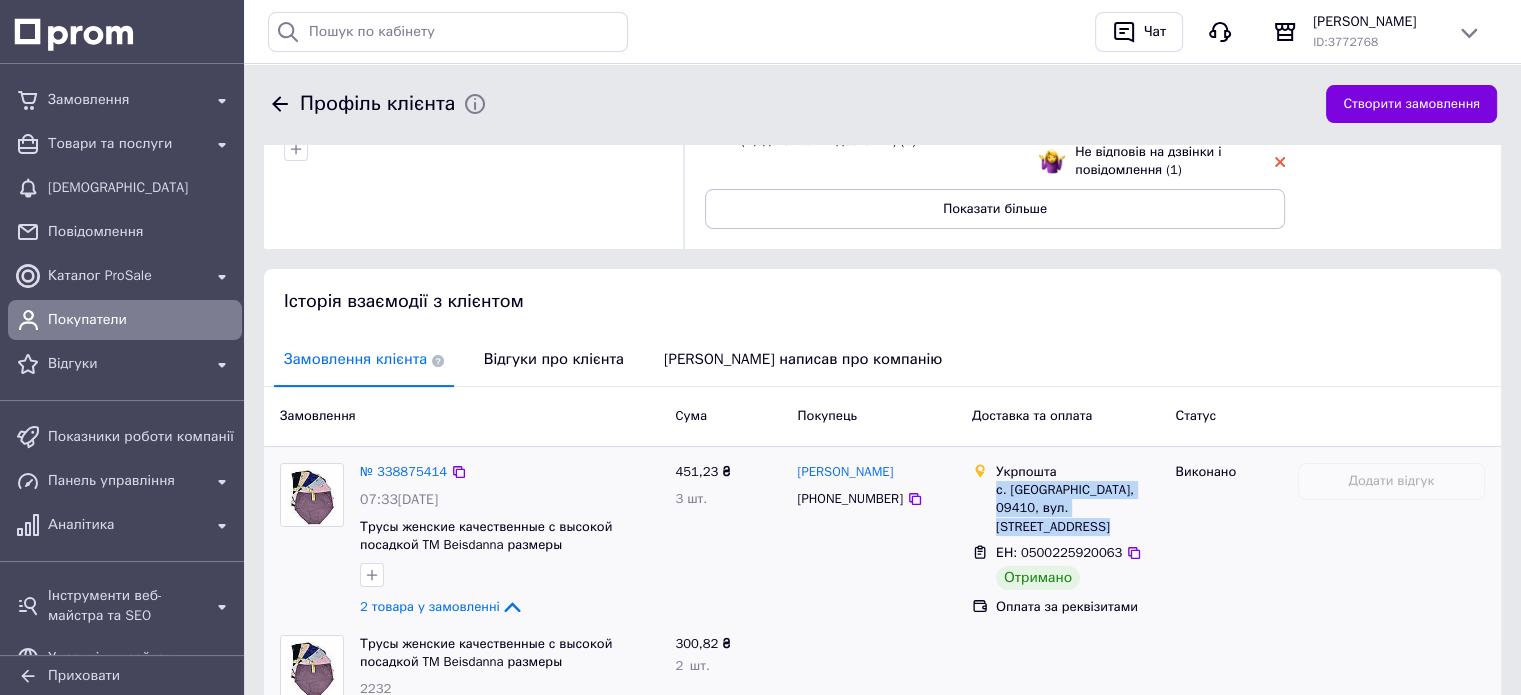 click on "с. Гостра Могила, 09410, вул. Центральна, 41" at bounding box center [1078, 508] 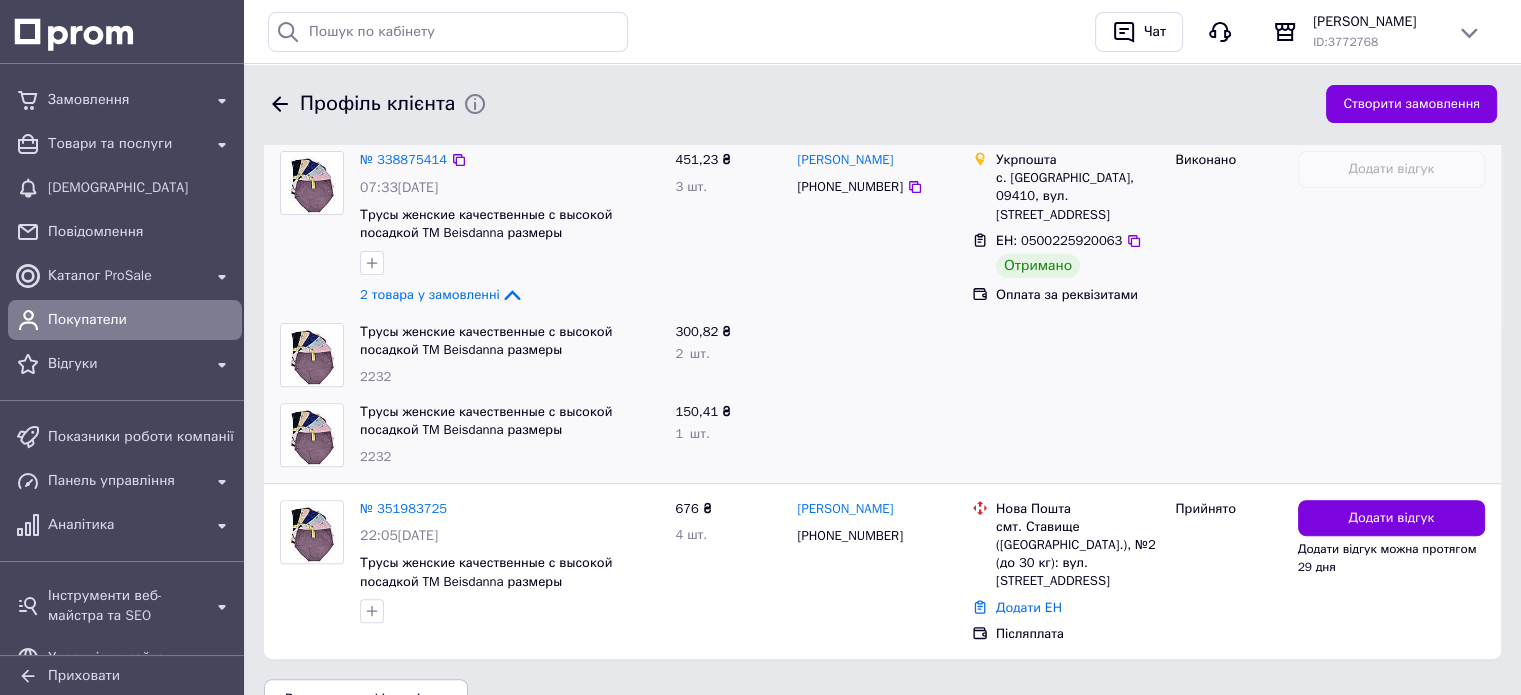 scroll, scrollTop: 592, scrollLeft: 0, axis: vertical 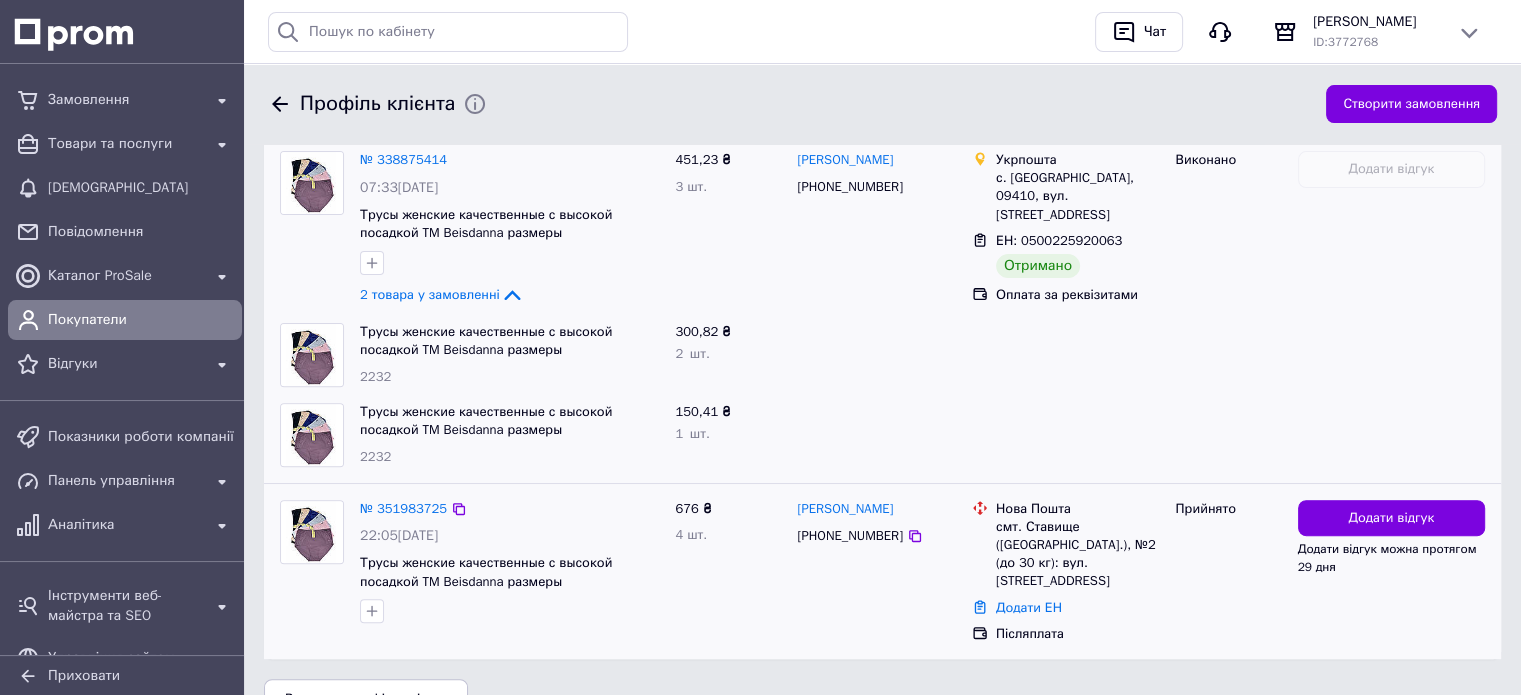click on "22:05, 09.07.2025" at bounding box center [509, 536] 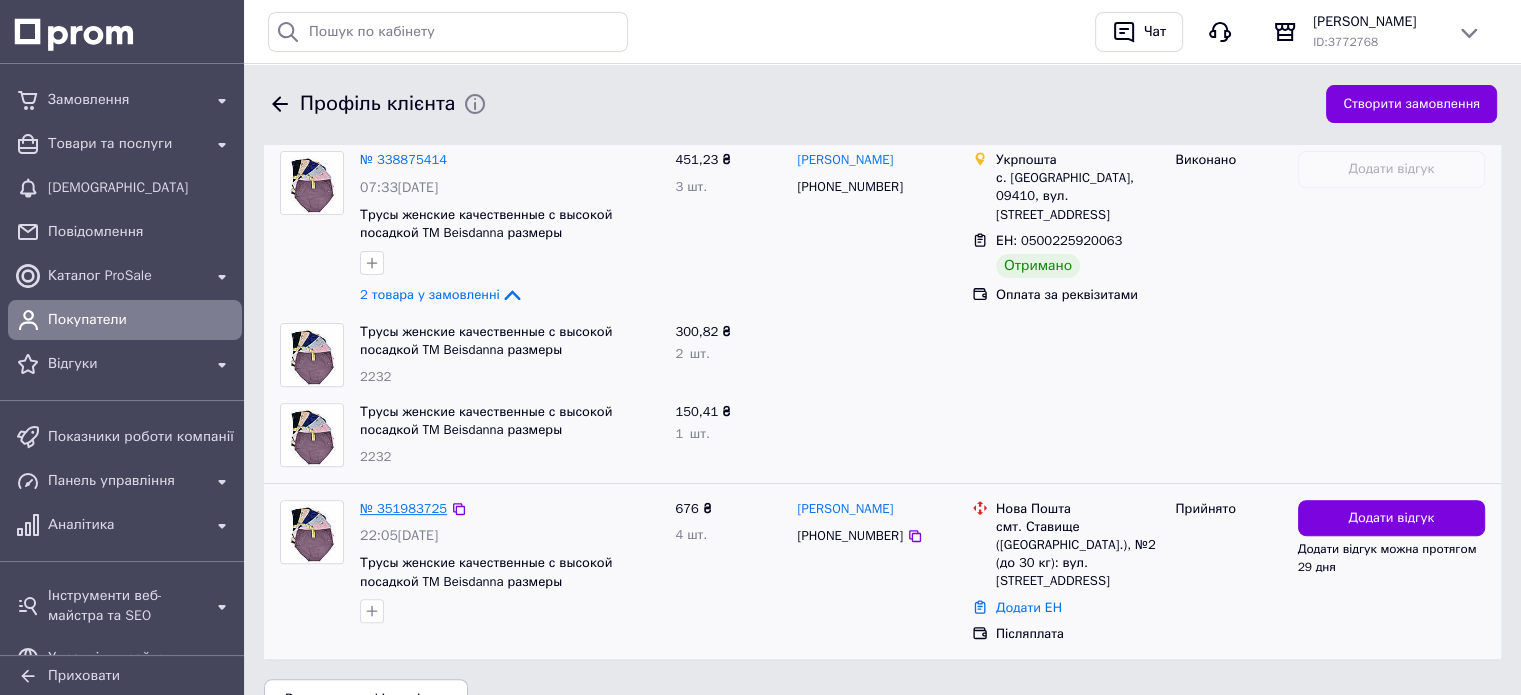 click on "№ 351983725" at bounding box center [403, 508] 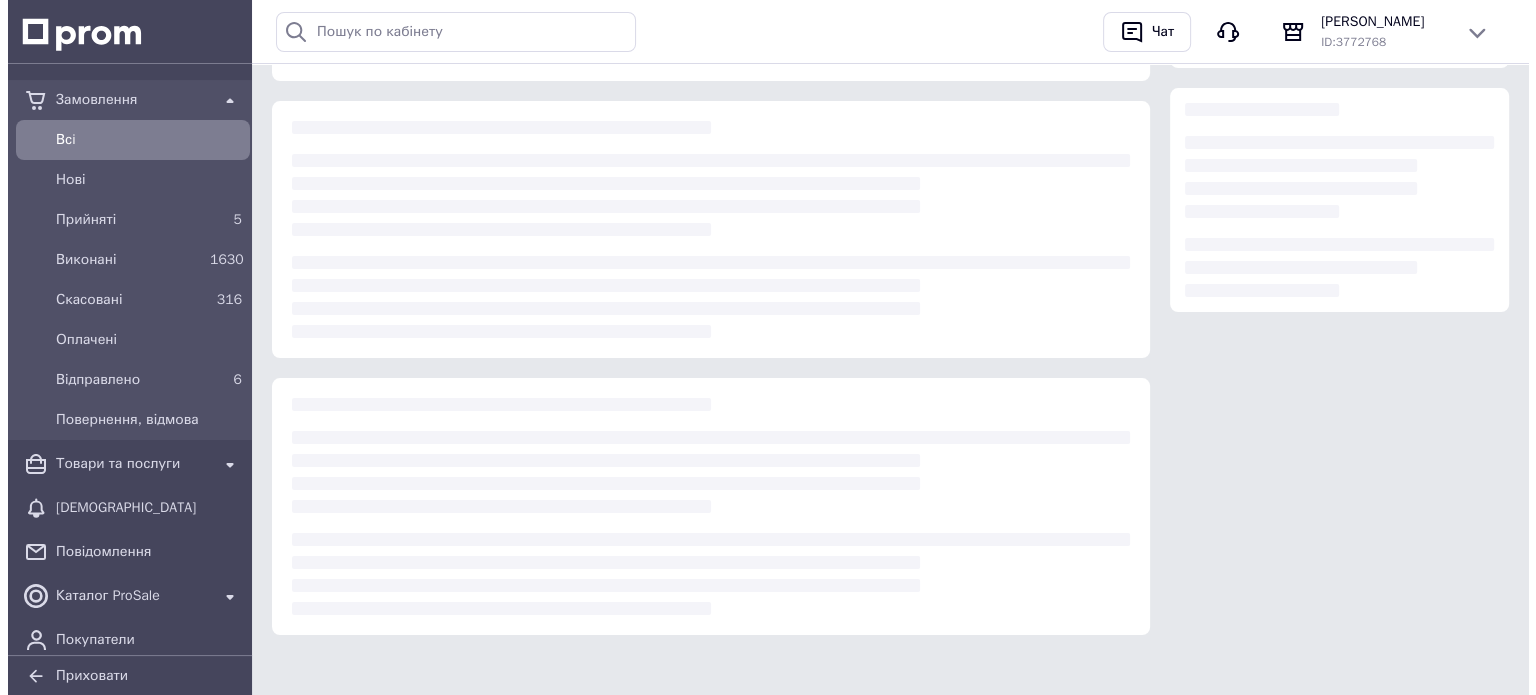scroll, scrollTop: 0, scrollLeft: 0, axis: both 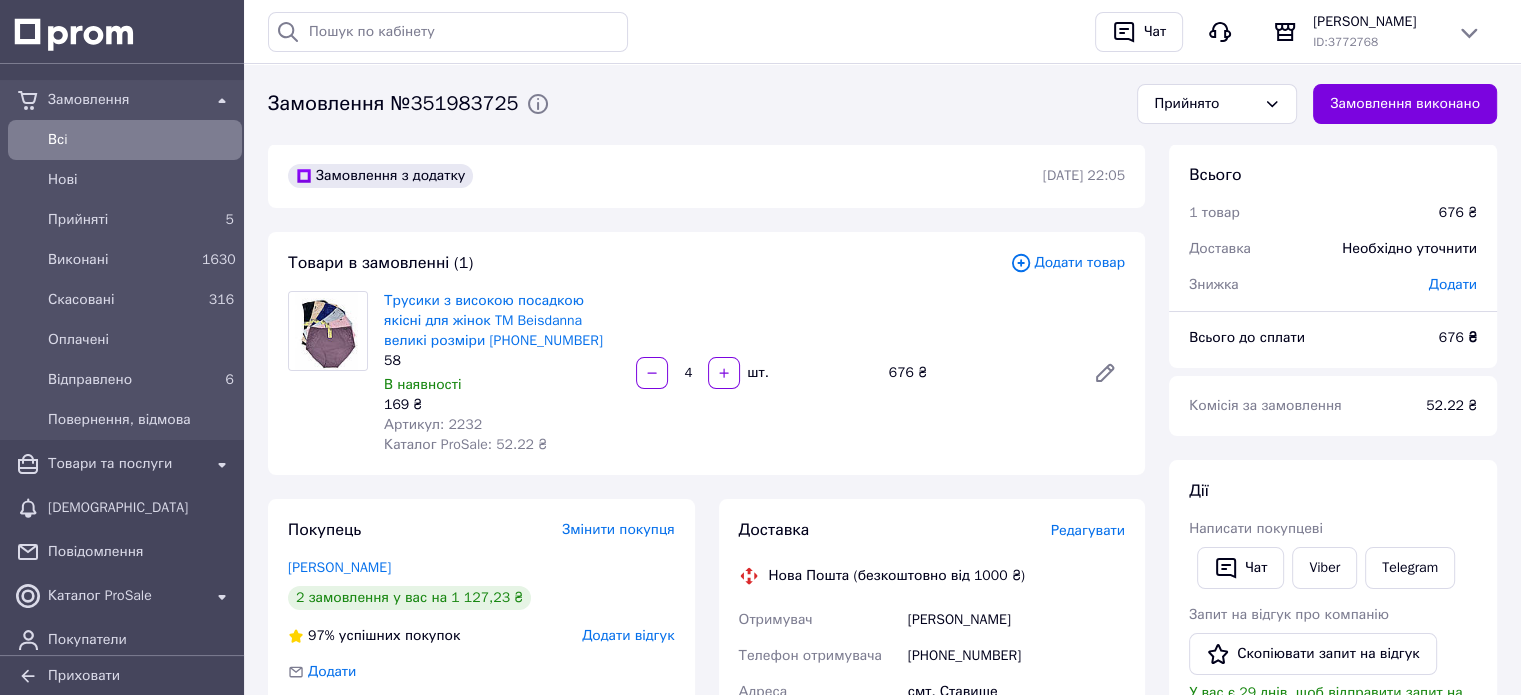 click on "Редагувати" at bounding box center (1088, 530) 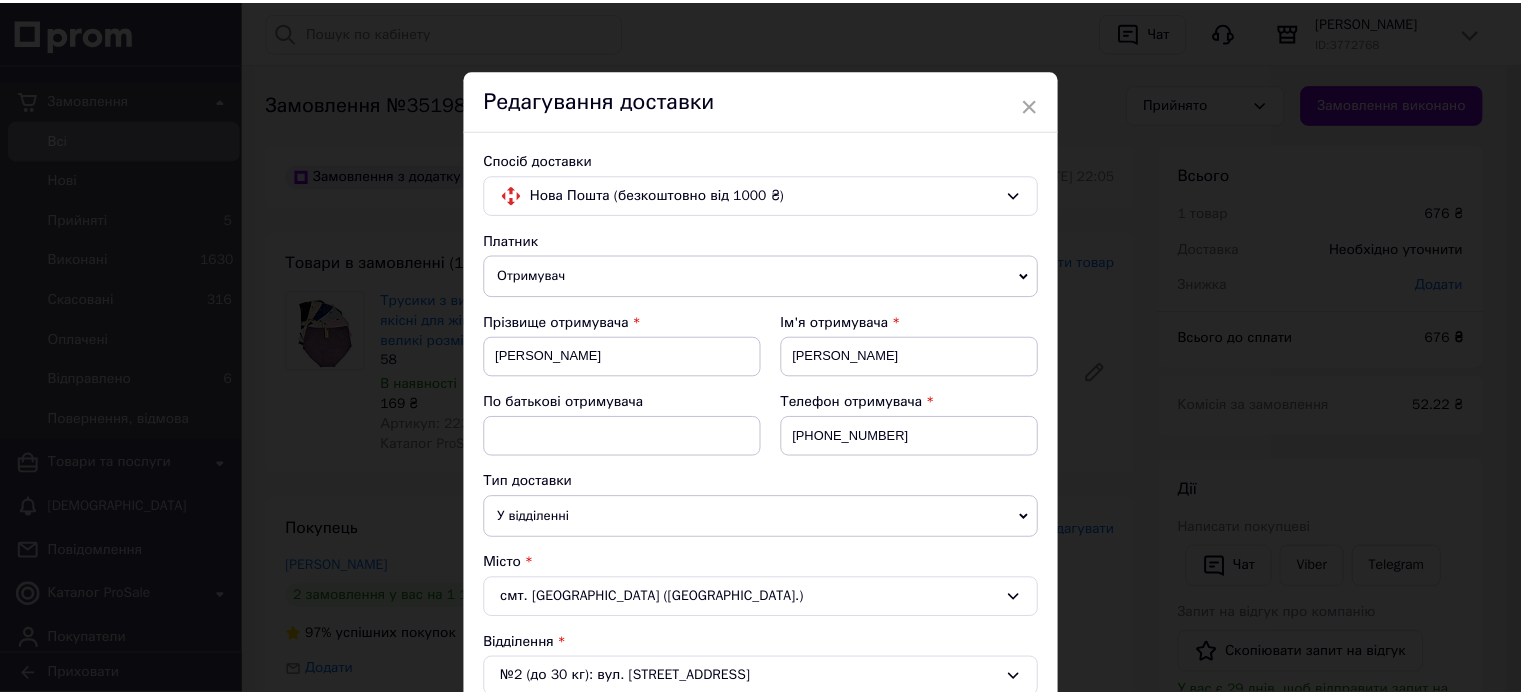 scroll, scrollTop: 28, scrollLeft: 0, axis: vertical 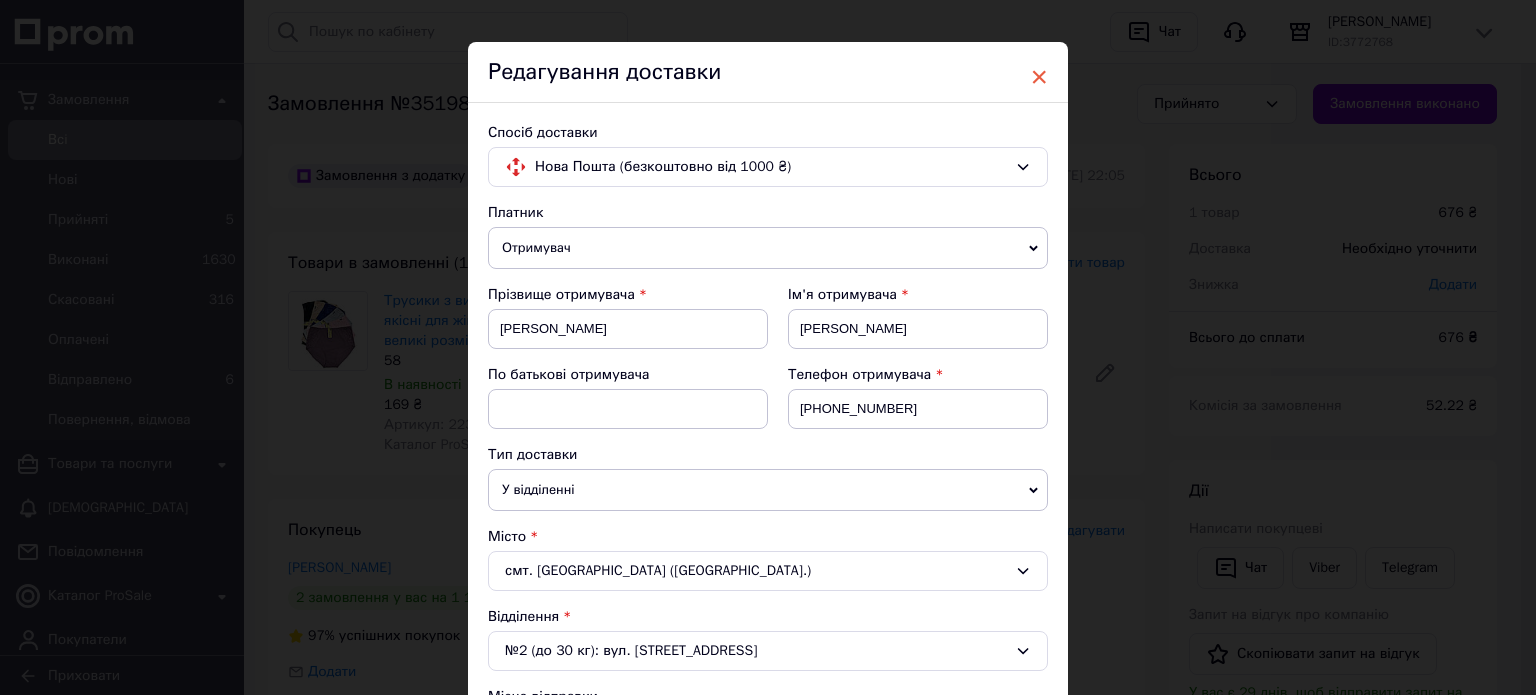 click on "×" at bounding box center [1039, 77] 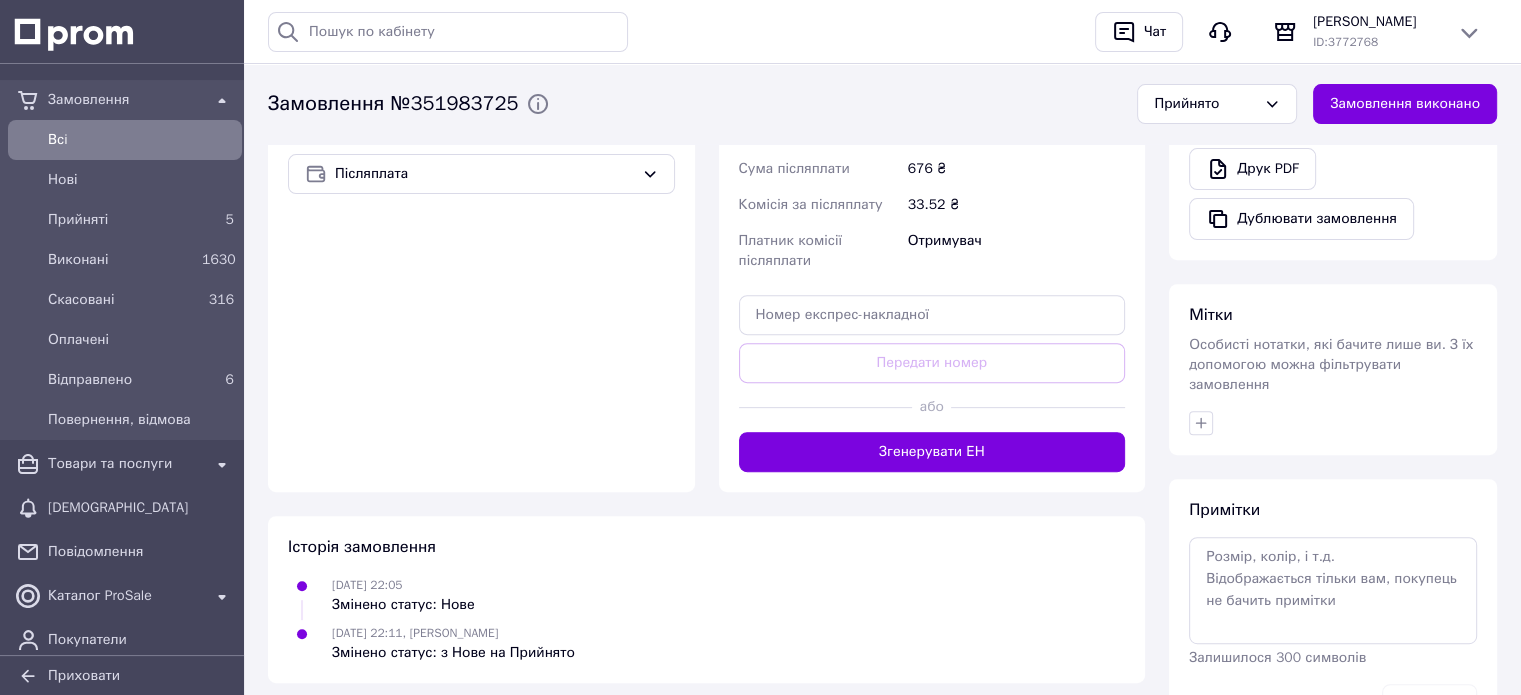 scroll, scrollTop: 708, scrollLeft: 0, axis: vertical 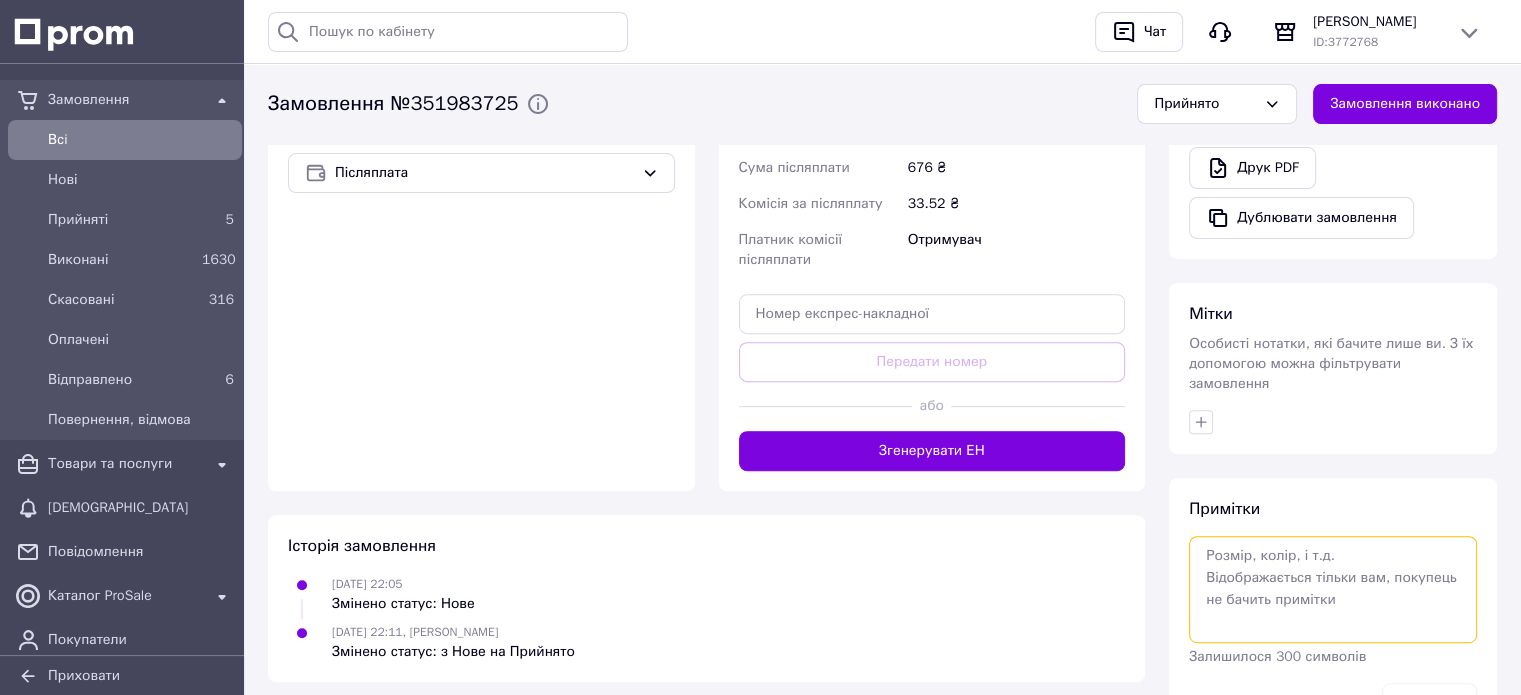 click at bounding box center (1333, 589) 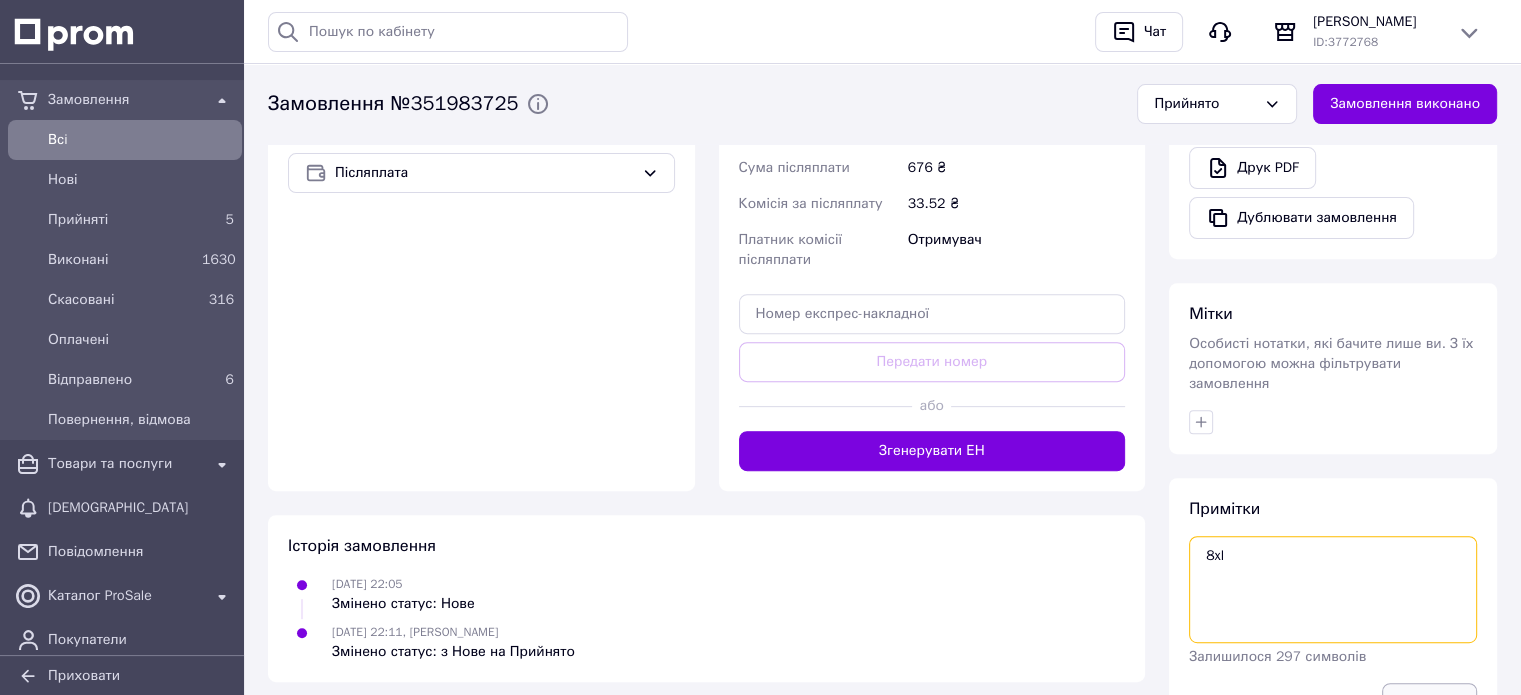 type on "8xl" 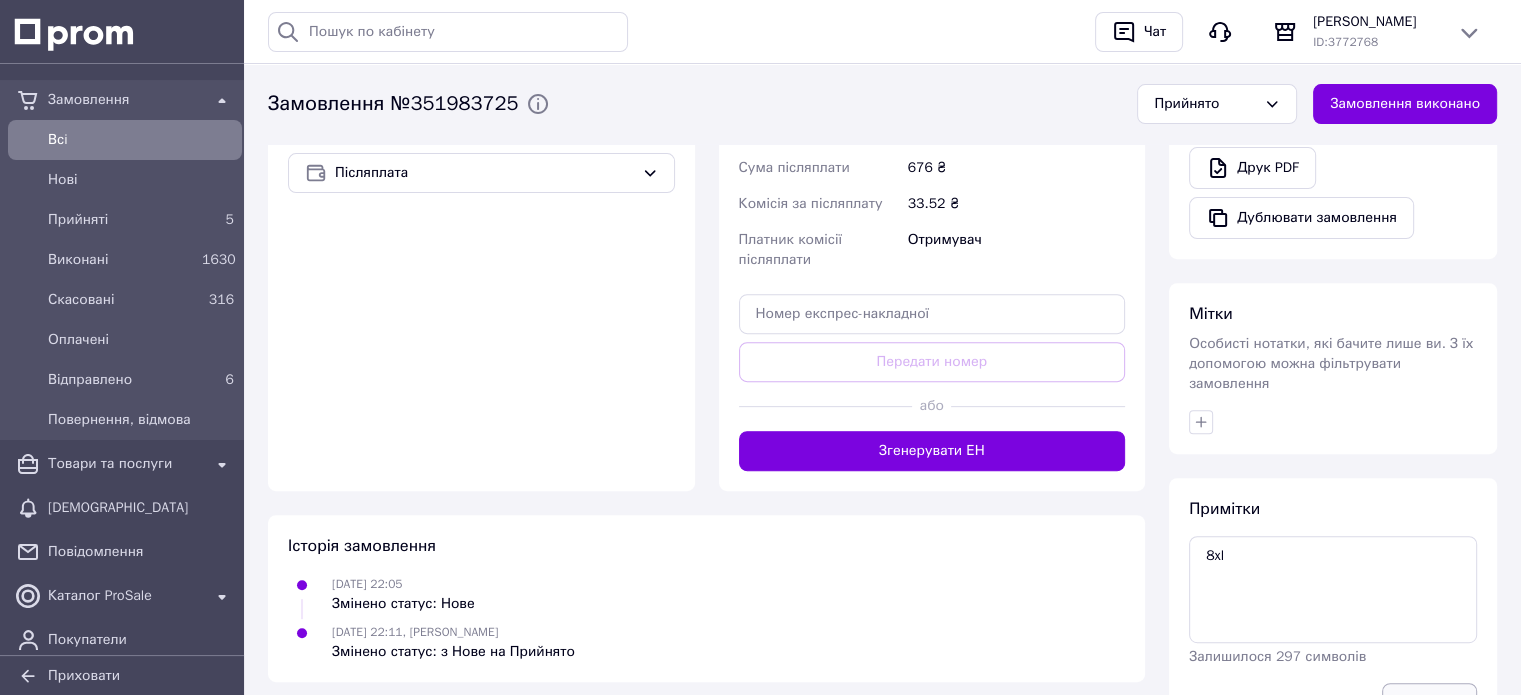 click on "Зберегти" at bounding box center [1429, 703] 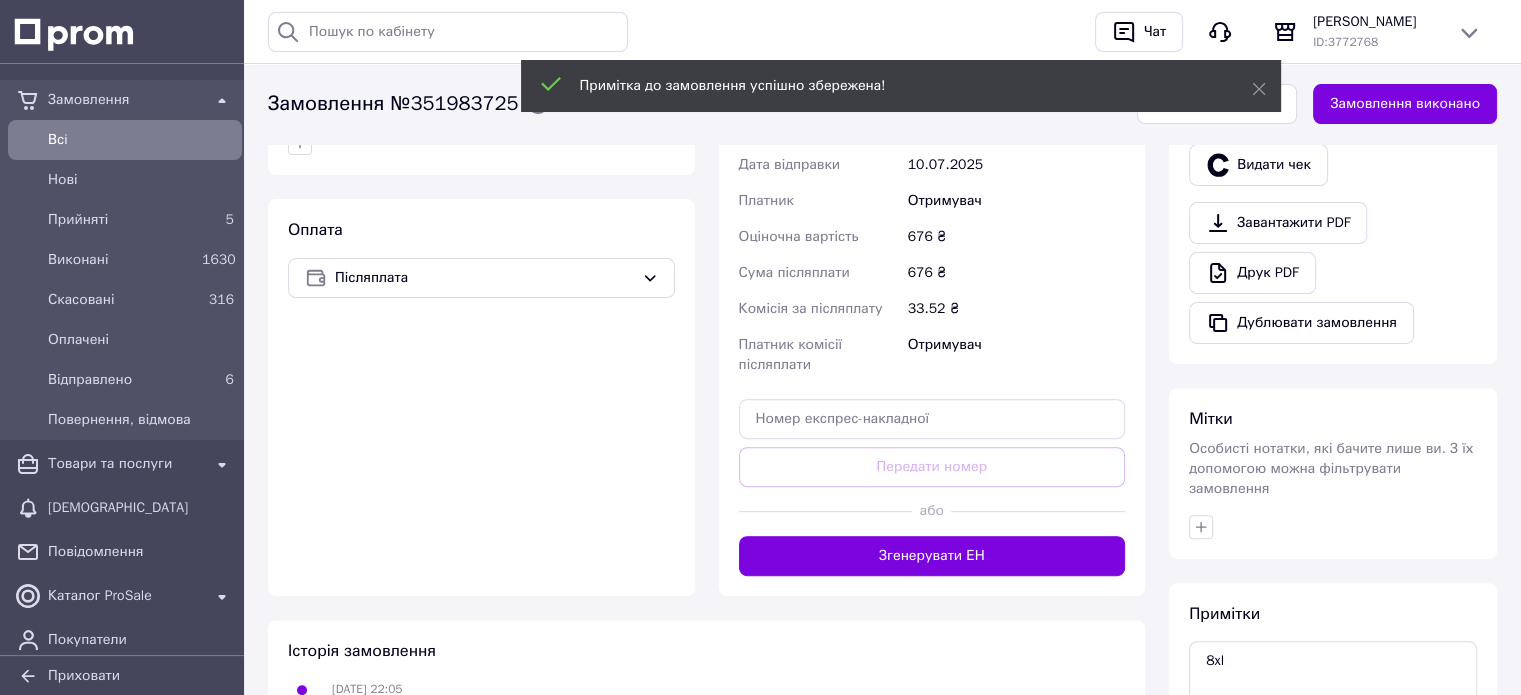 scroll, scrollTop: 598, scrollLeft: 0, axis: vertical 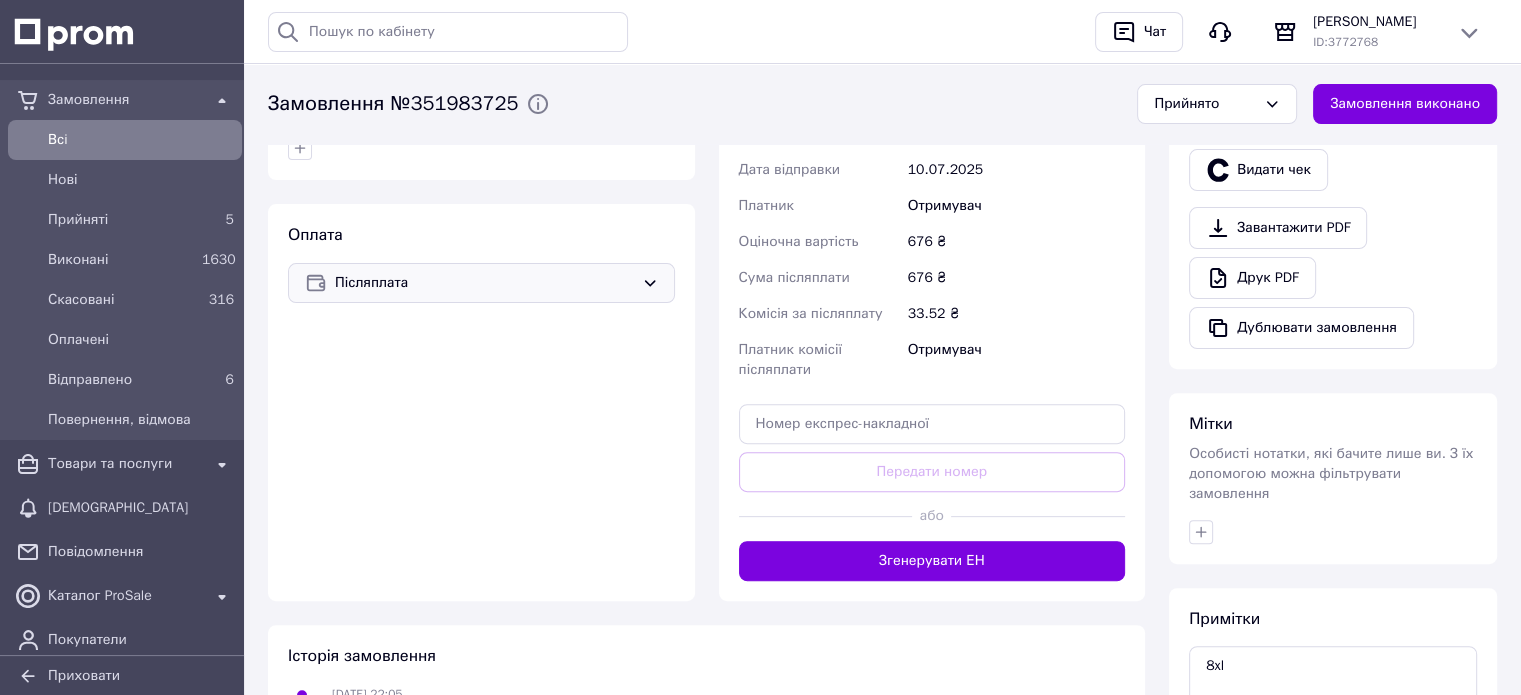 click on "Післяплата" at bounding box center [481, 283] 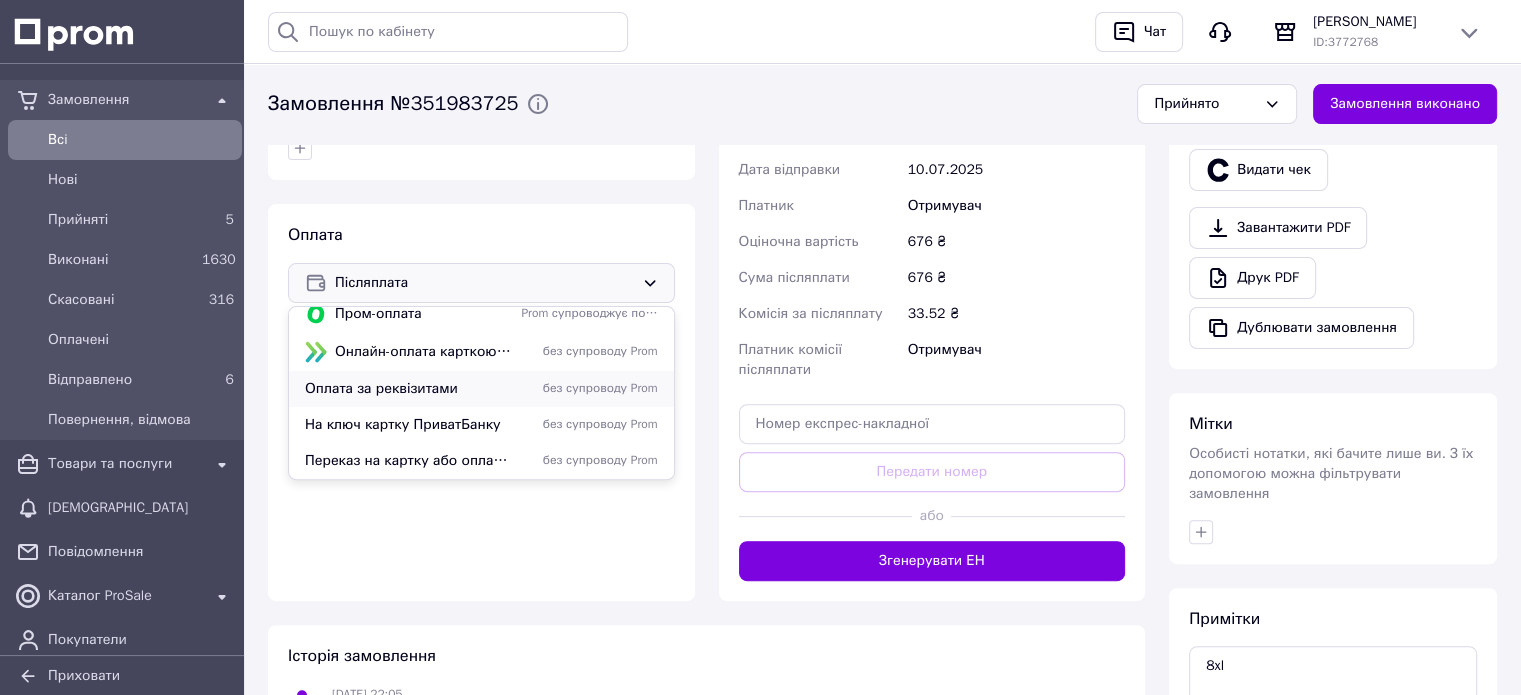 scroll, scrollTop: 49, scrollLeft: 0, axis: vertical 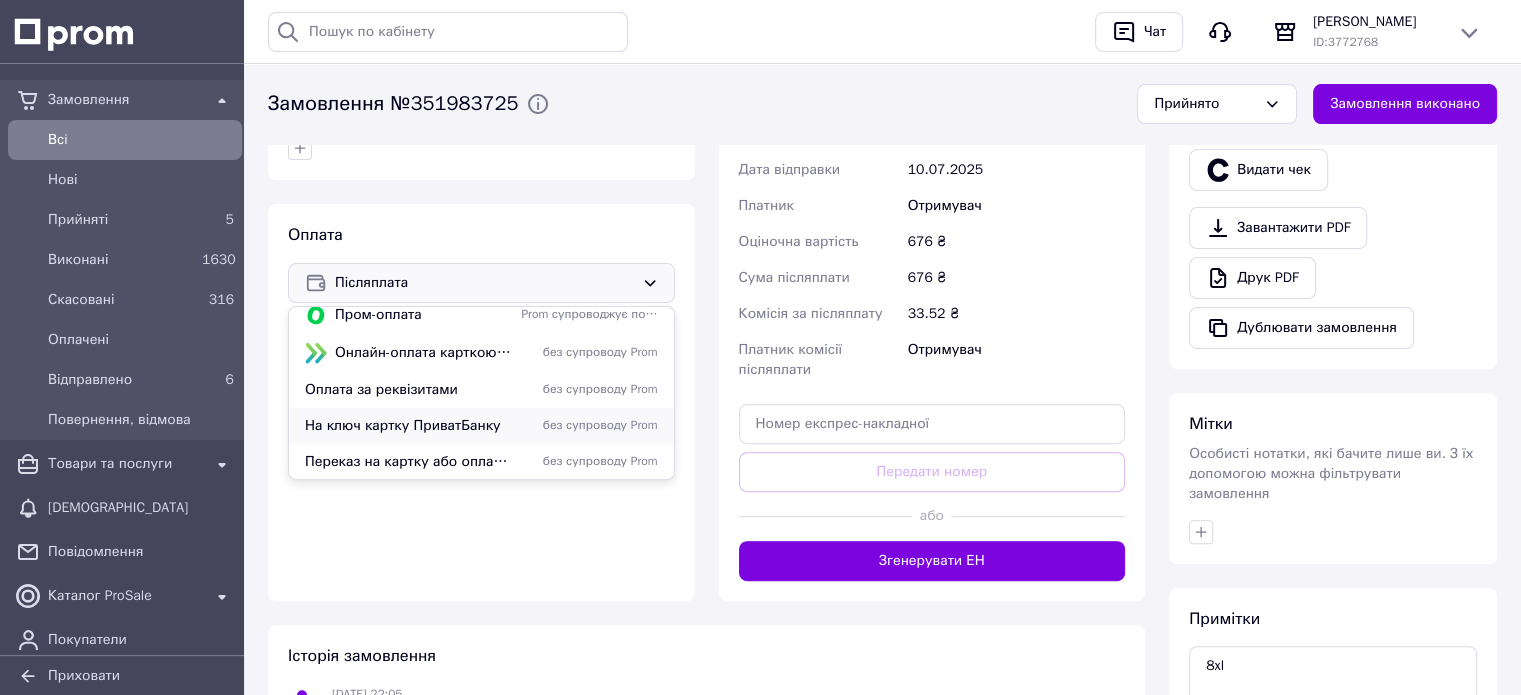 click on "На ключ картку ПриватБанку" at bounding box center [409, 426] 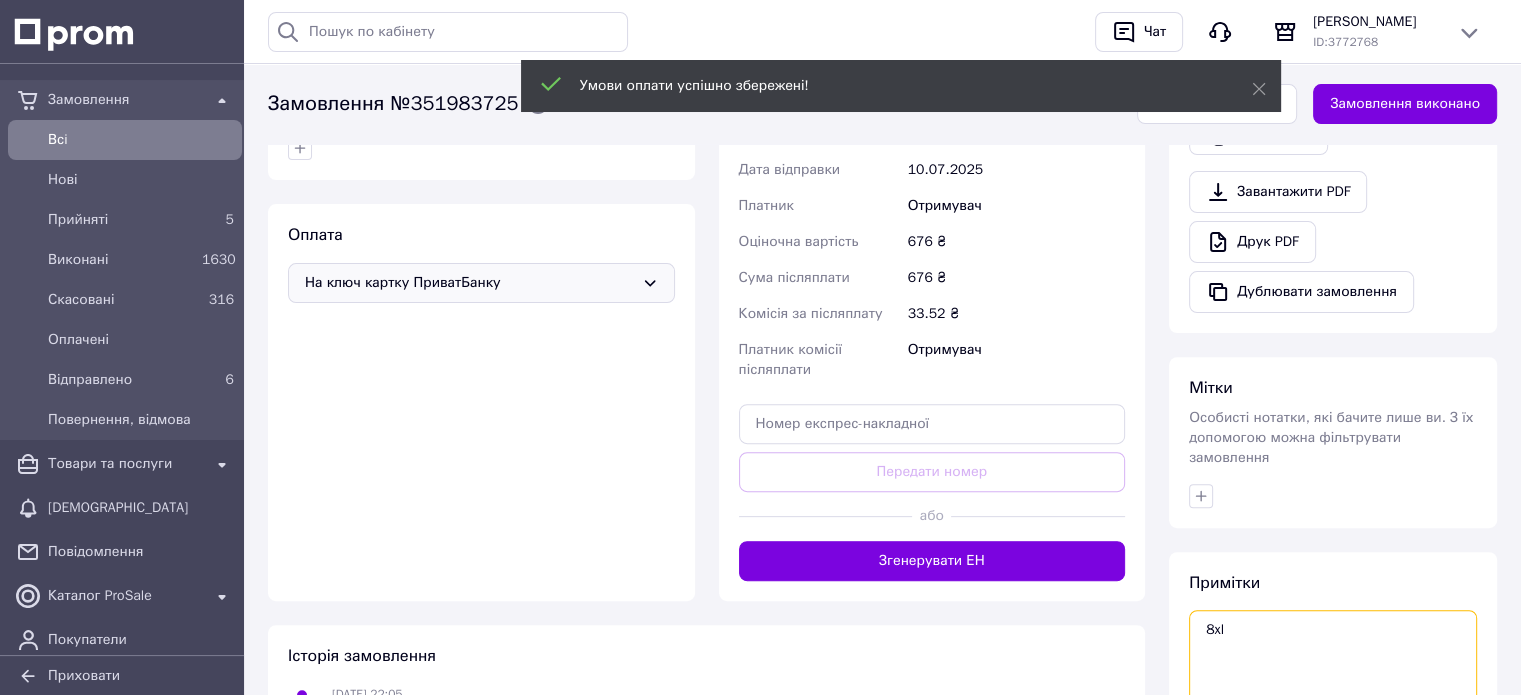 click on "8xl" at bounding box center (1333, 663) 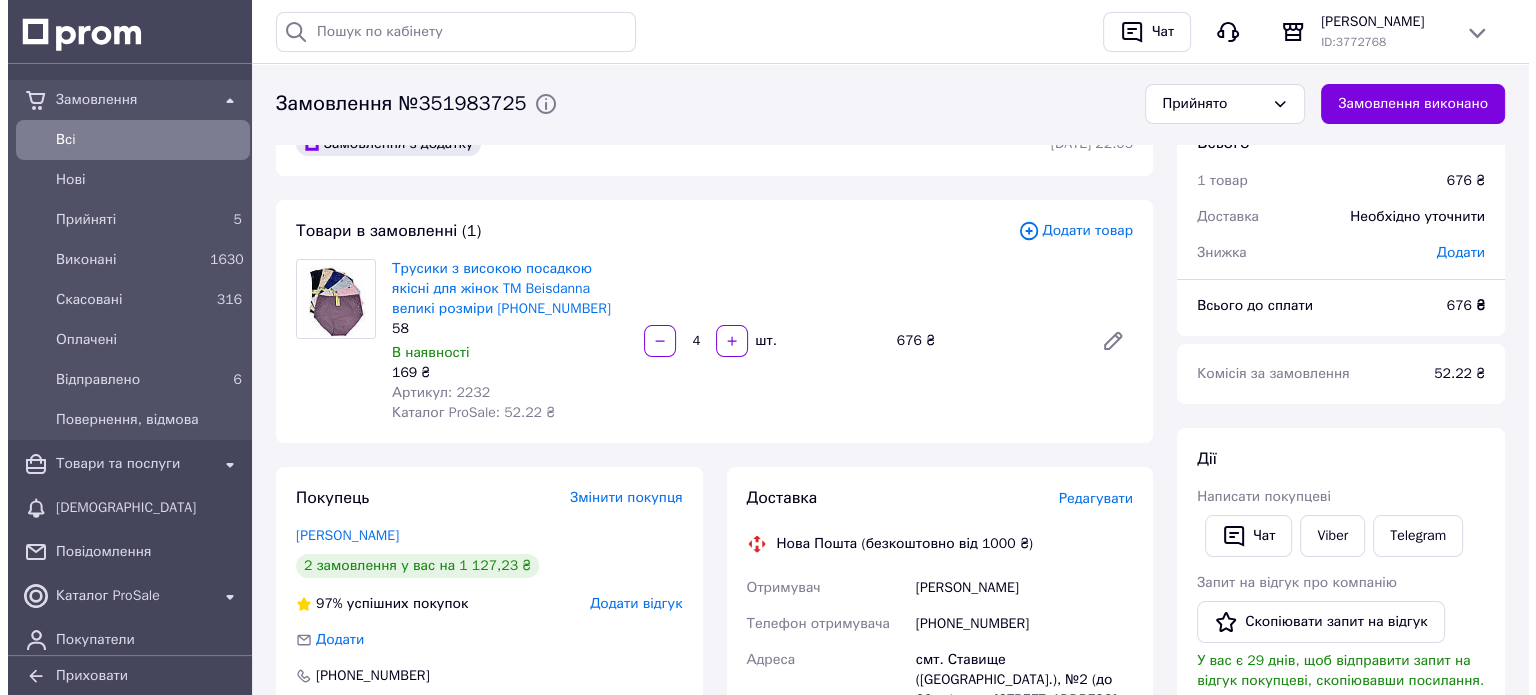scroll, scrollTop: 24, scrollLeft: 0, axis: vertical 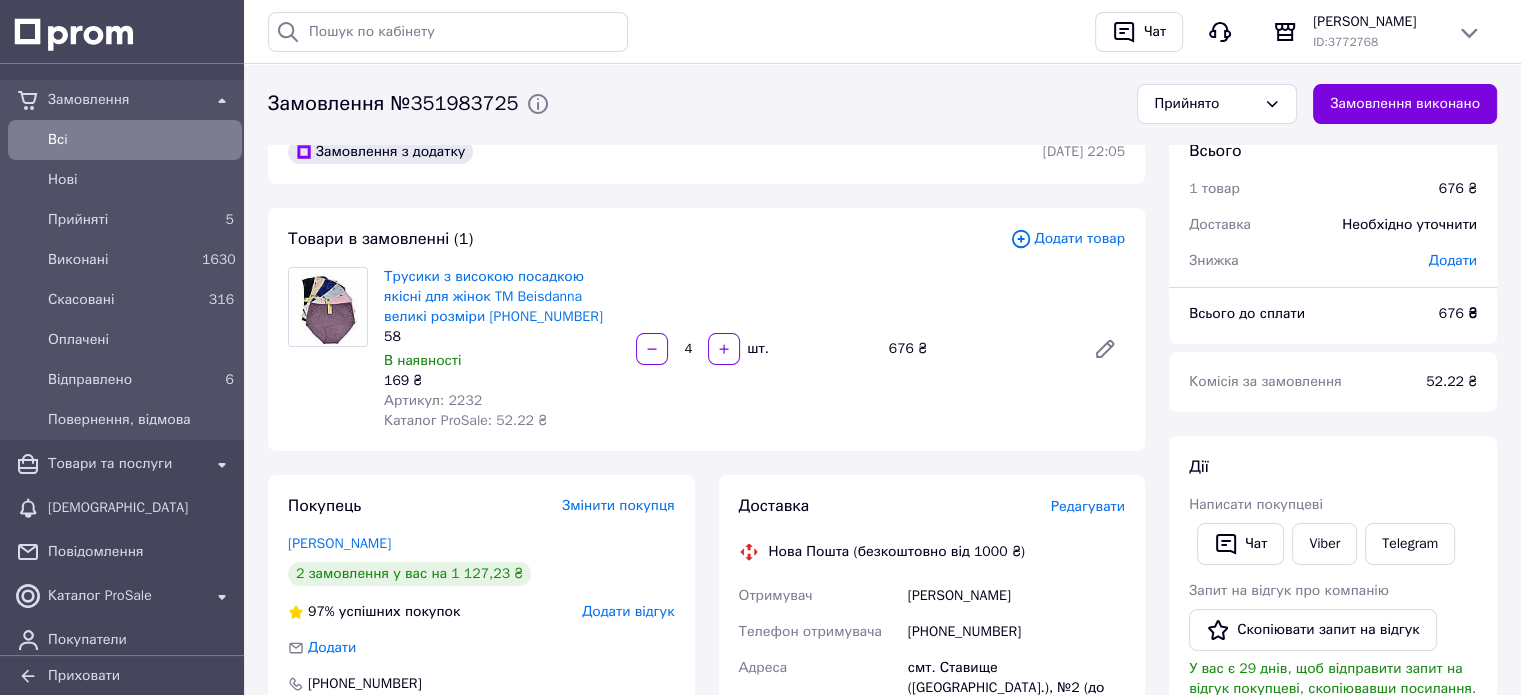 click on "Редагувати" at bounding box center (1088, 506) 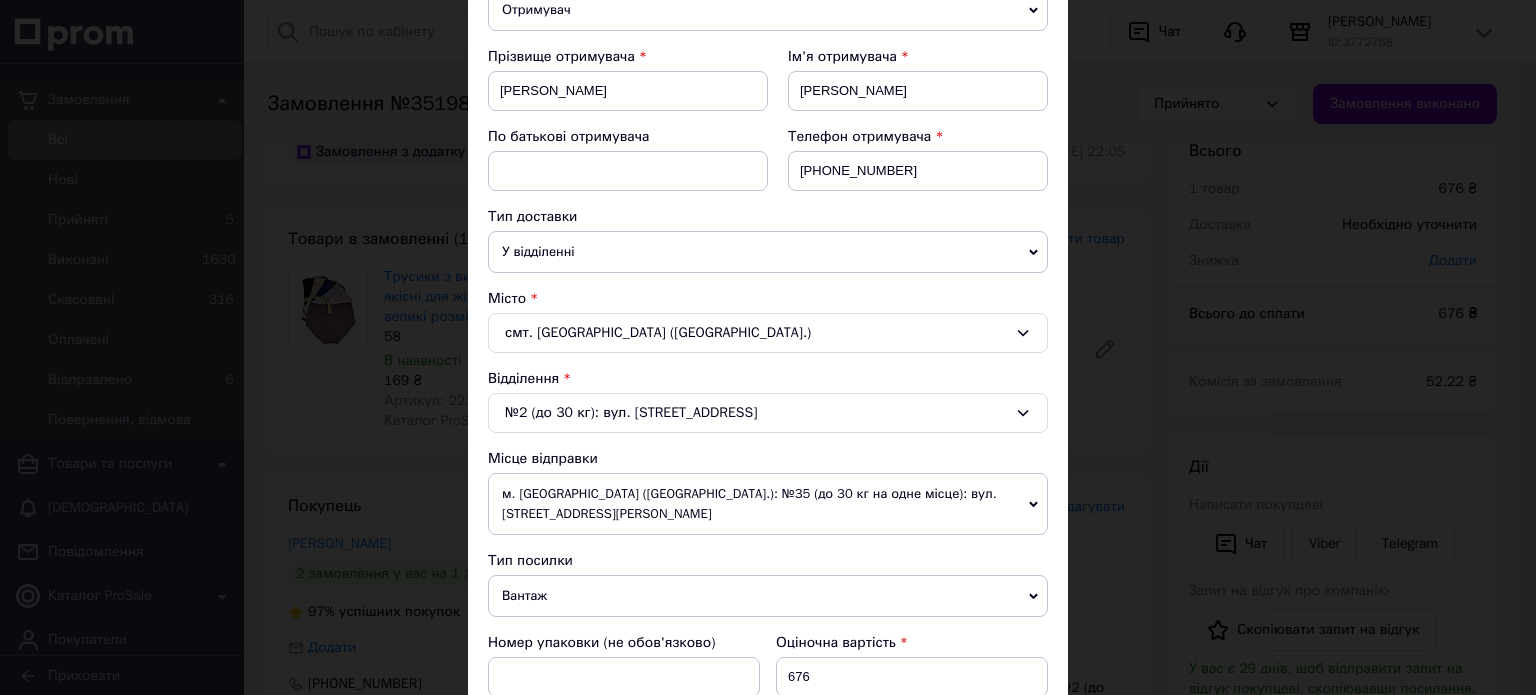 scroll, scrollTop: 0, scrollLeft: 0, axis: both 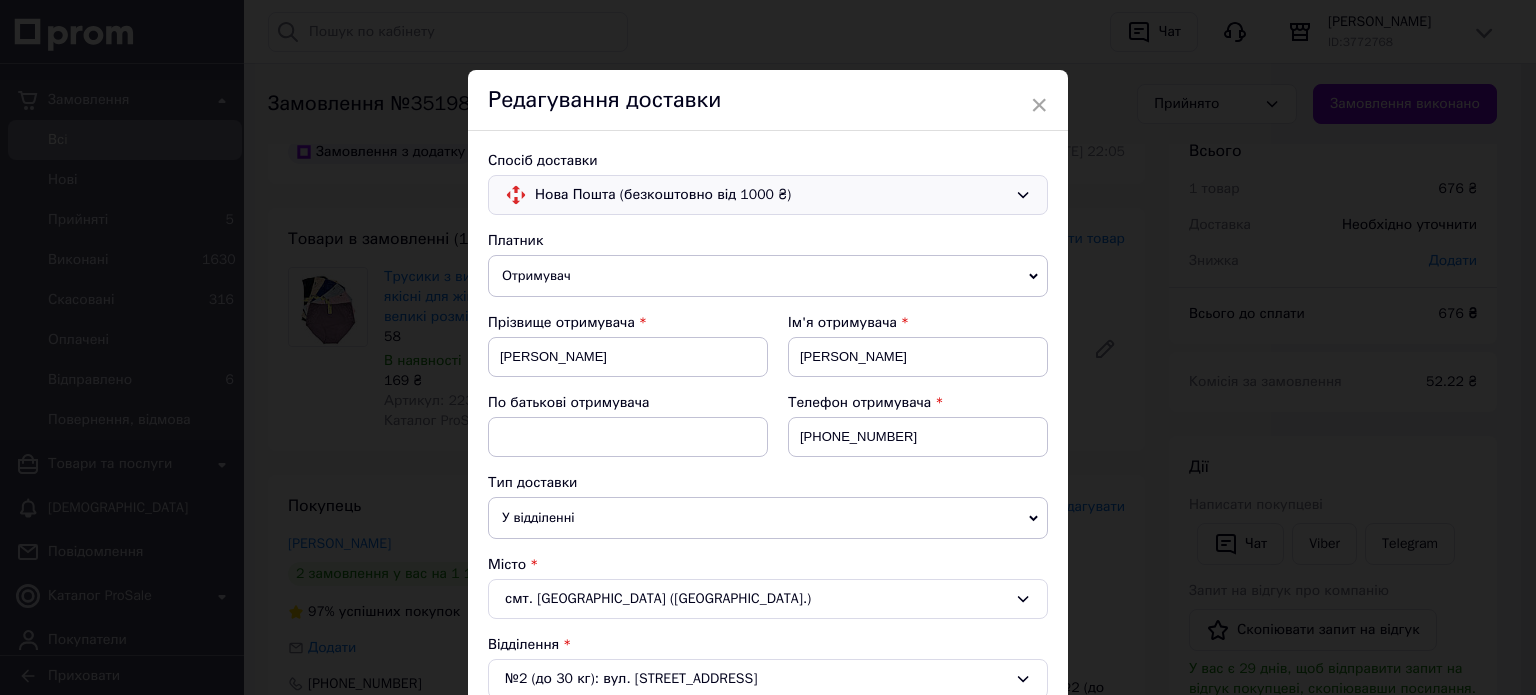 click on "Нова Пошта (безкоштовно від 1000 ₴)" at bounding box center [771, 195] 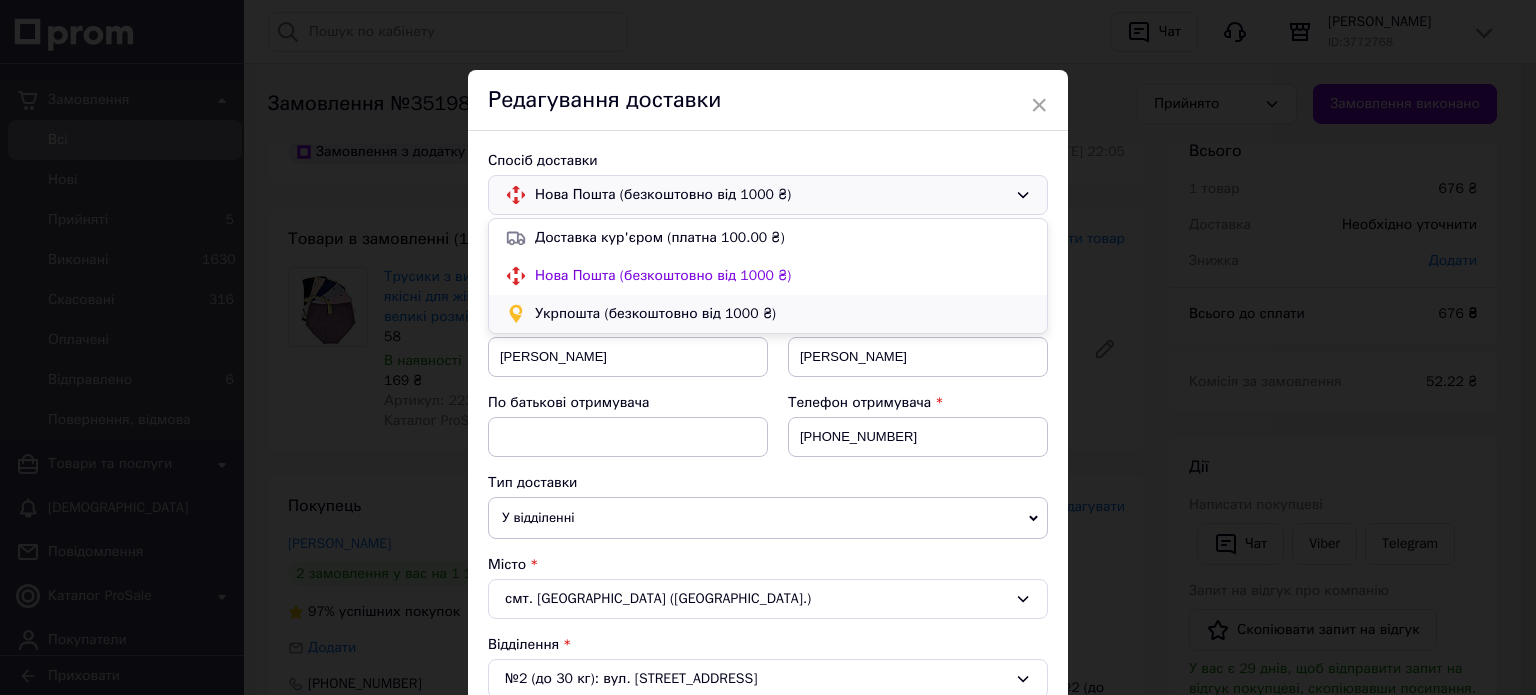 click on "Укрпошта (безкоштовно від 1000 ₴)" at bounding box center (783, 314) 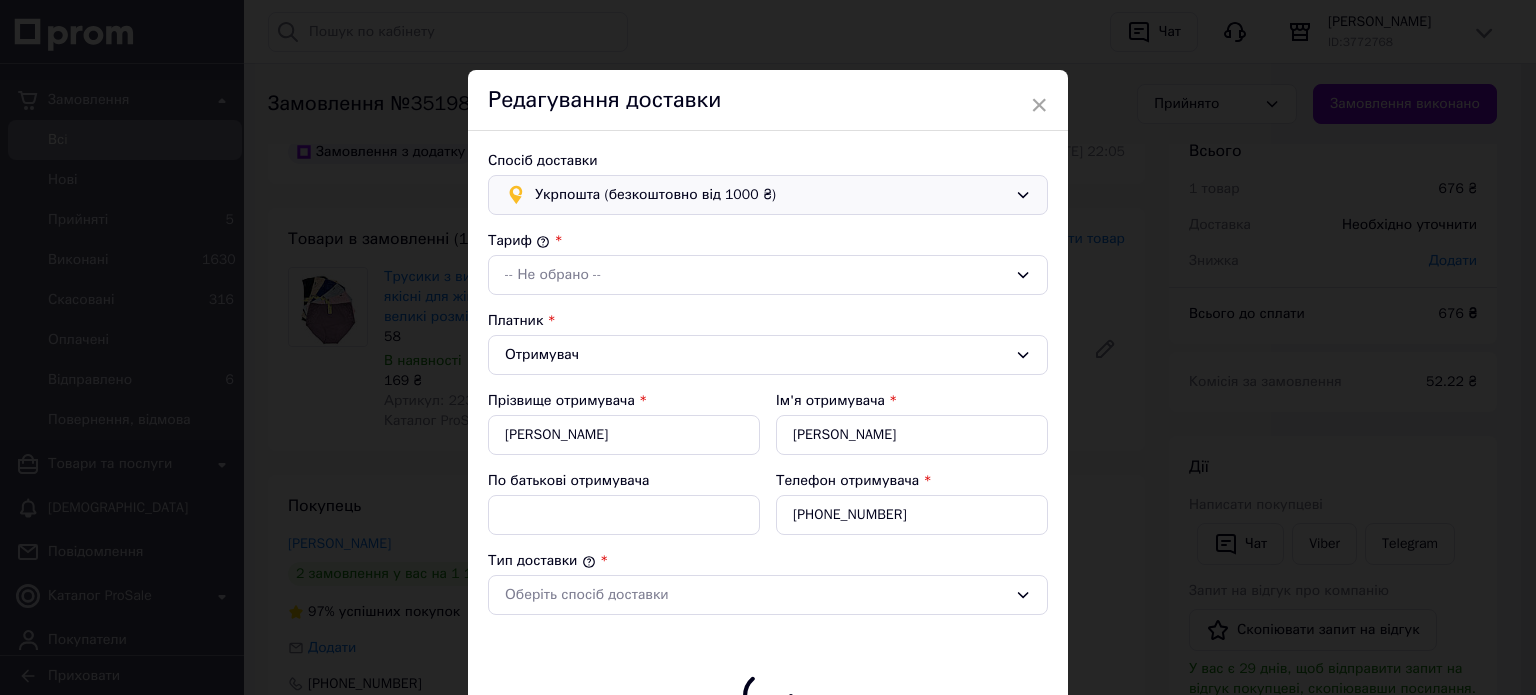 type on "676" 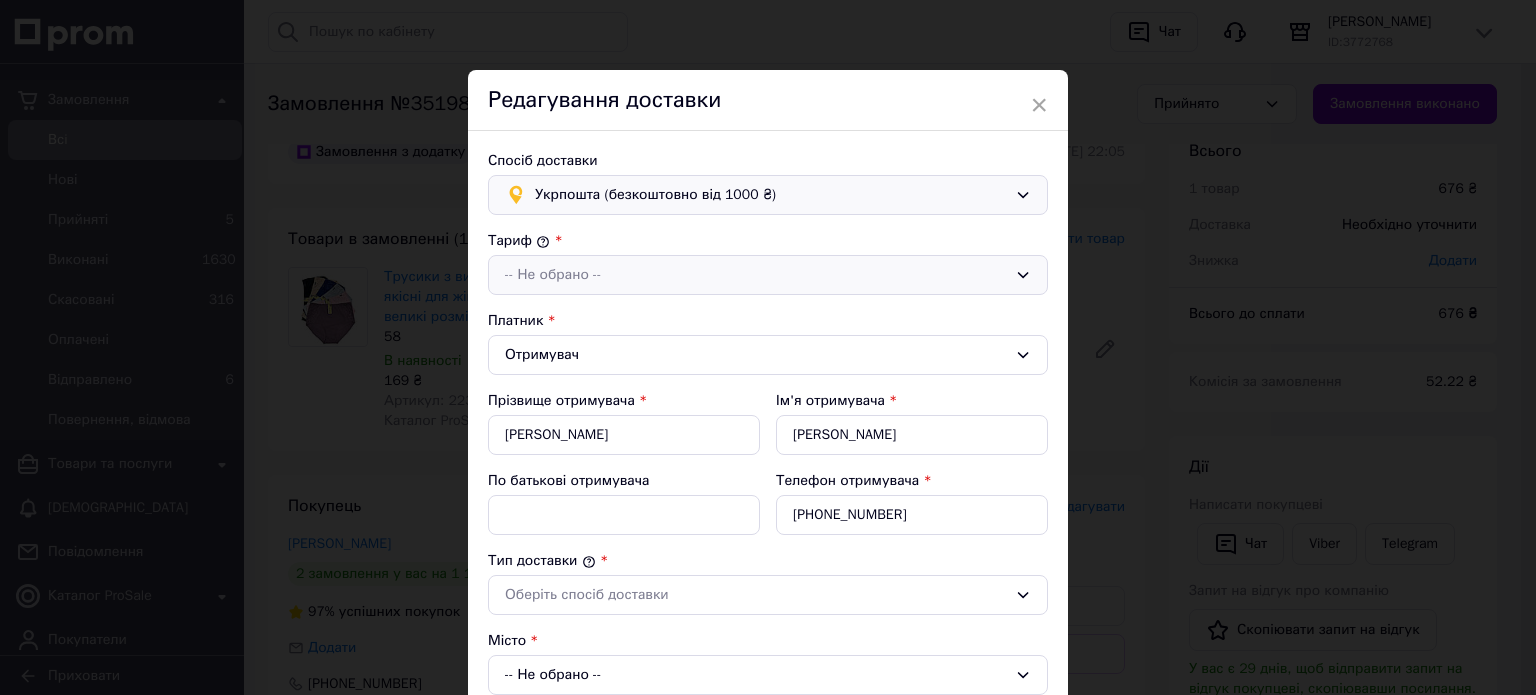 click on "-- Не обрано --" at bounding box center [756, 275] 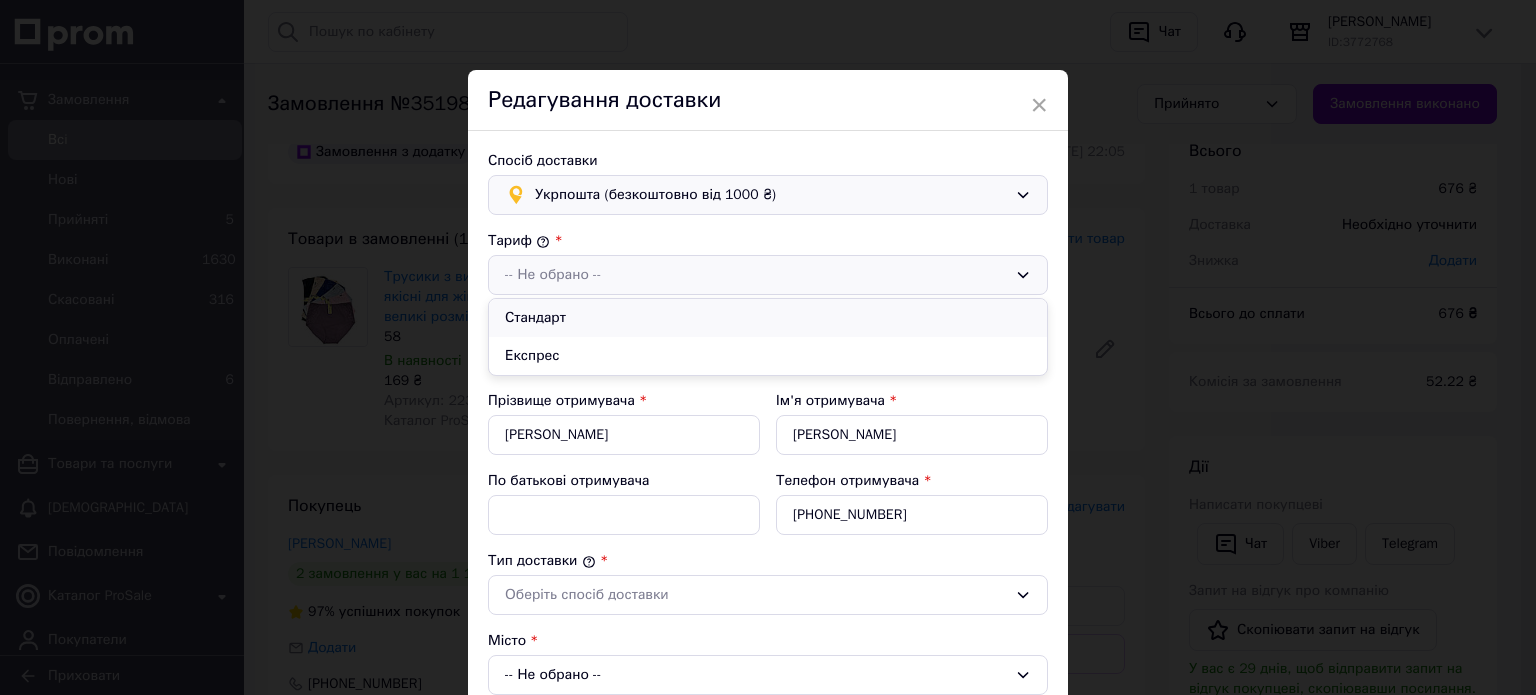 click on "Стандарт" at bounding box center (768, 318) 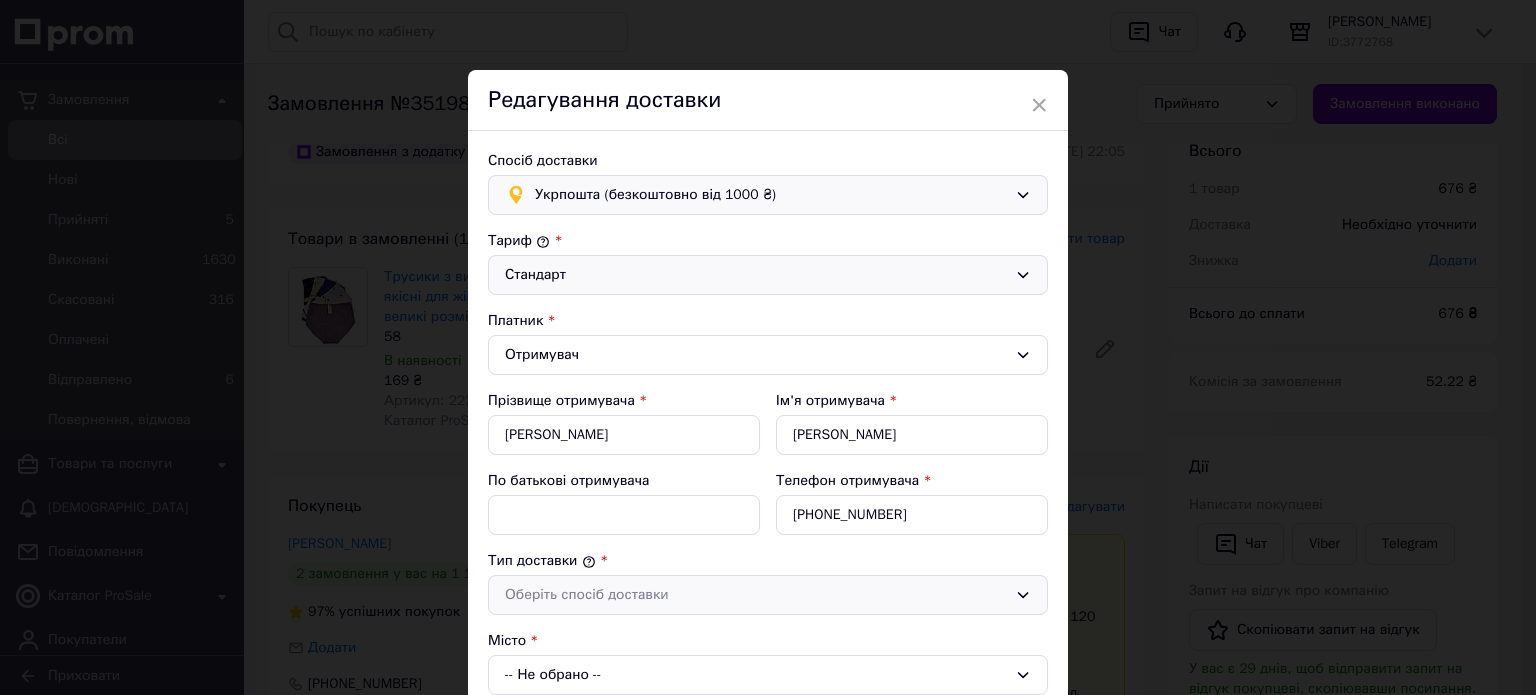 click on "Оберіть спосіб доставки" at bounding box center (756, 595) 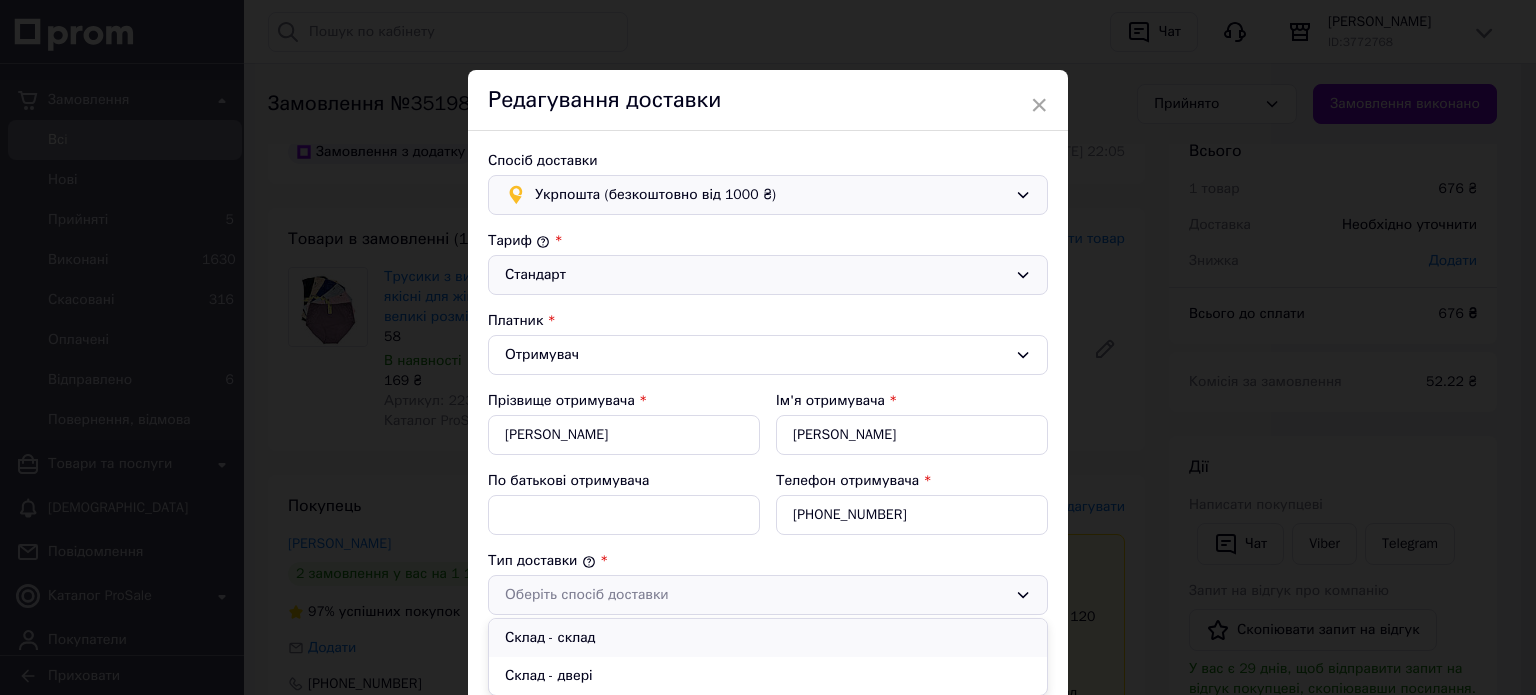 click on "Склад - склад" at bounding box center (768, 638) 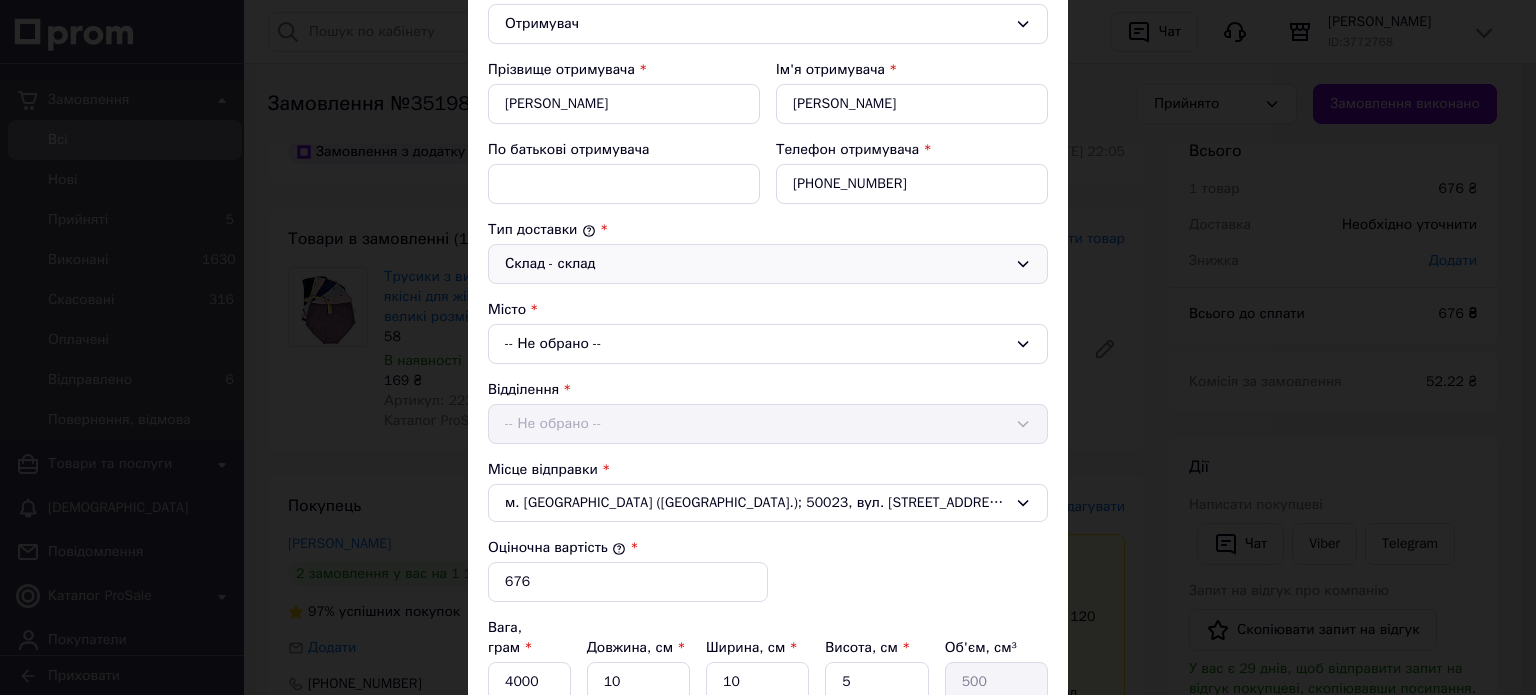 scroll, scrollTop: 332, scrollLeft: 0, axis: vertical 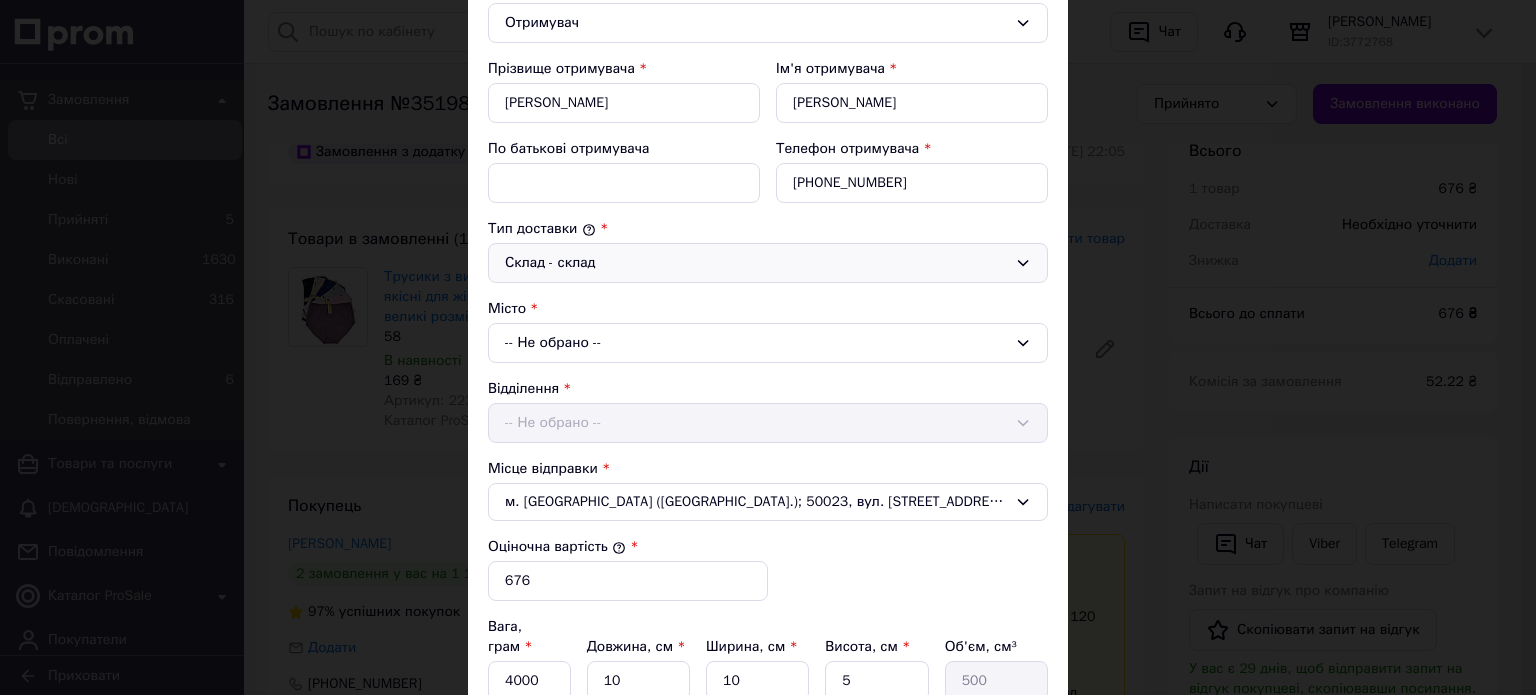 click on "-- Не обрано --" at bounding box center [768, 343] 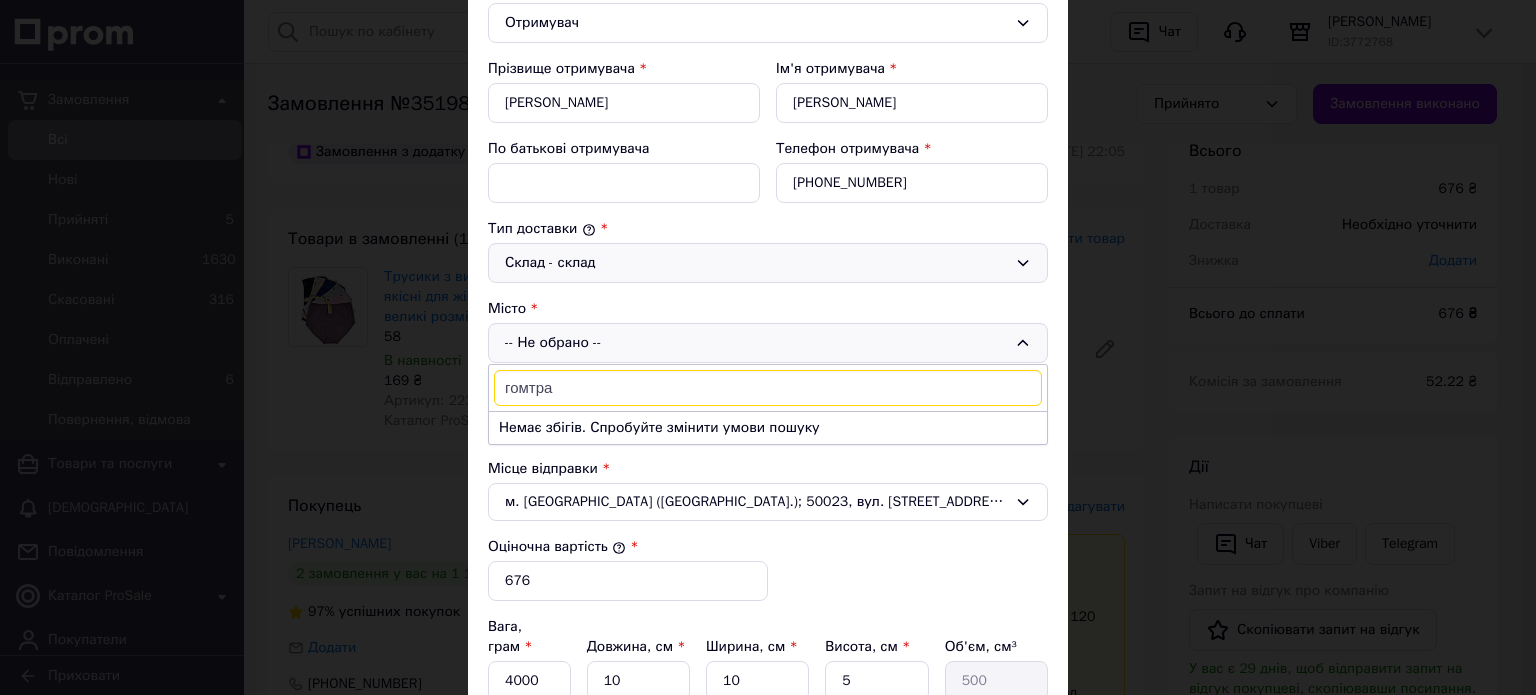 click on "гомтра" at bounding box center [768, 388] 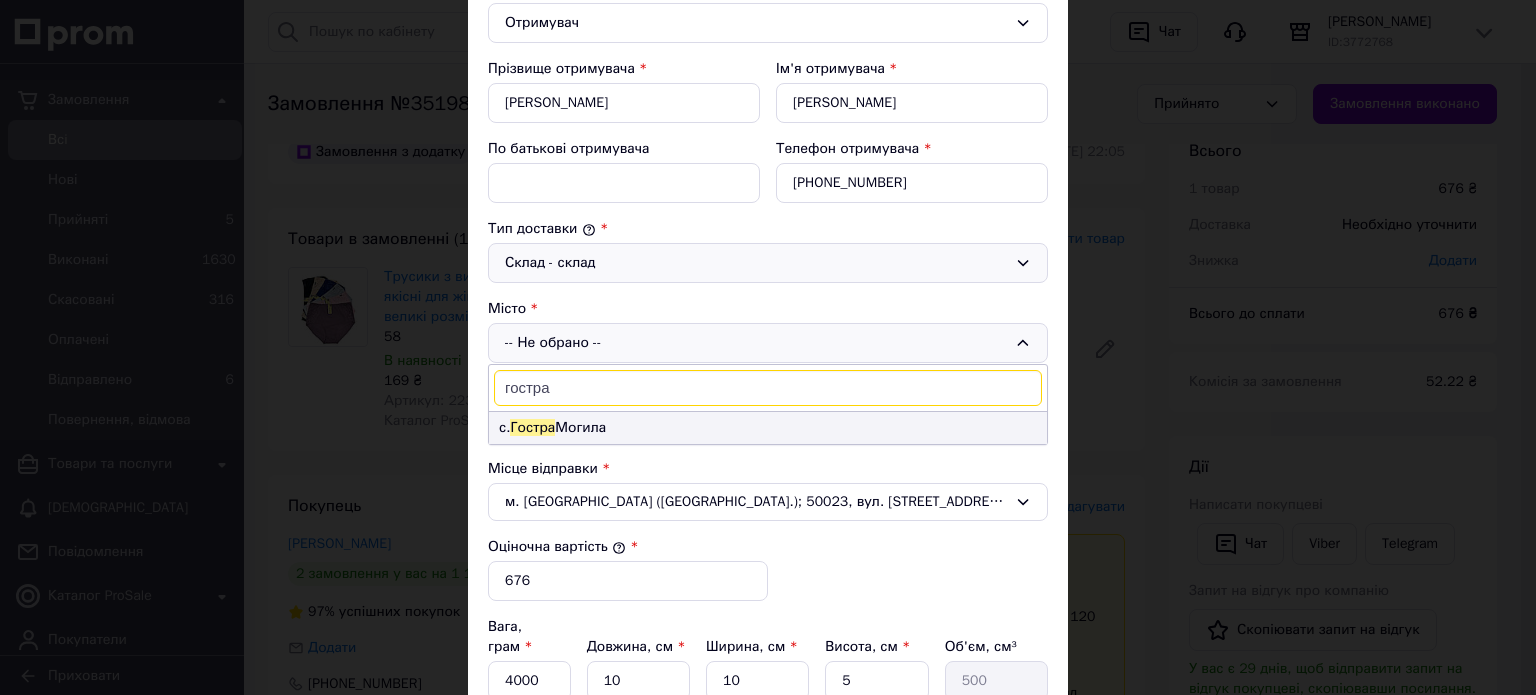 type on "гостра" 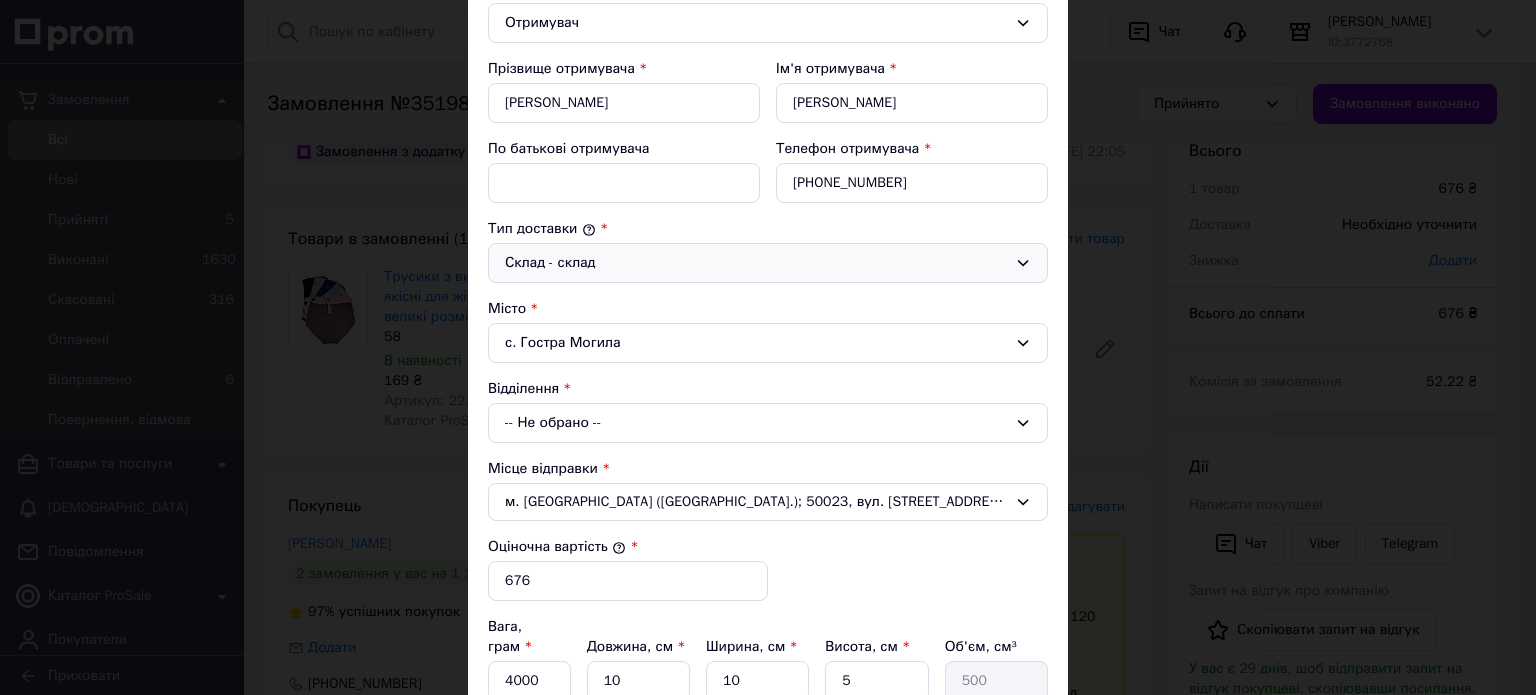 click on "-- Не обрано --" at bounding box center [768, 423] 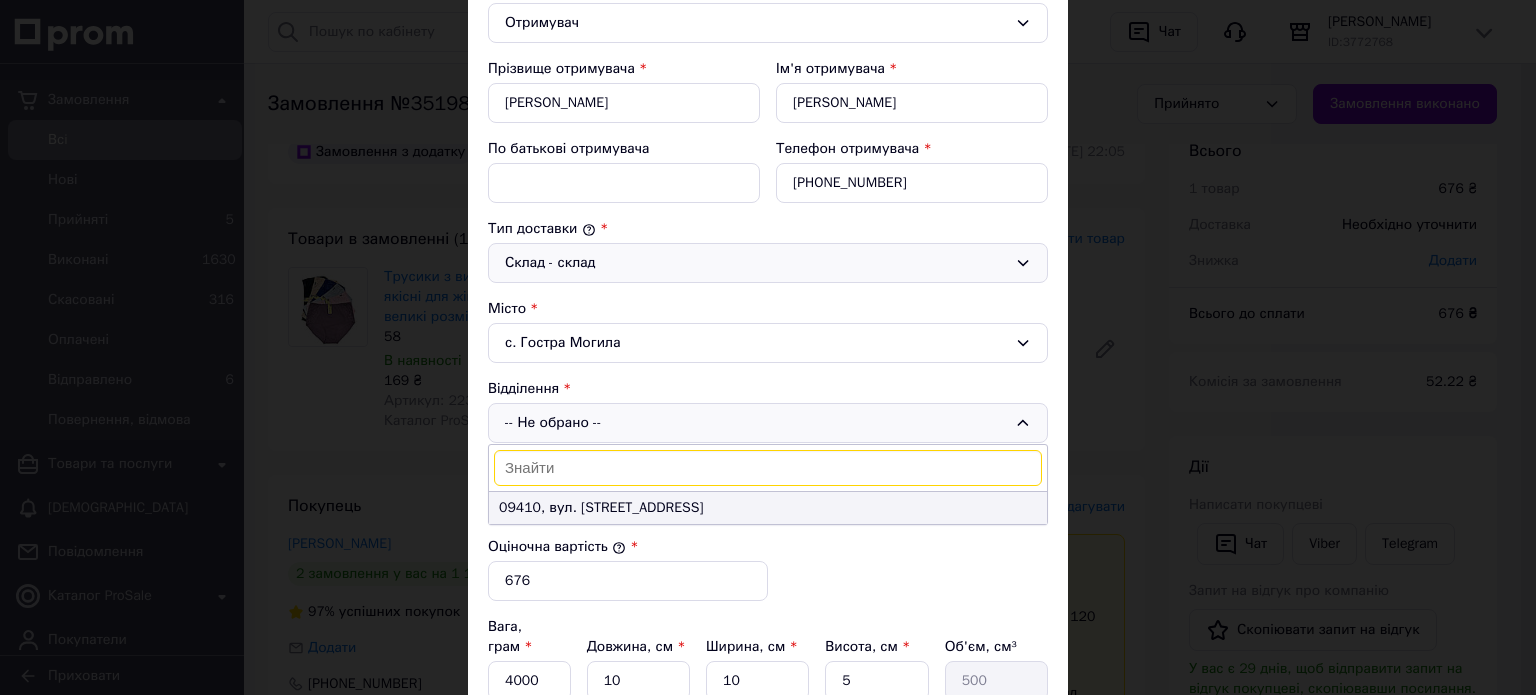 click on "09410, вул. Центральна, 41" at bounding box center (768, 508) 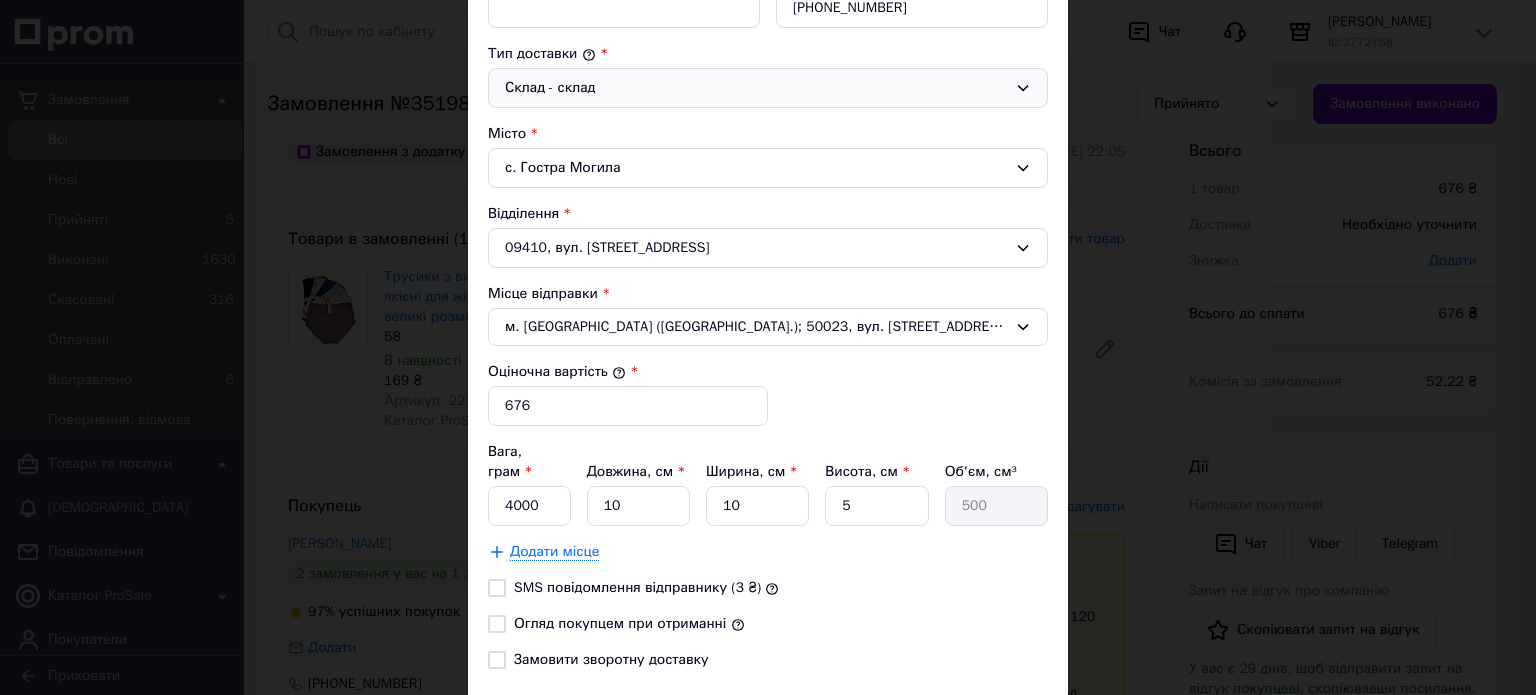 scroll, scrollTop: 508, scrollLeft: 0, axis: vertical 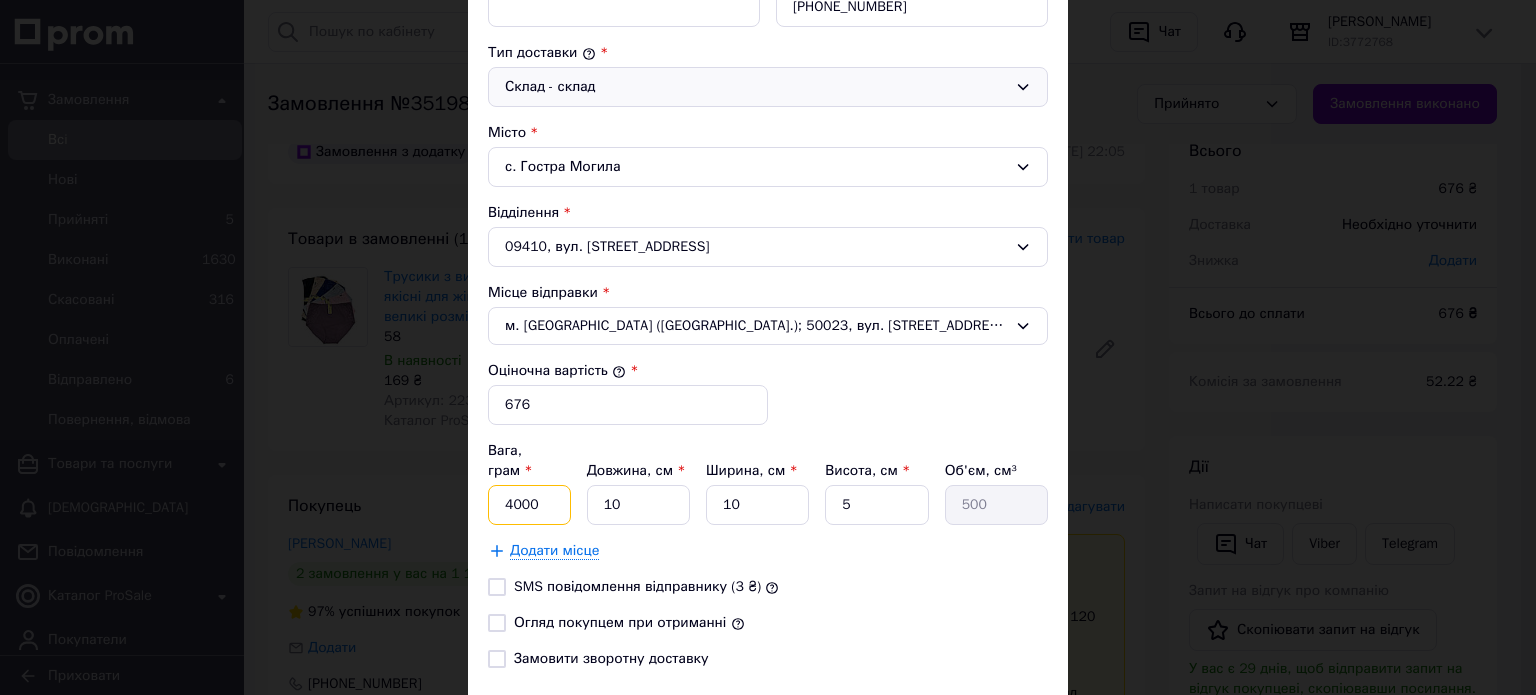 click on "4000" at bounding box center (529, 505) 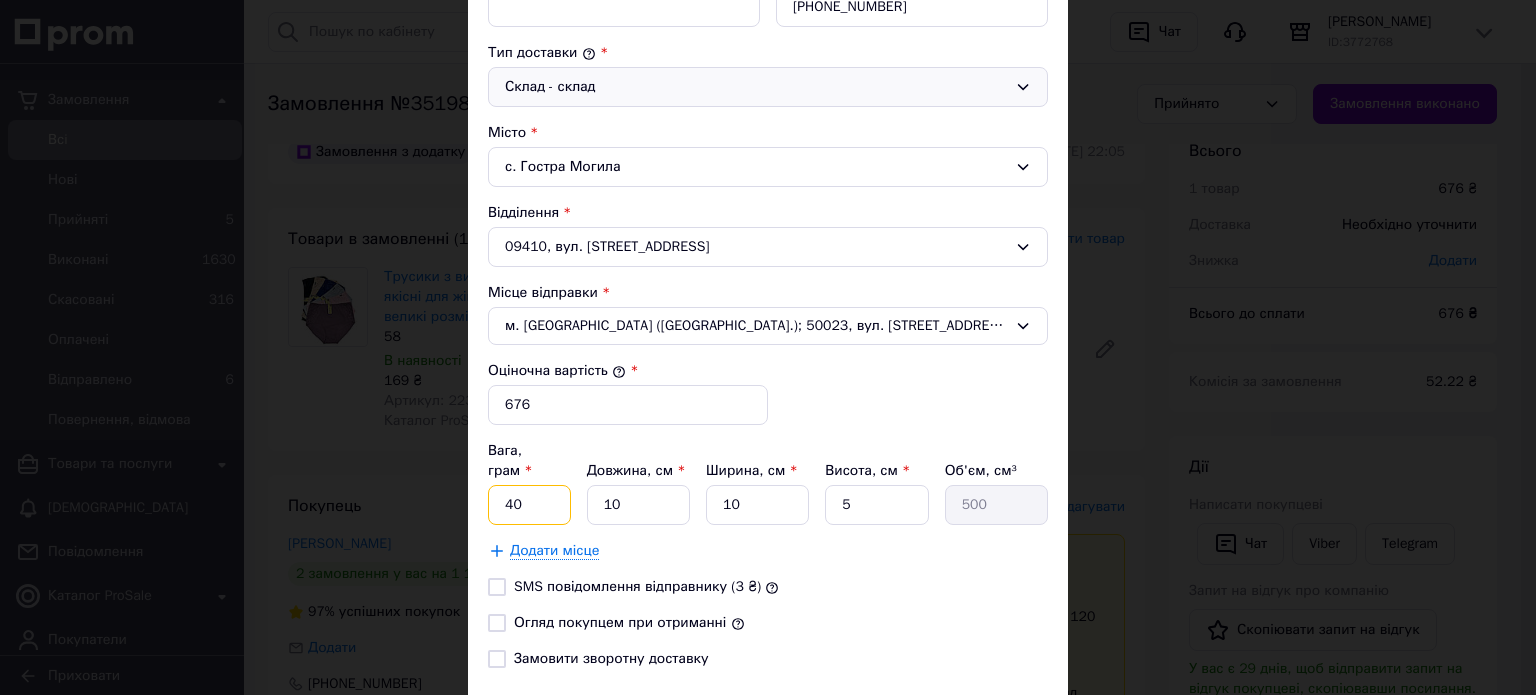 type on "4" 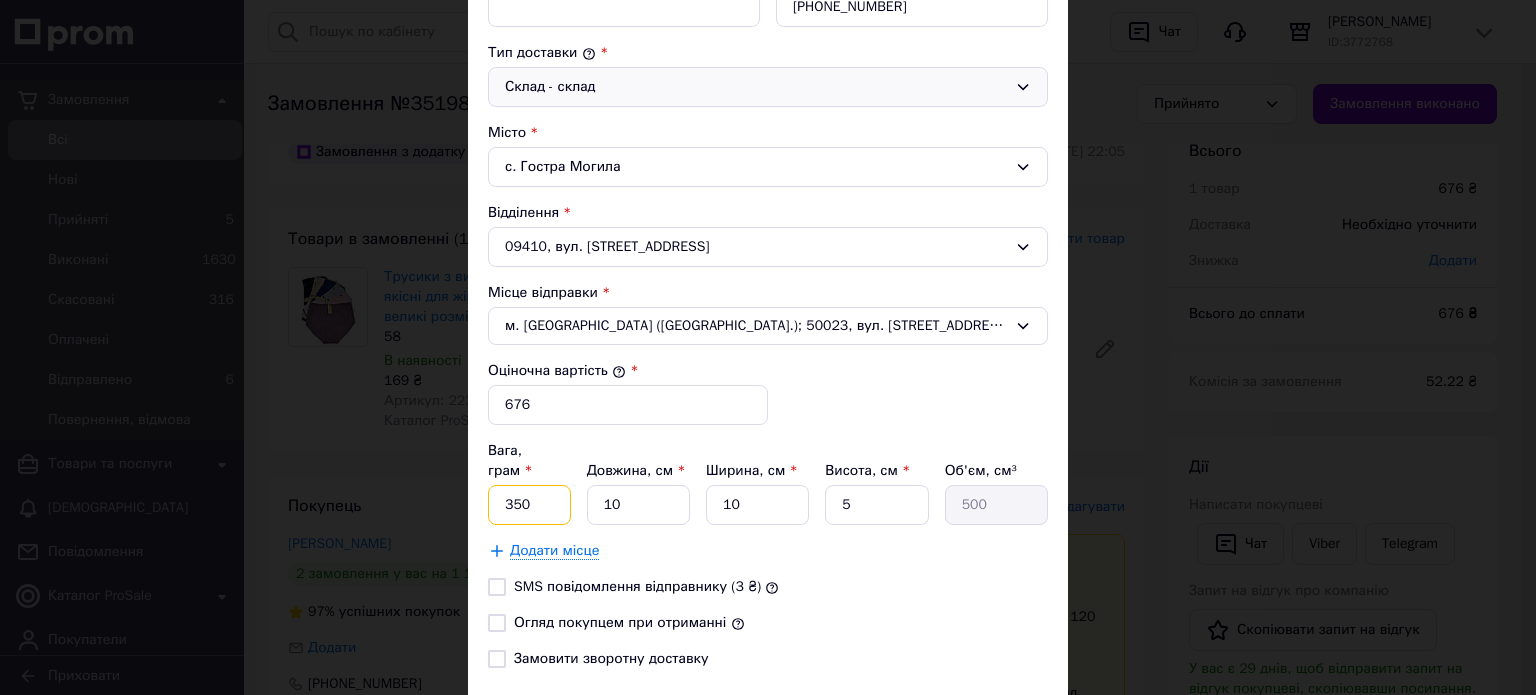 type on "350" 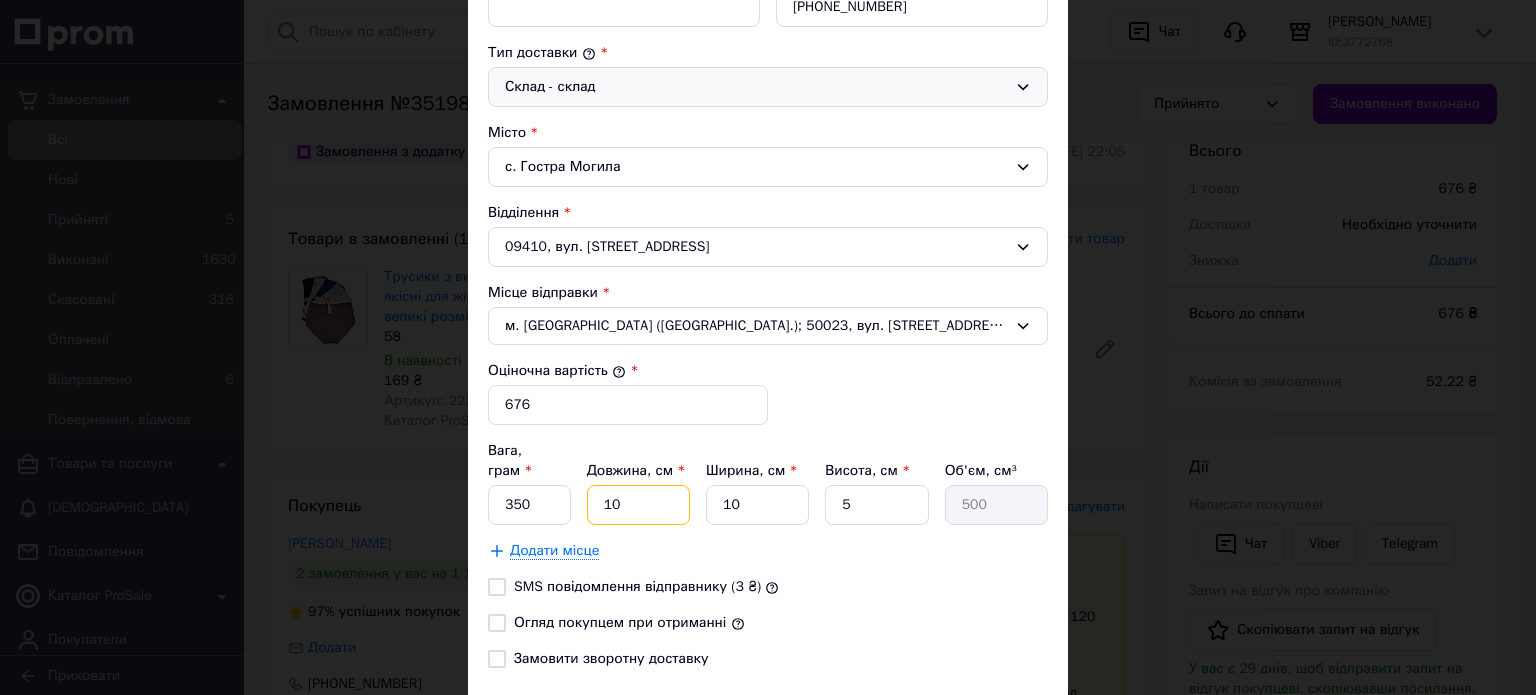 click on "10" at bounding box center (638, 505) 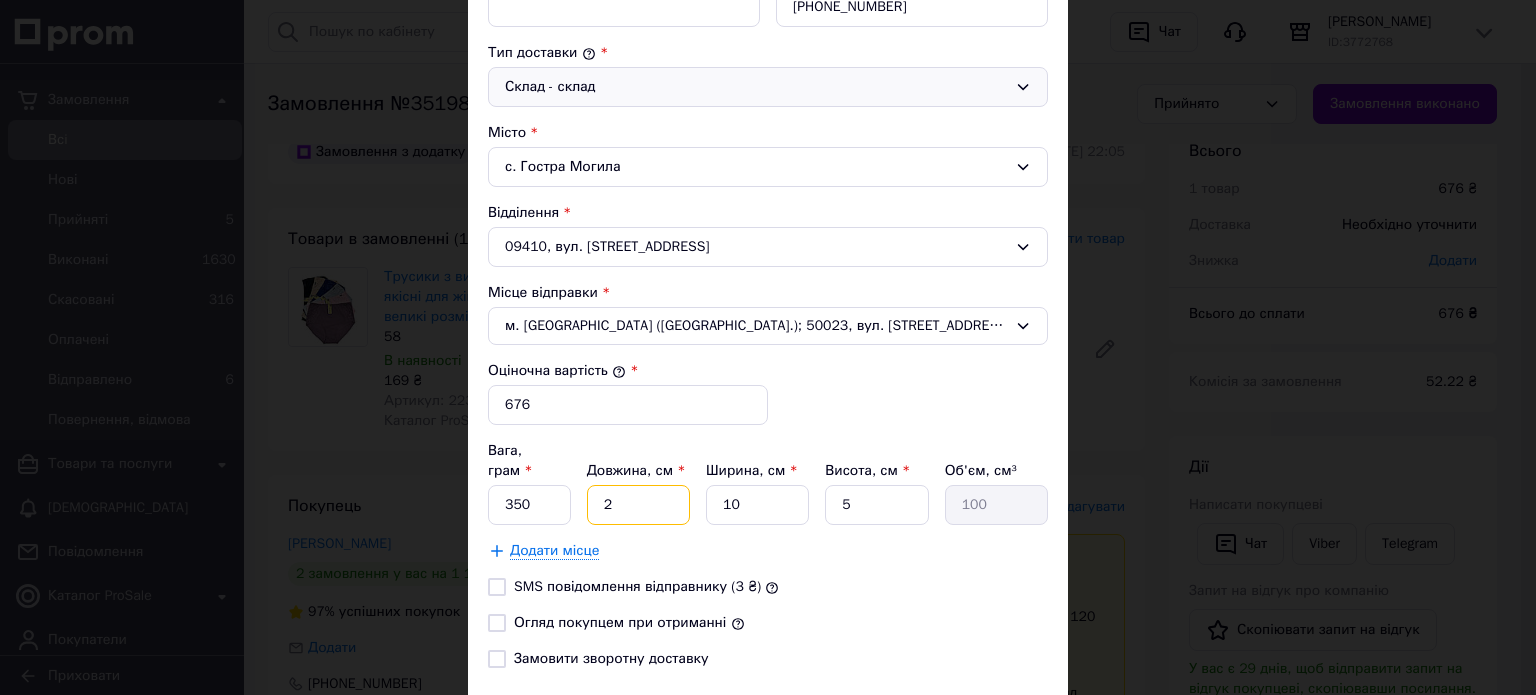 type on "20" 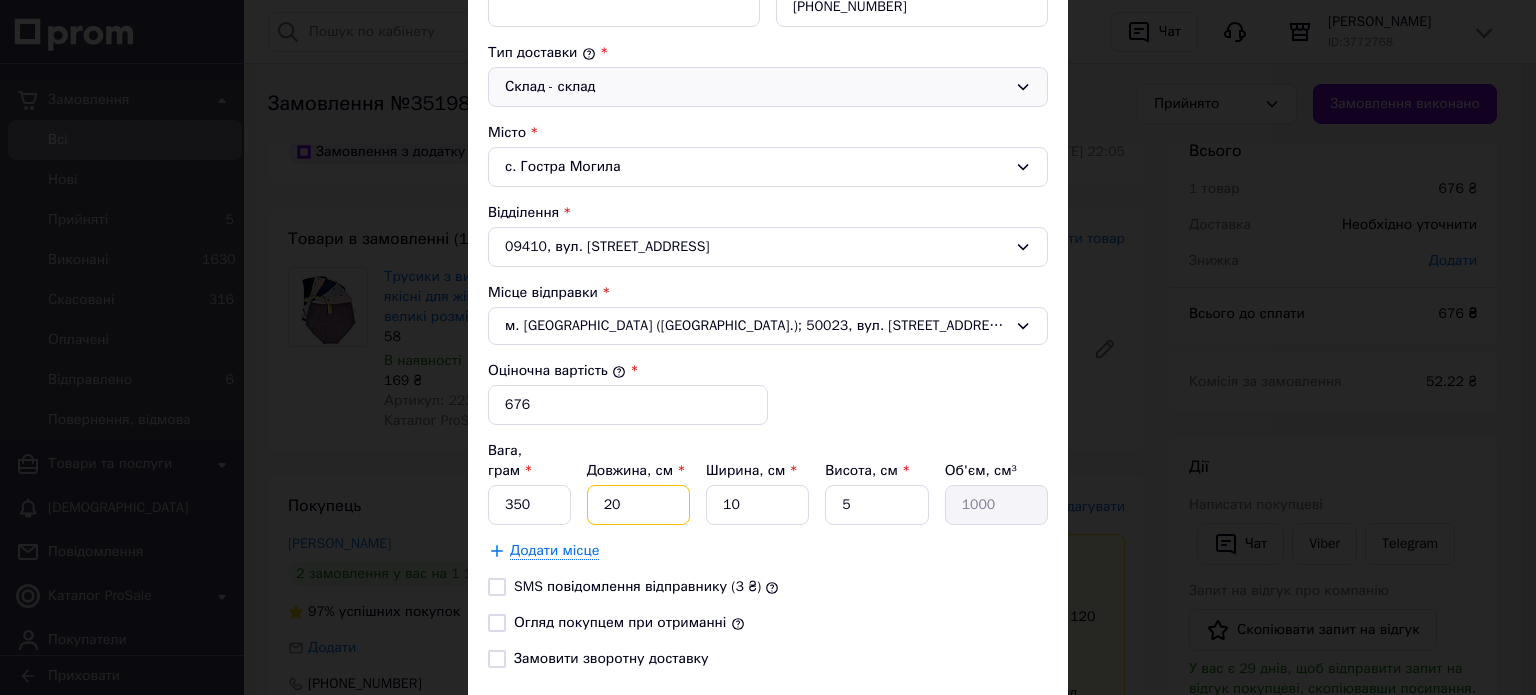type on "20" 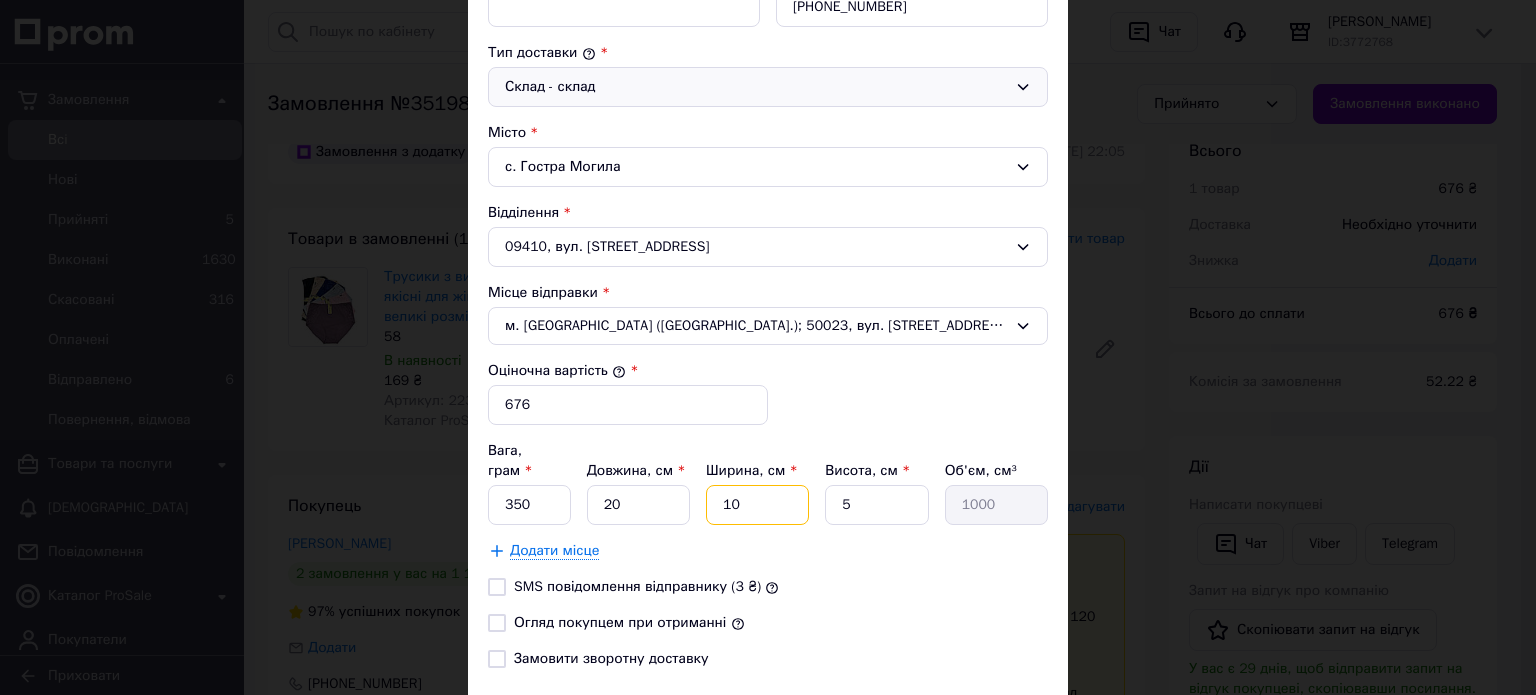 click on "10" at bounding box center [757, 505] 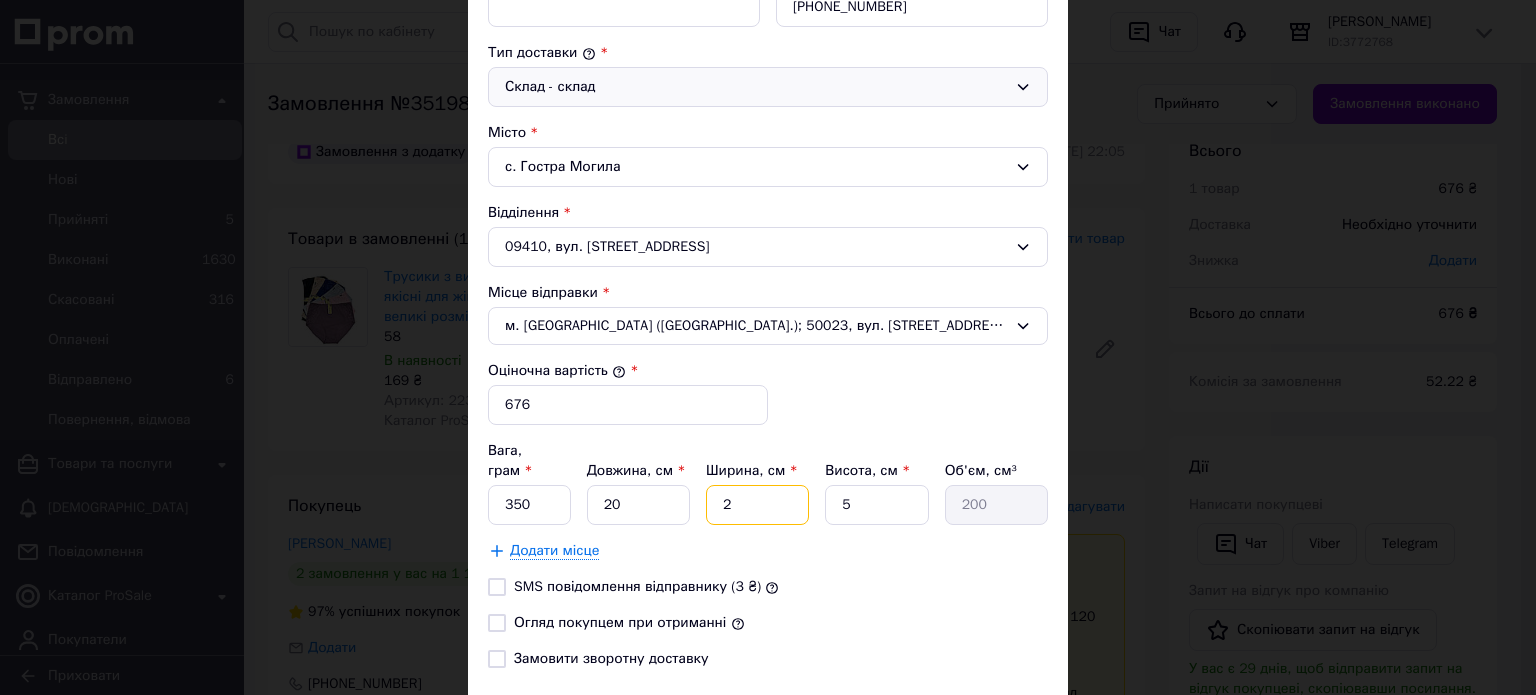 type on "20" 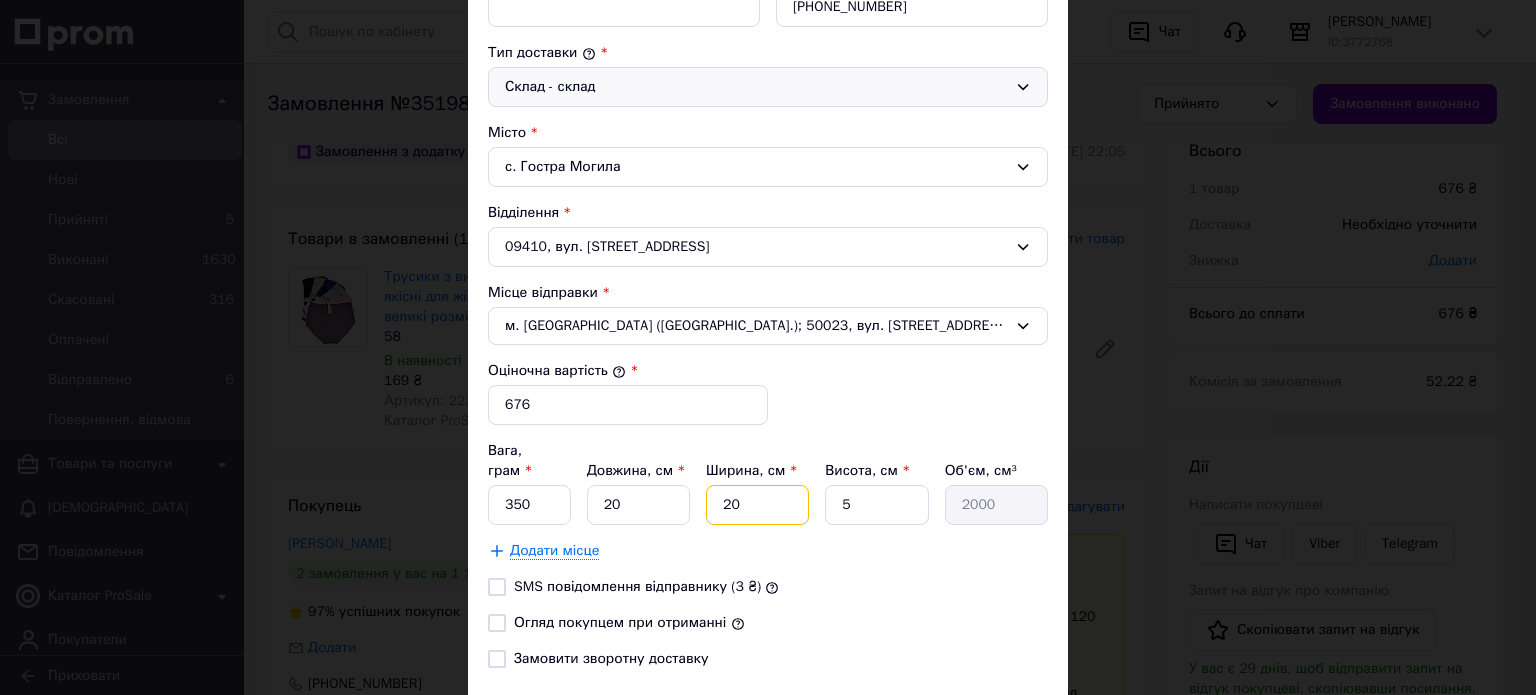 type on "20" 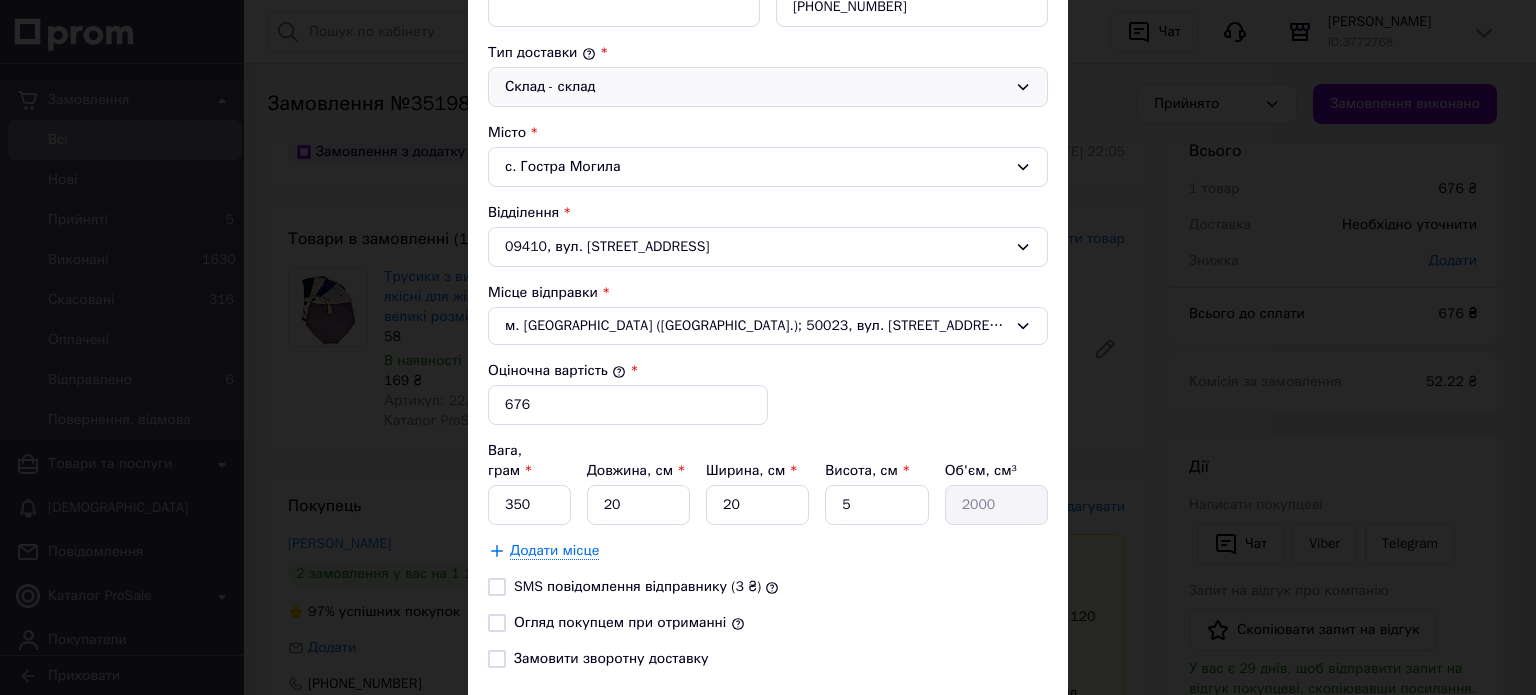 click on "Додати місце" at bounding box center [768, 551] 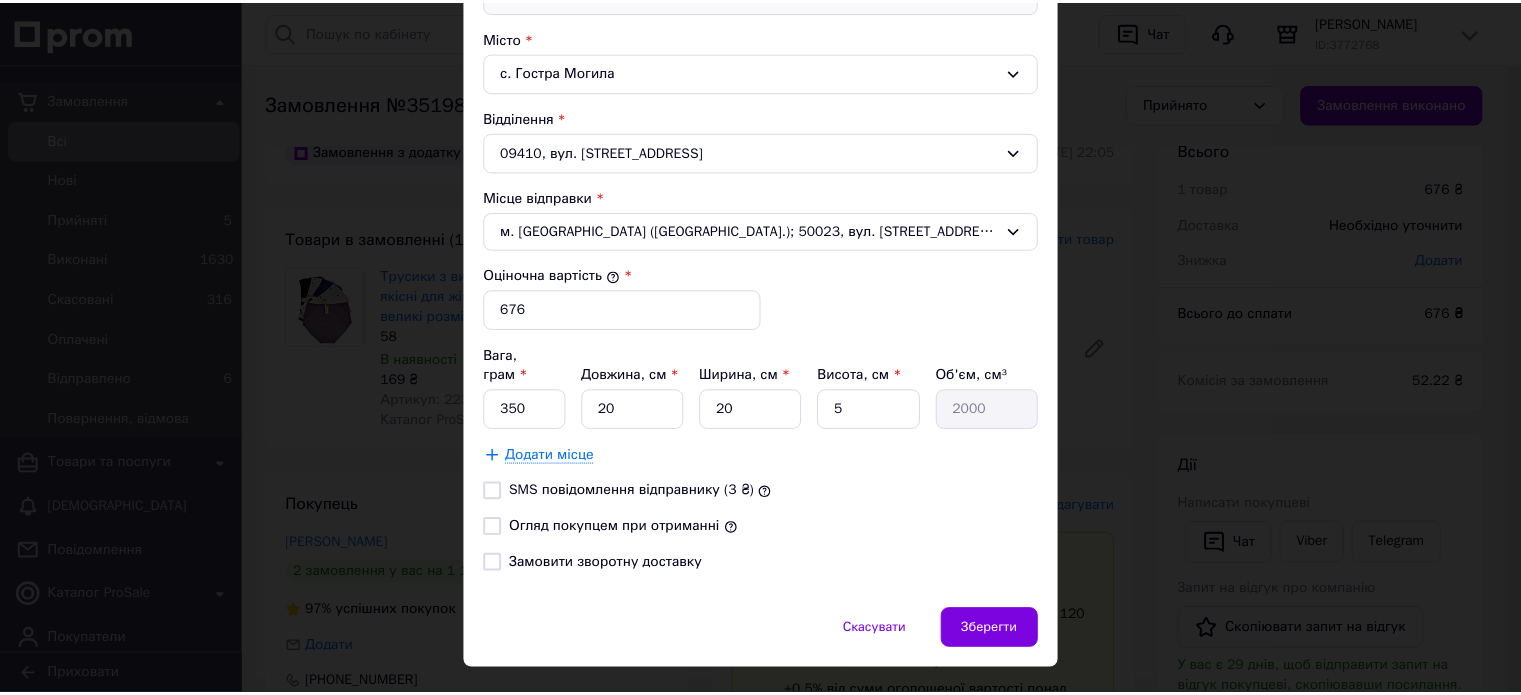 scroll, scrollTop: 604, scrollLeft: 0, axis: vertical 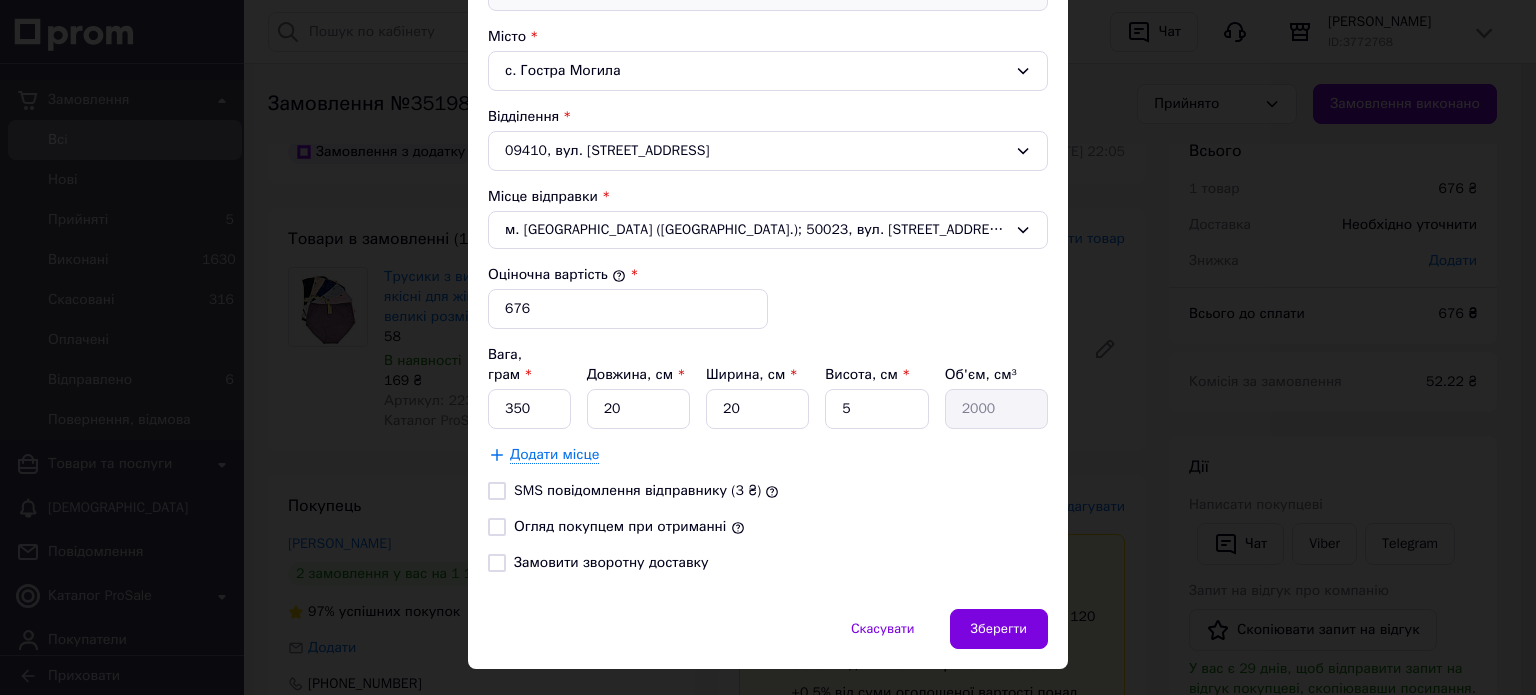 click on "Огляд покупцем при отриманні" at bounding box center [620, 526] 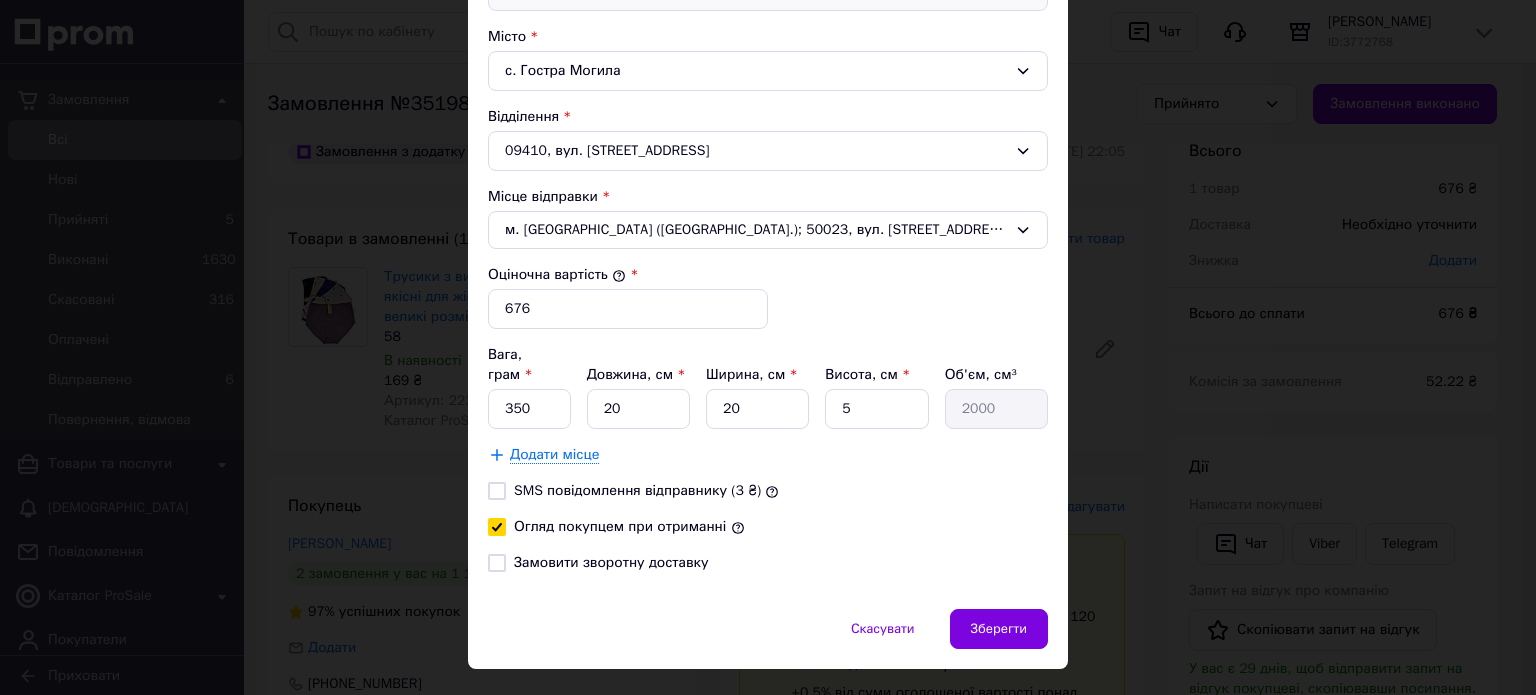 checkbox on "true" 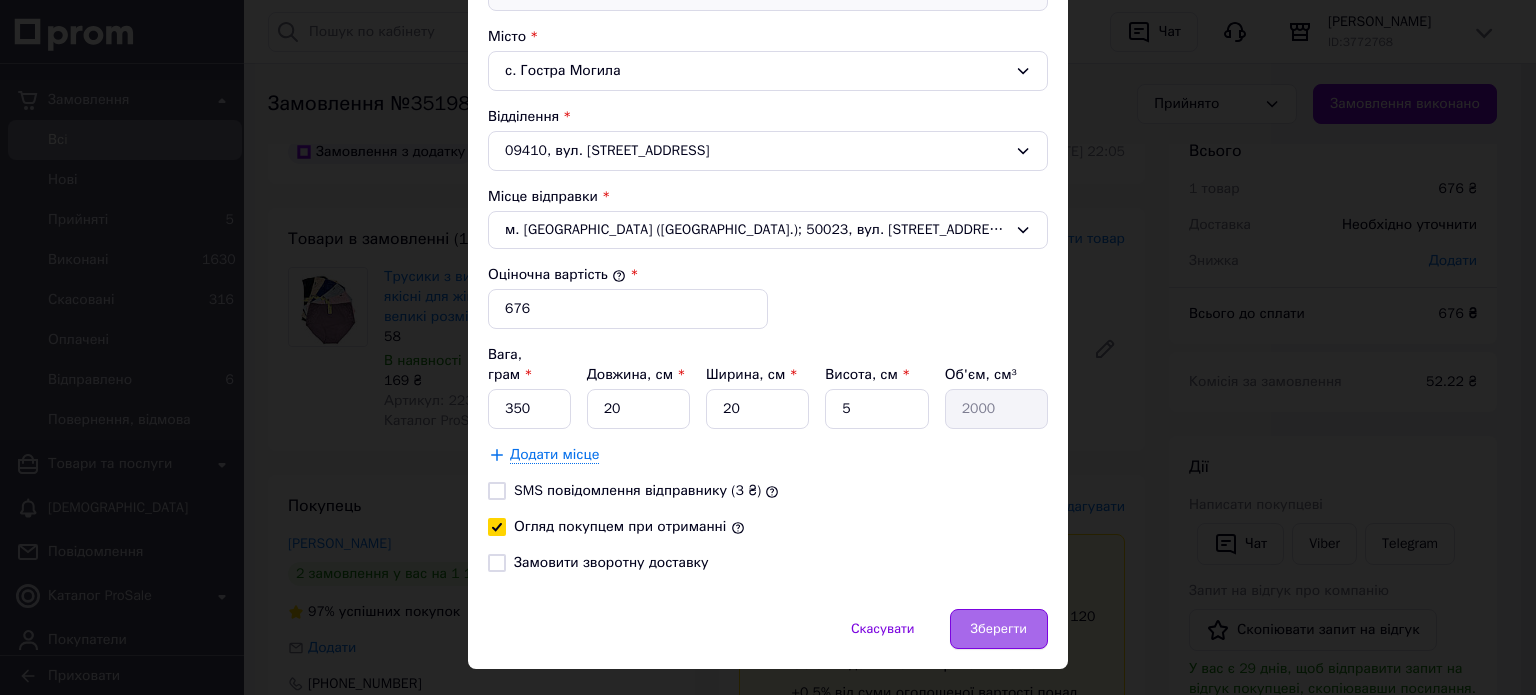 click on "Зберегти" at bounding box center (999, 629) 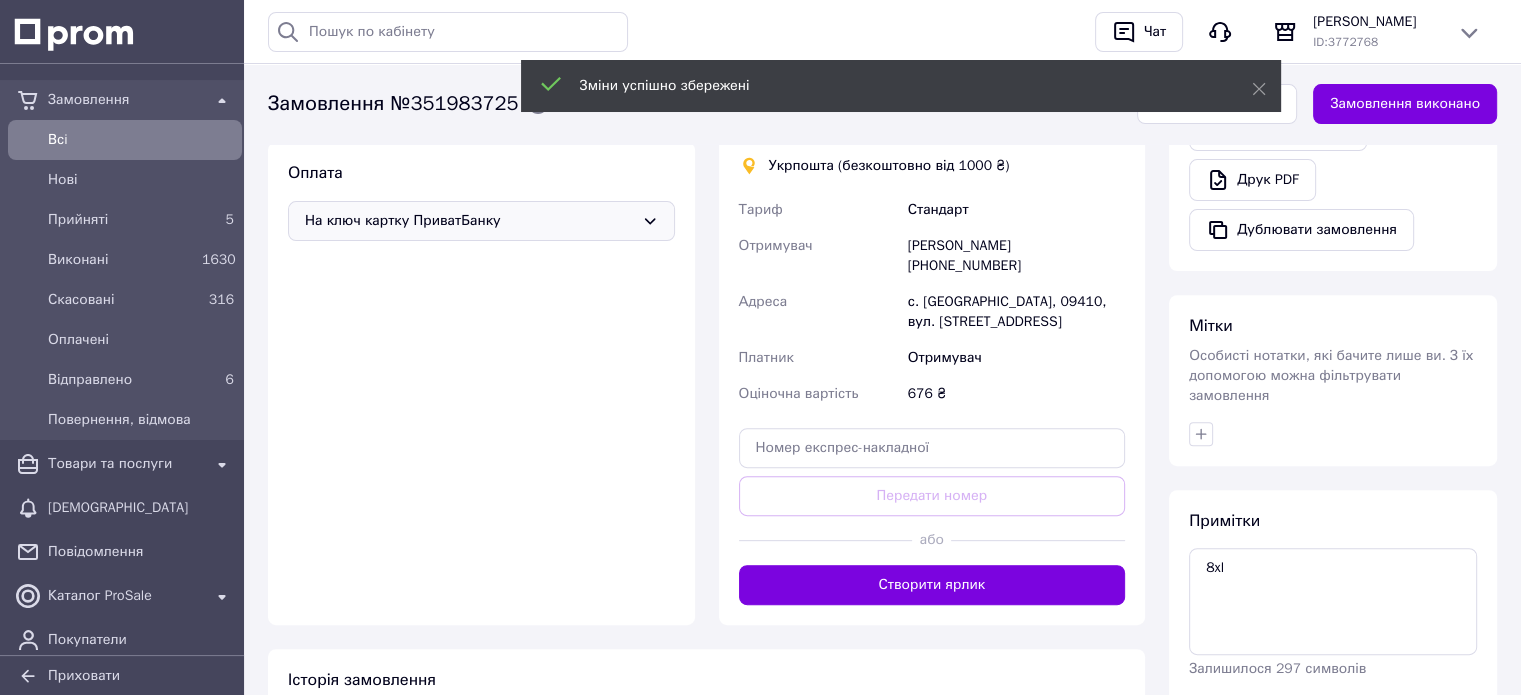 scroll, scrollTop: 663, scrollLeft: 0, axis: vertical 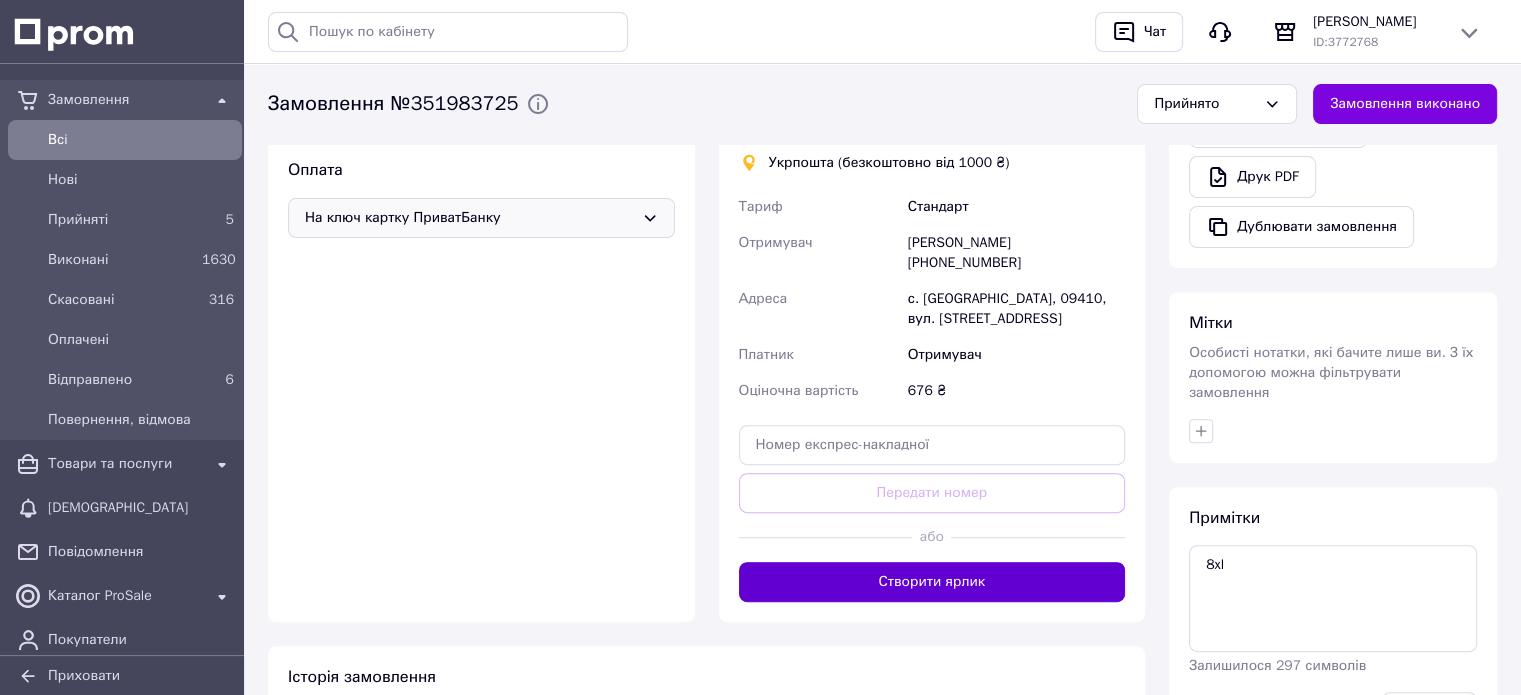 click on "Створити ярлик" at bounding box center (932, 582) 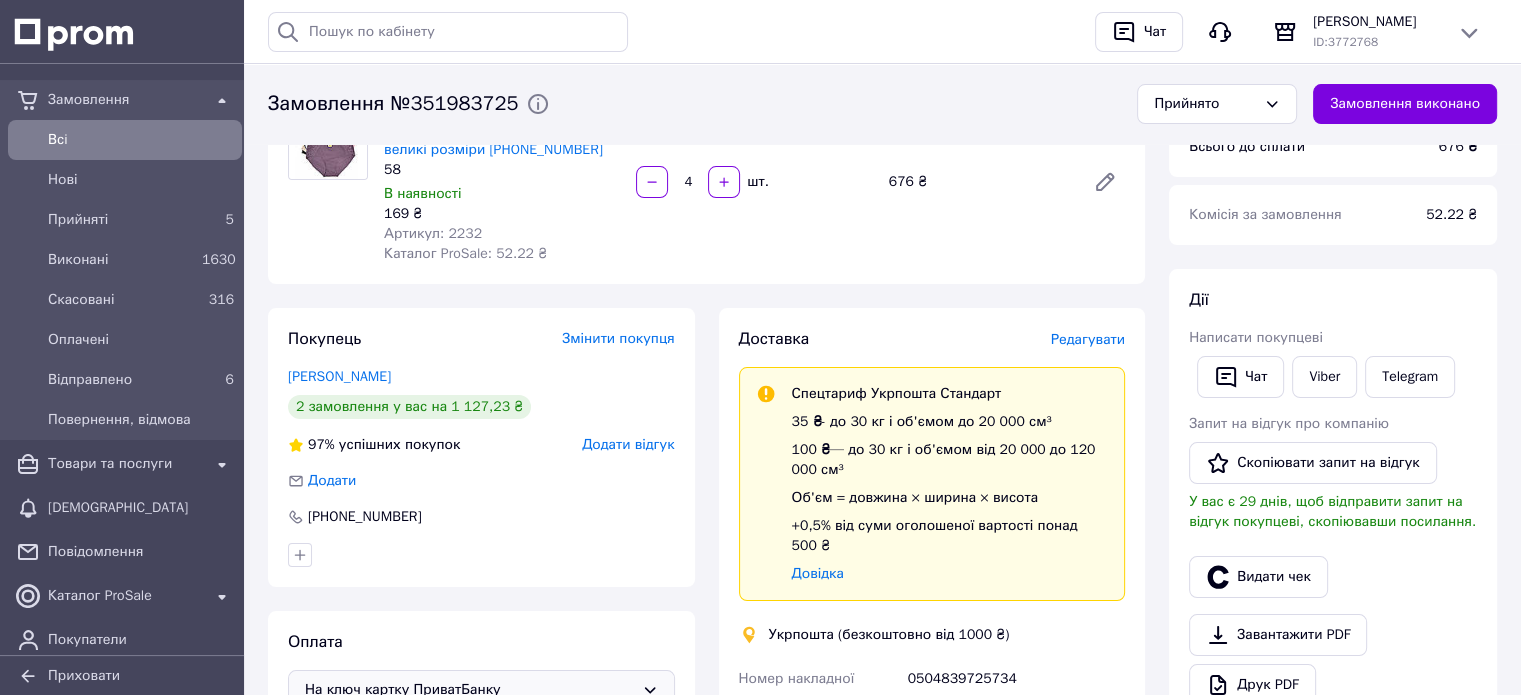 scroll, scrollTop: 0, scrollLeft: 0, axis: both 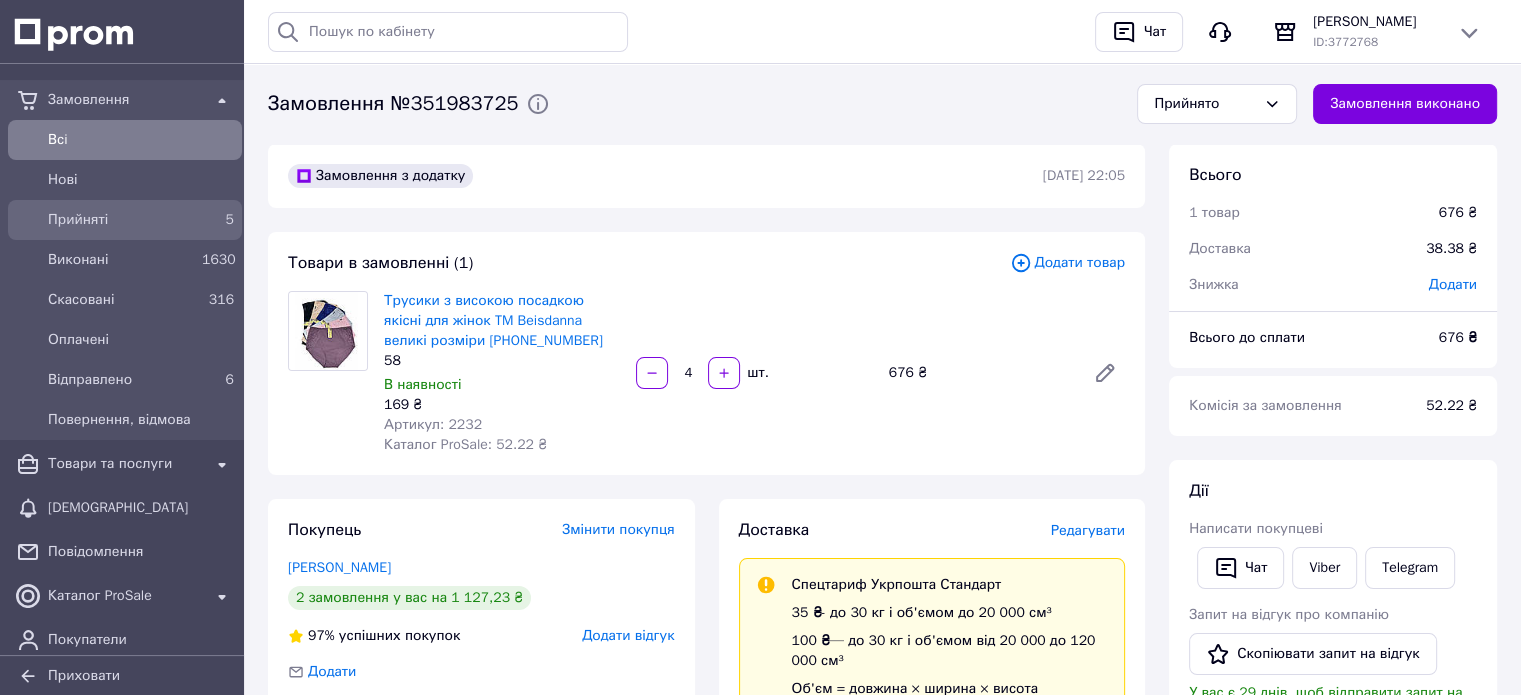 click on "Прийняті" at bounding box center (121, 220) 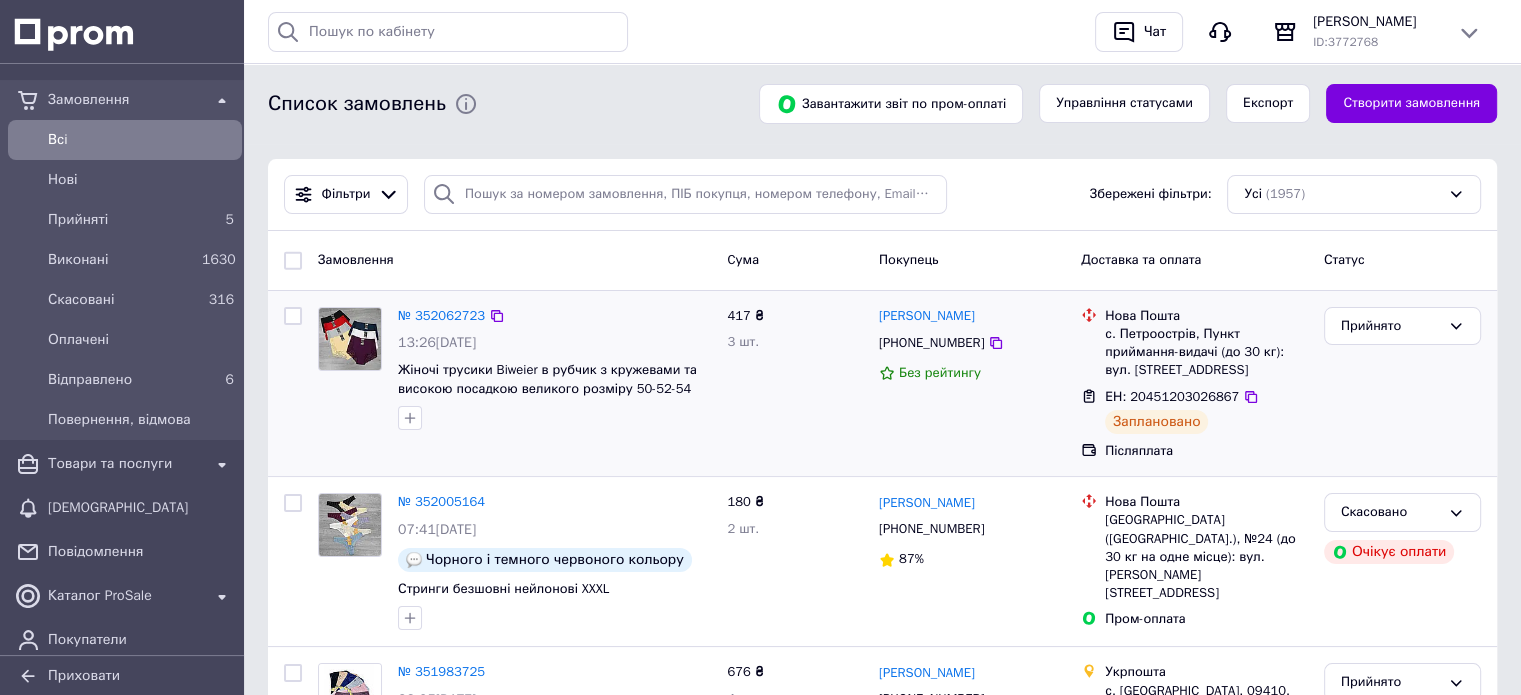 scroll, scrollTop: 88, scrollLeft: 0, axis: vertical 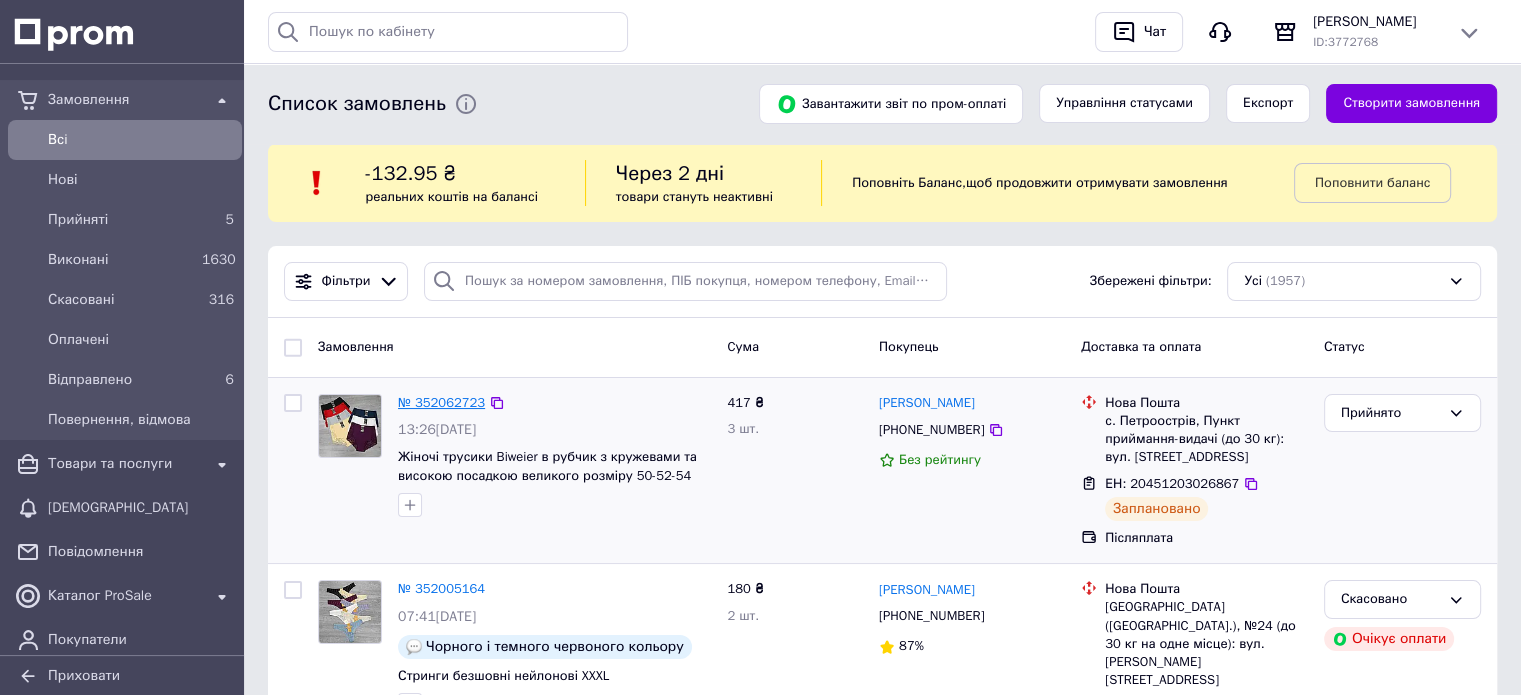 click on "№ 352062723" at bounding box center [441, 402] 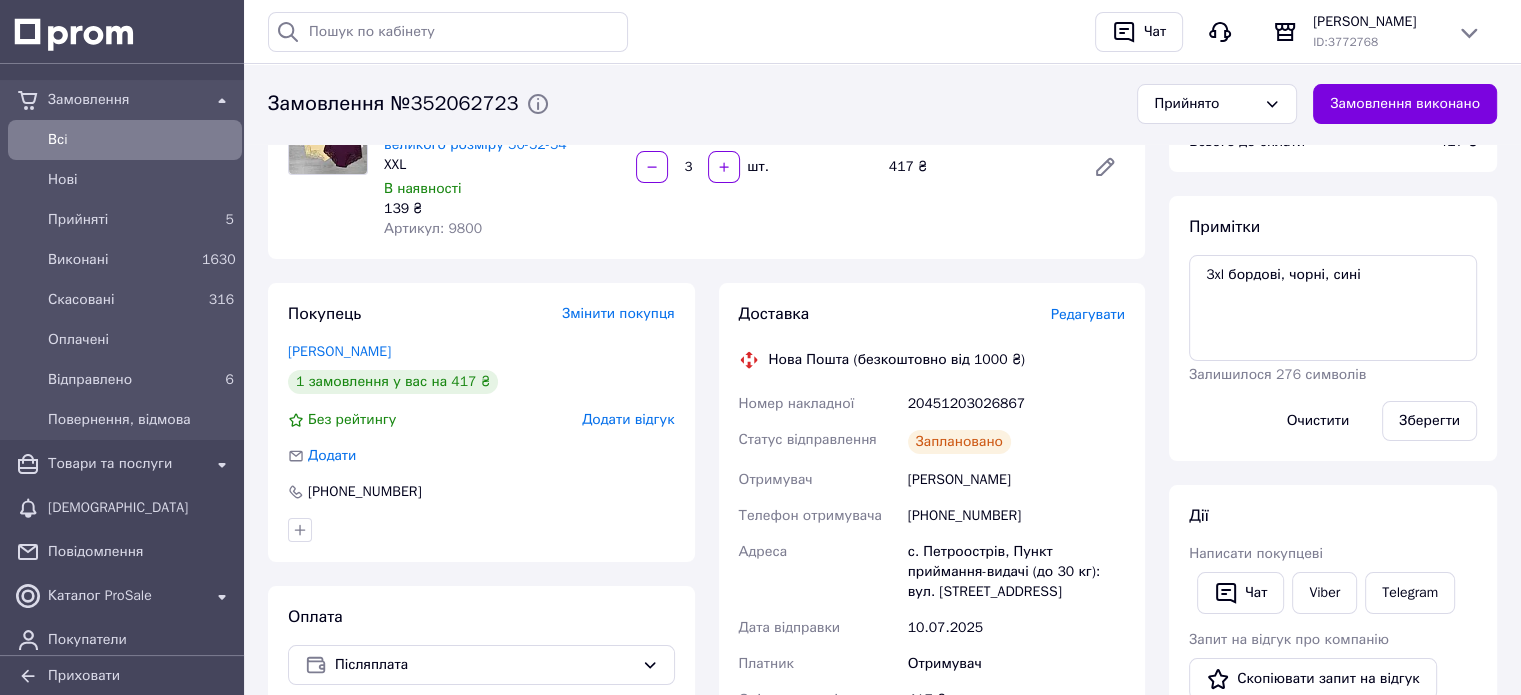 scroll, scrollTop: 0, scrollLeft: 0, axis: both 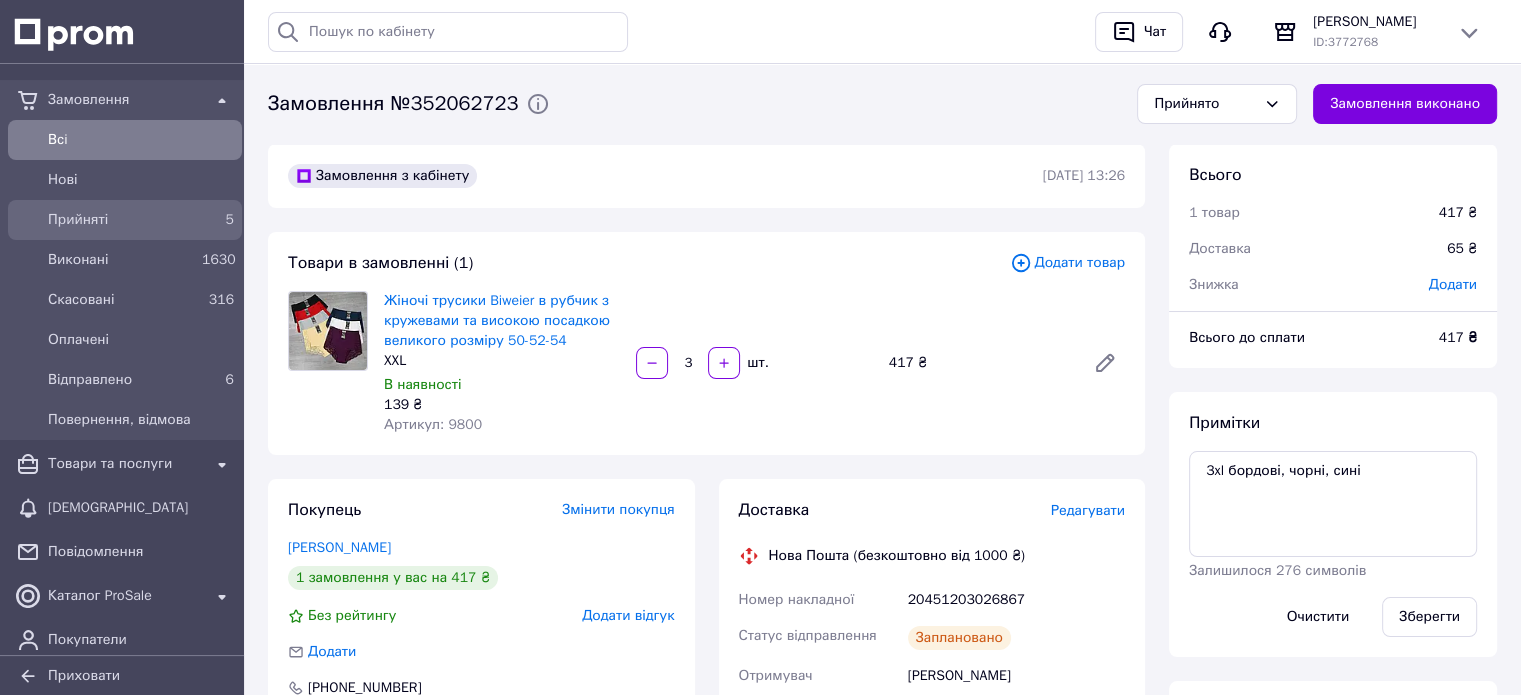 click on "Прийняті" at bounding box center [121, 220] 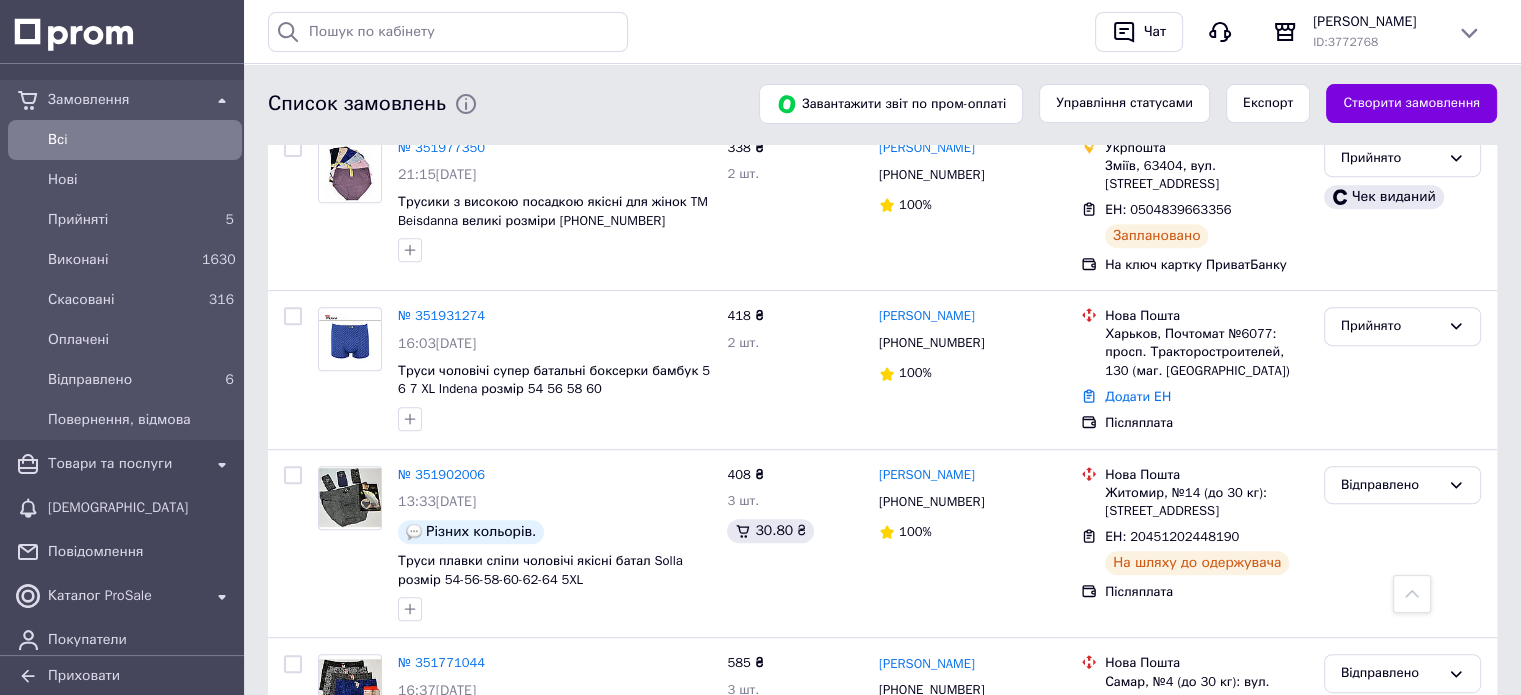 scroll, scrollTop: 780, scrollLeft: 0, axis: vertical 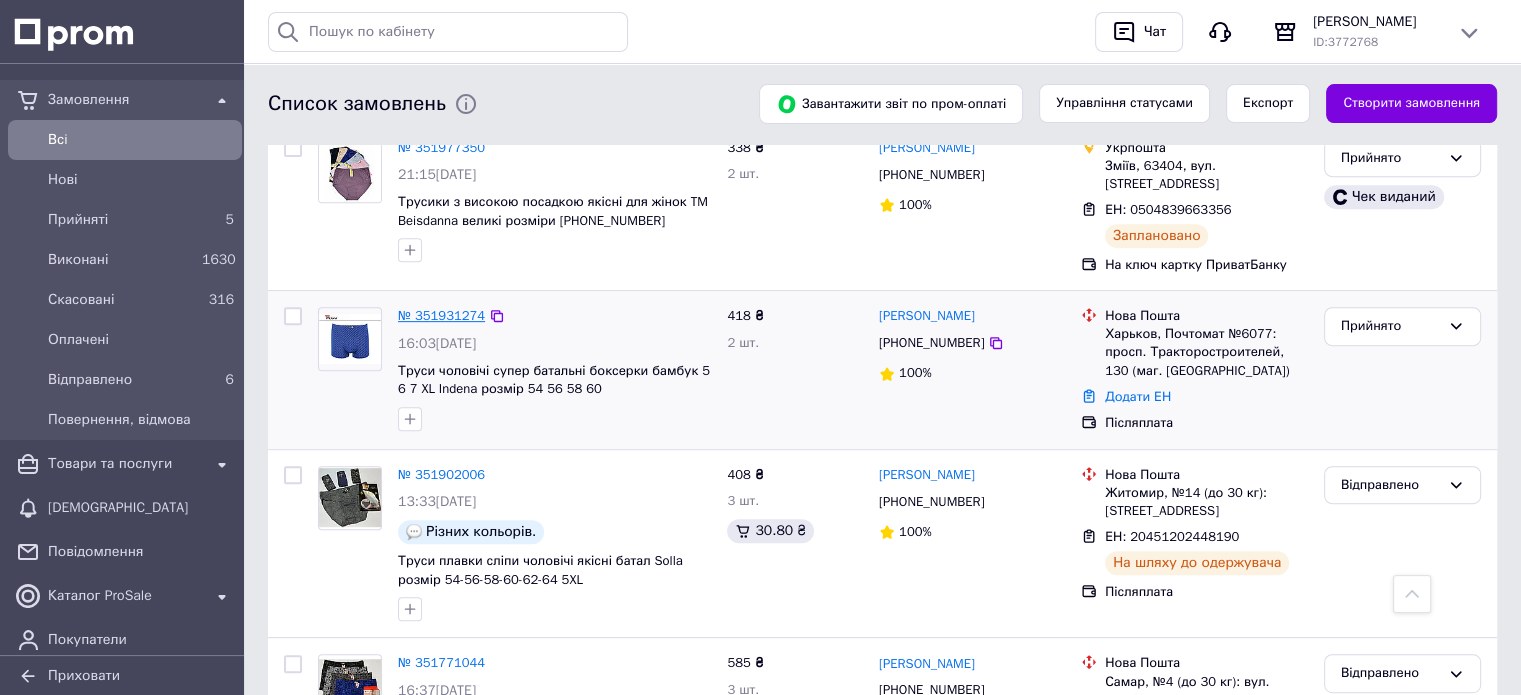 click on "№ 351931274" at bounding box center (441, 315) 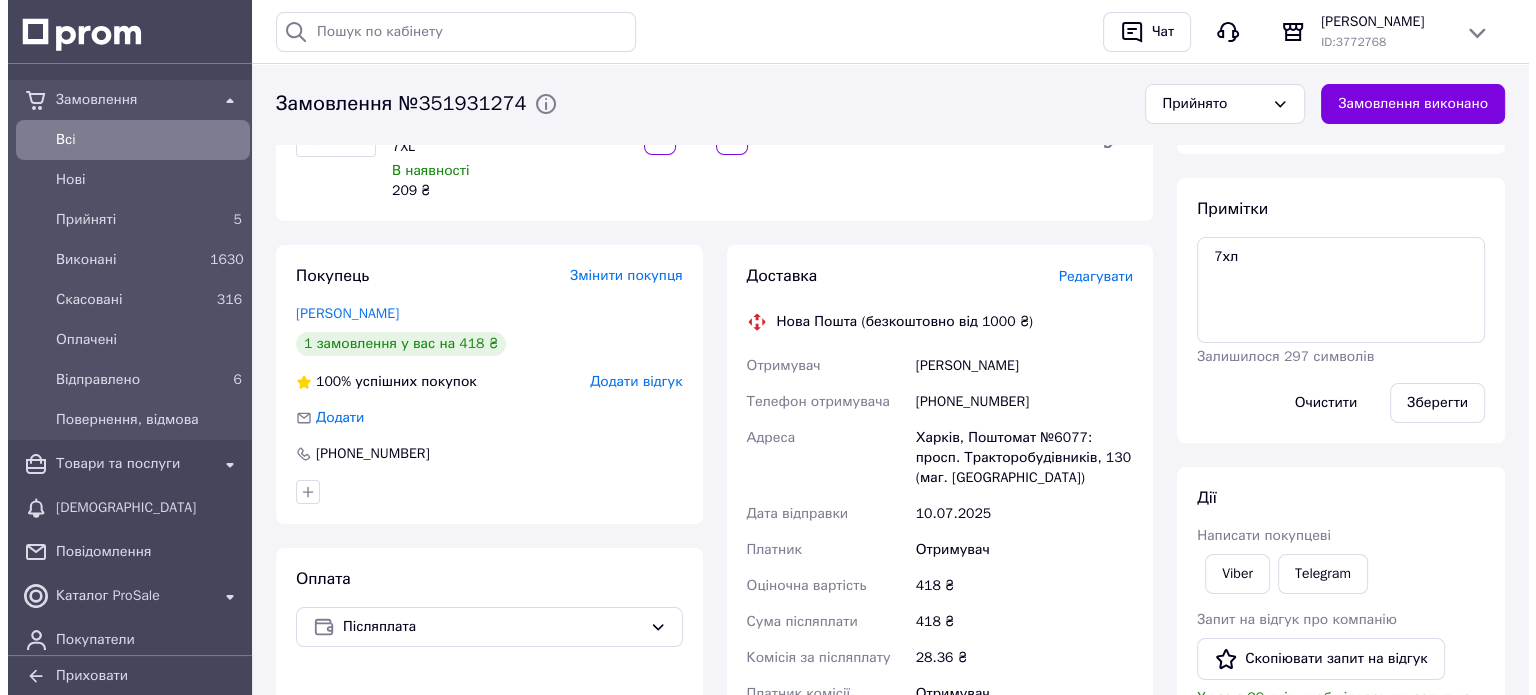 scroll, scrollTop: 213, scrollLeft: 0, axis: vertical 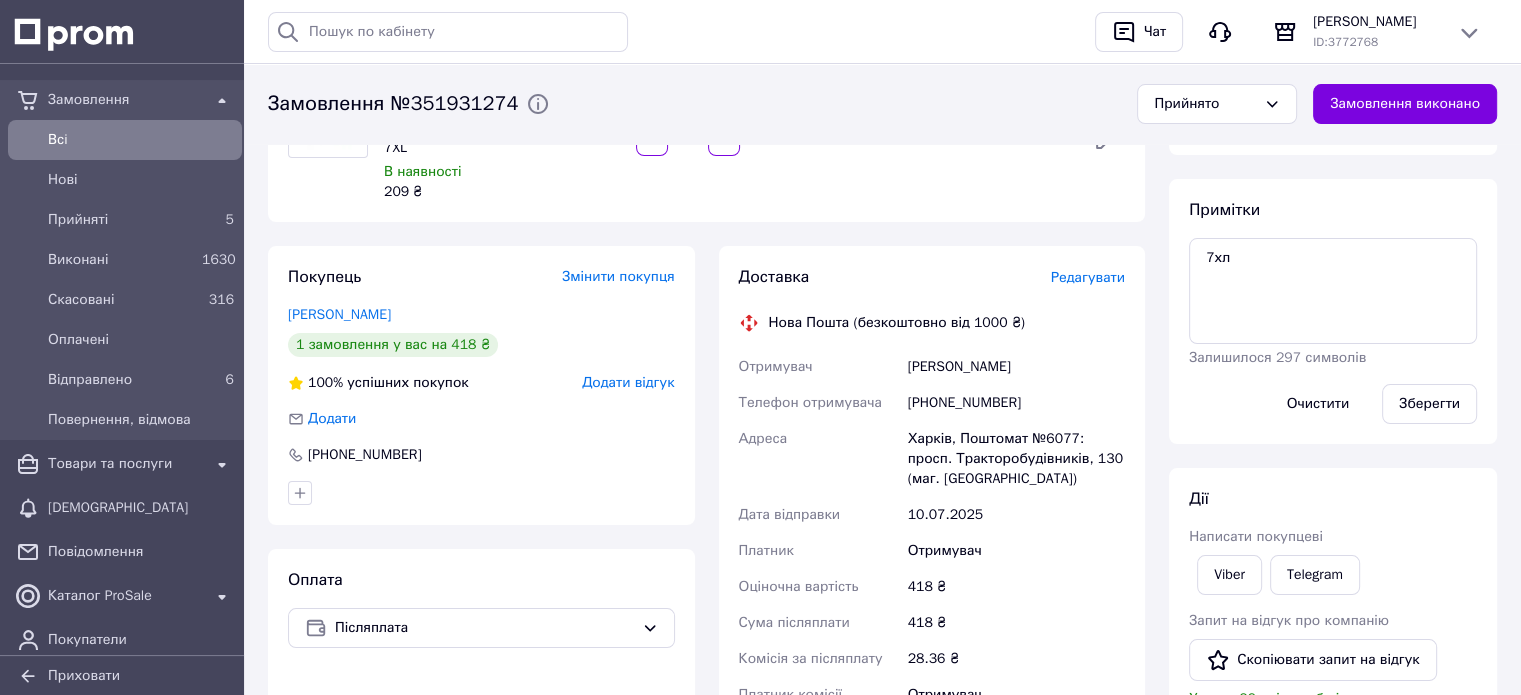 click on "Редагувати" at bounding box center (1088, 277) 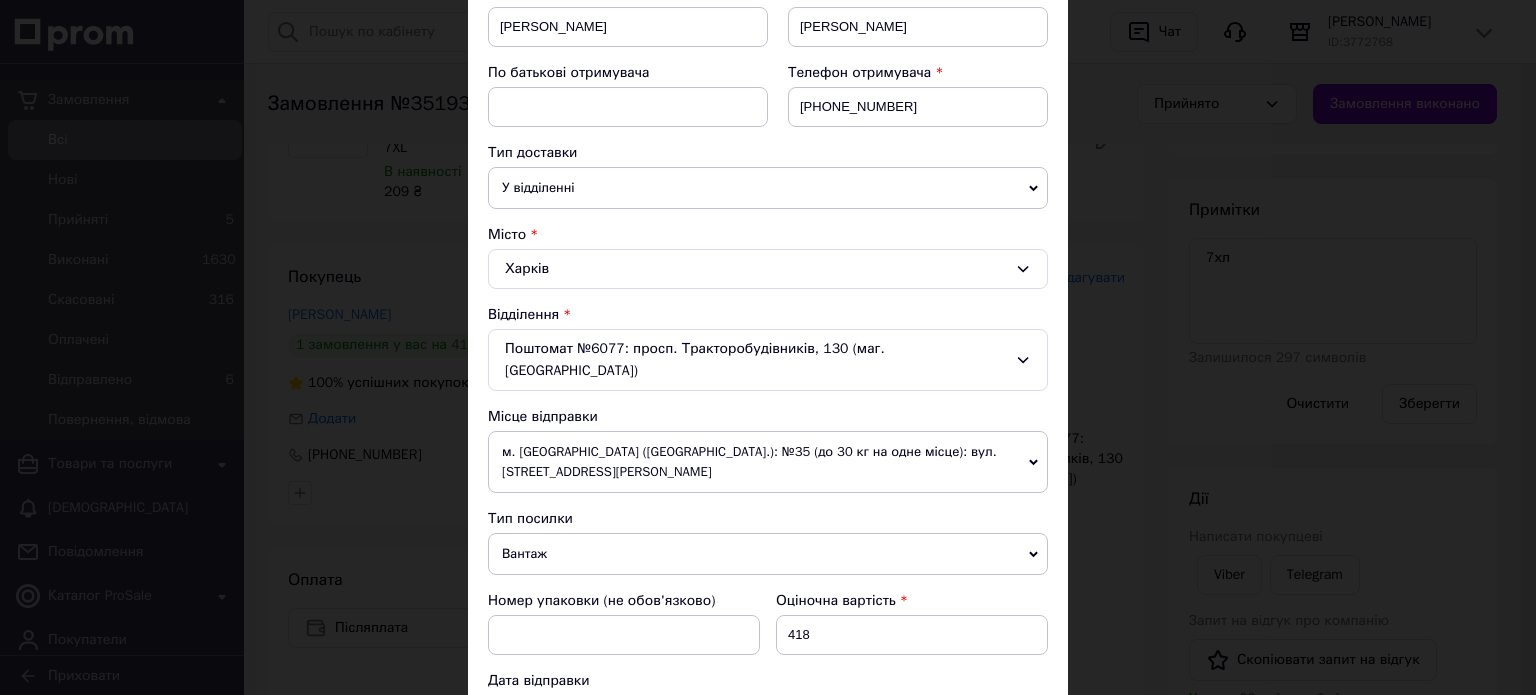 scroll, scrollTop: 336, scrollLeft: 0, axis: vertical 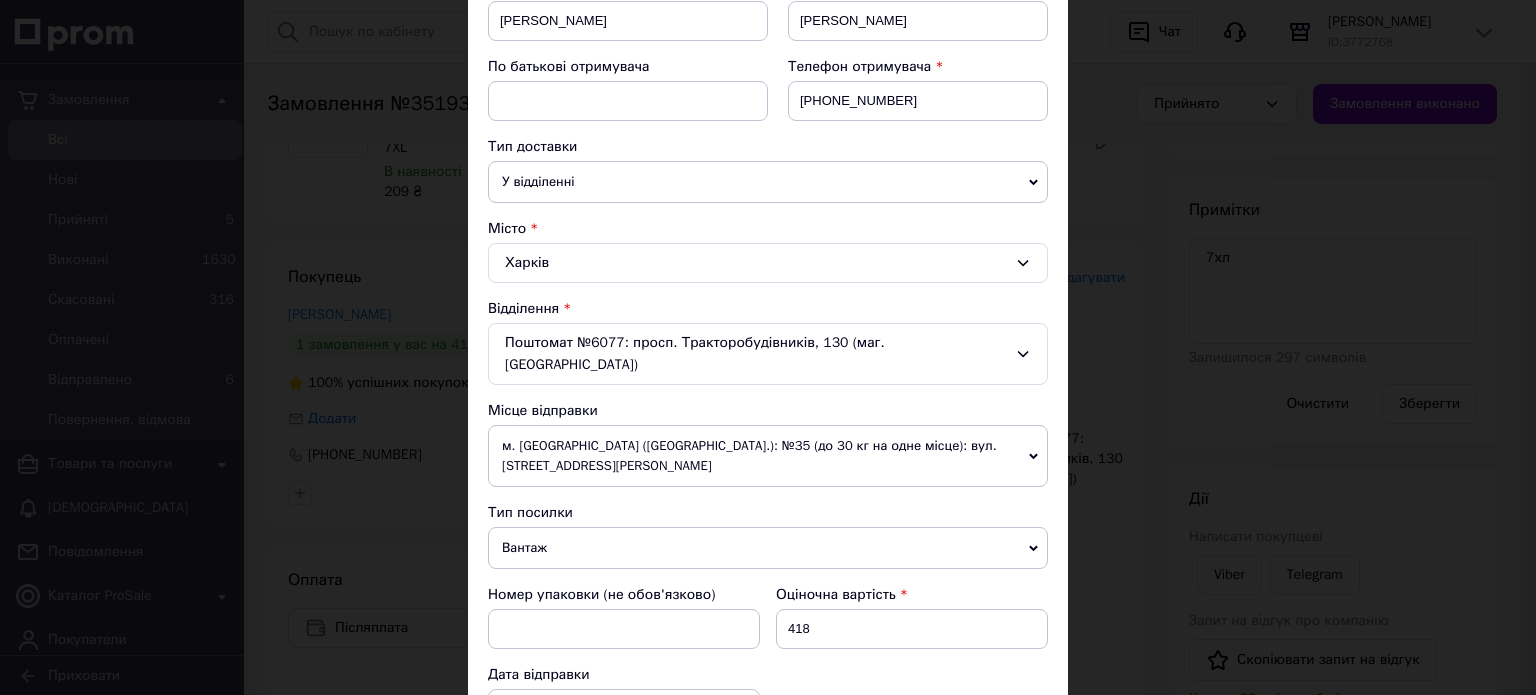 click on "Вантаж" at bounding box center [768, 548] 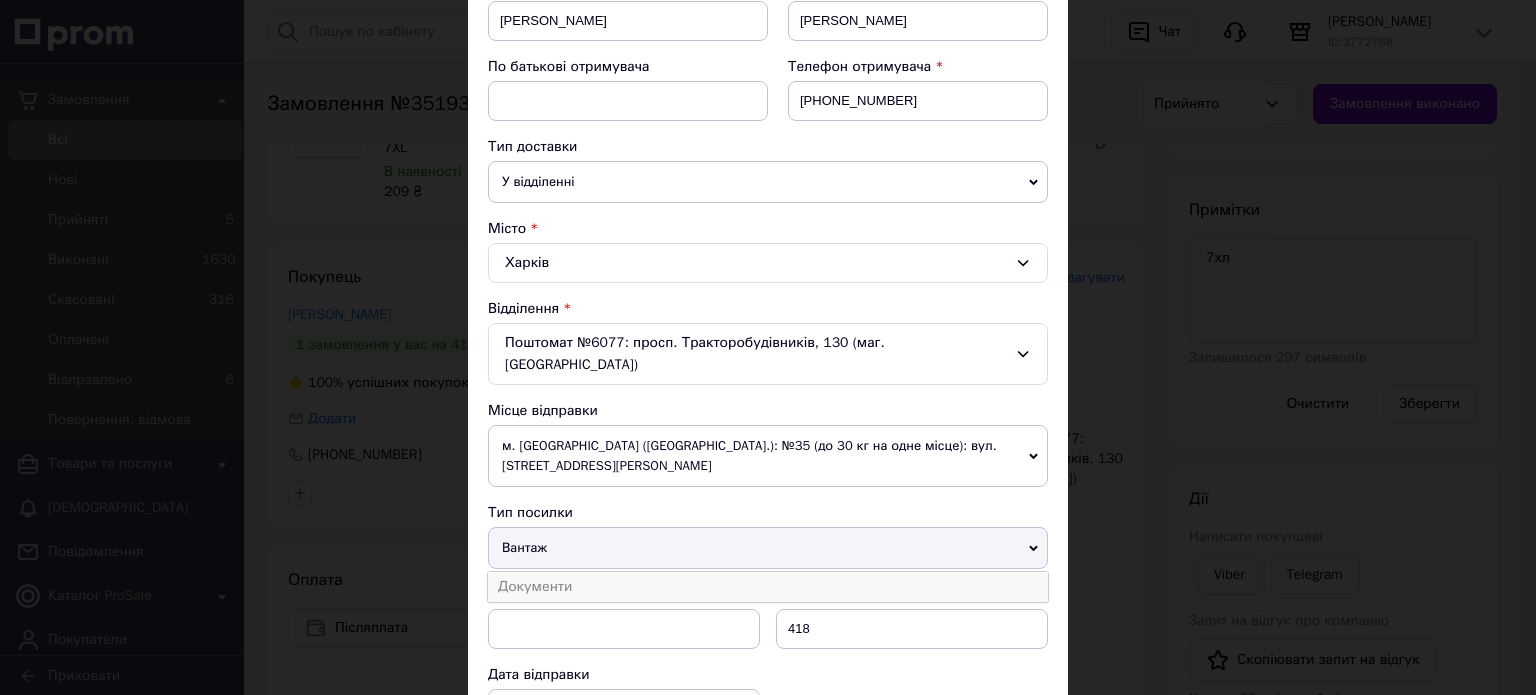 click on "Документи" at bounding box center (768, 587) 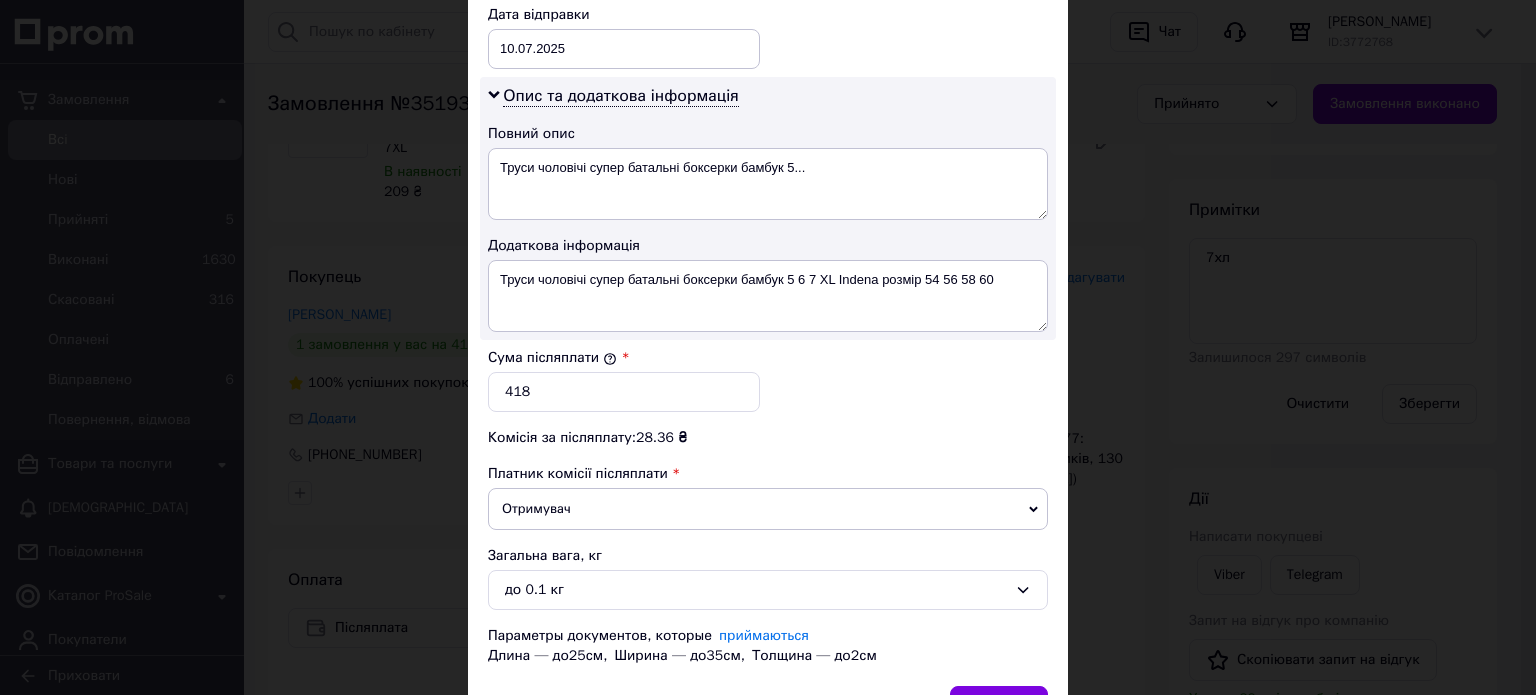 scroll, scrollTop: 1000, scrollLeft: 0, axis: vertical 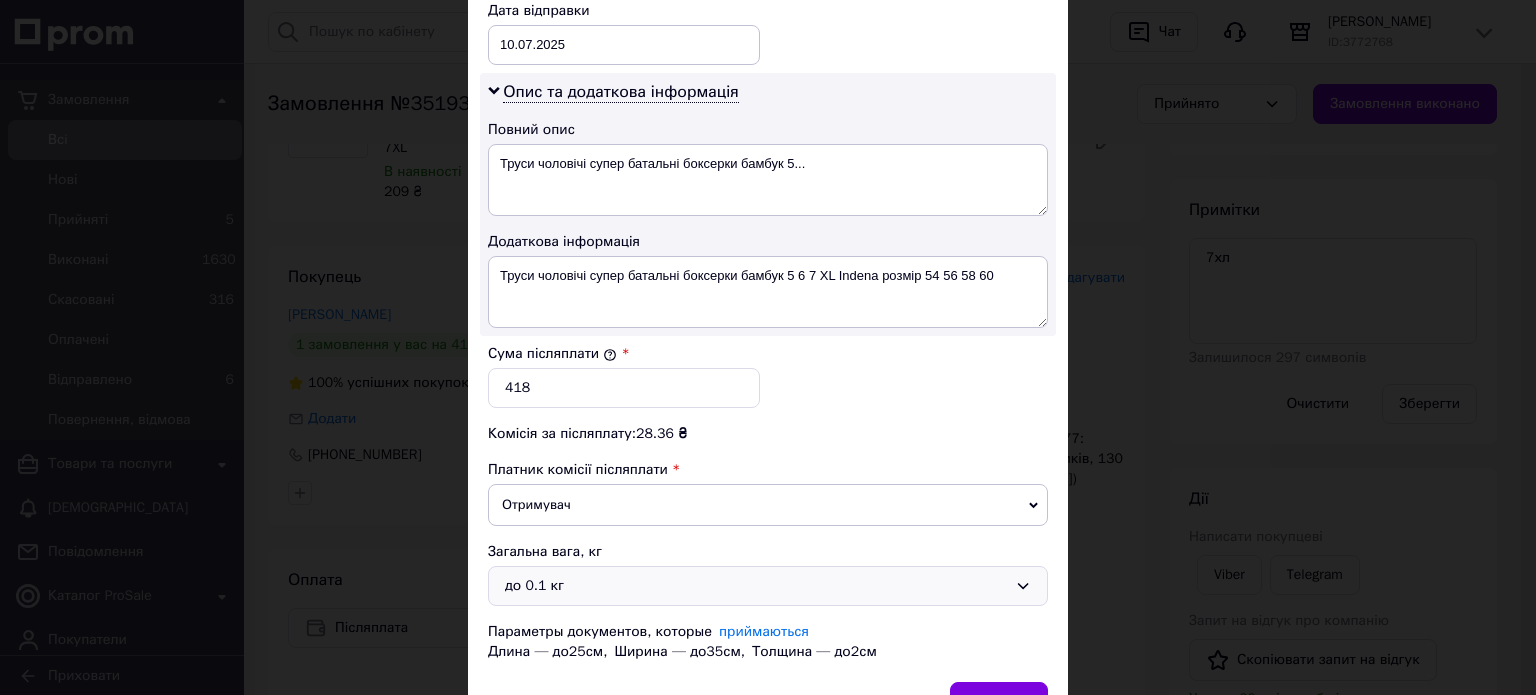 click on "до 0.1 кг" at bounding box center [756, 586] 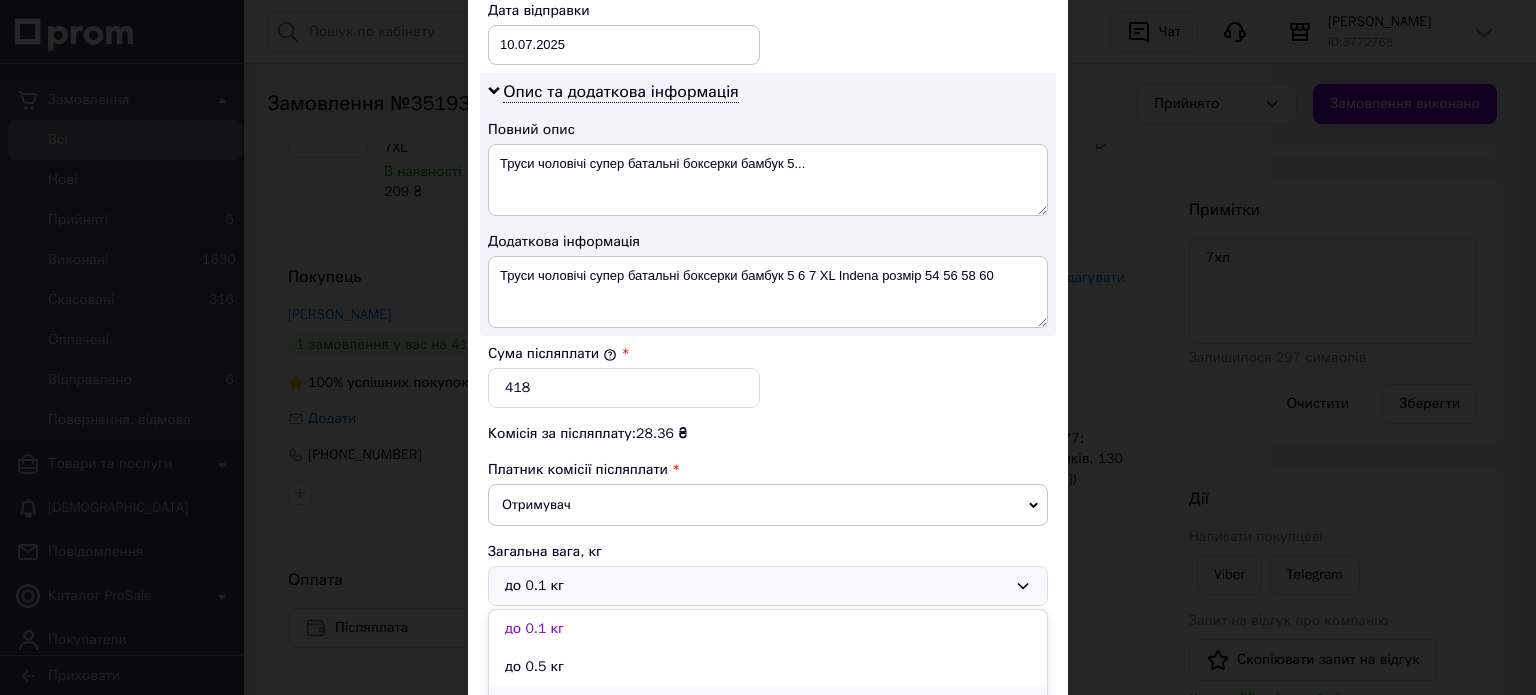 click on "до 1 кг" at bounding box center (768, 705) 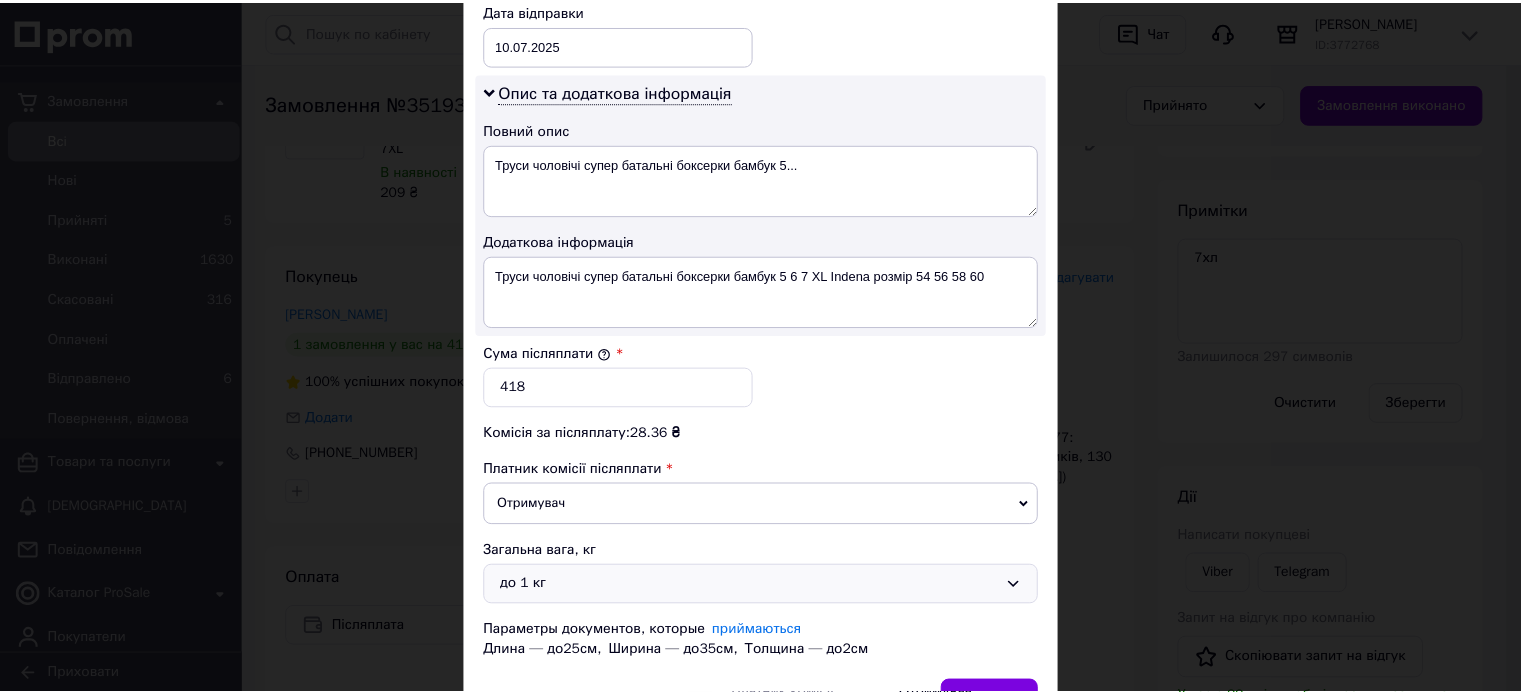 scroll, scrollTop: 1088, scrollLeft: 0, axis: vertical 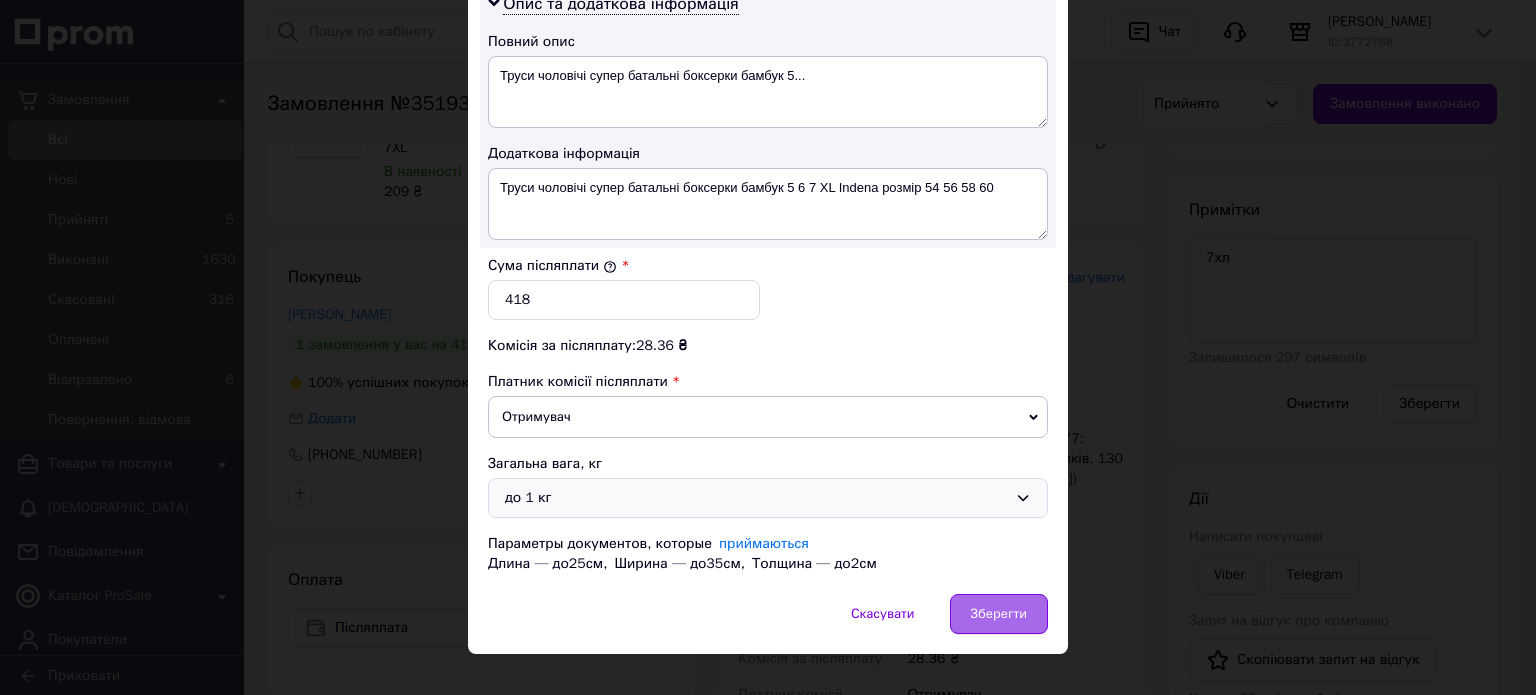 click on "Зберегти" at bounding box center [999, 614] 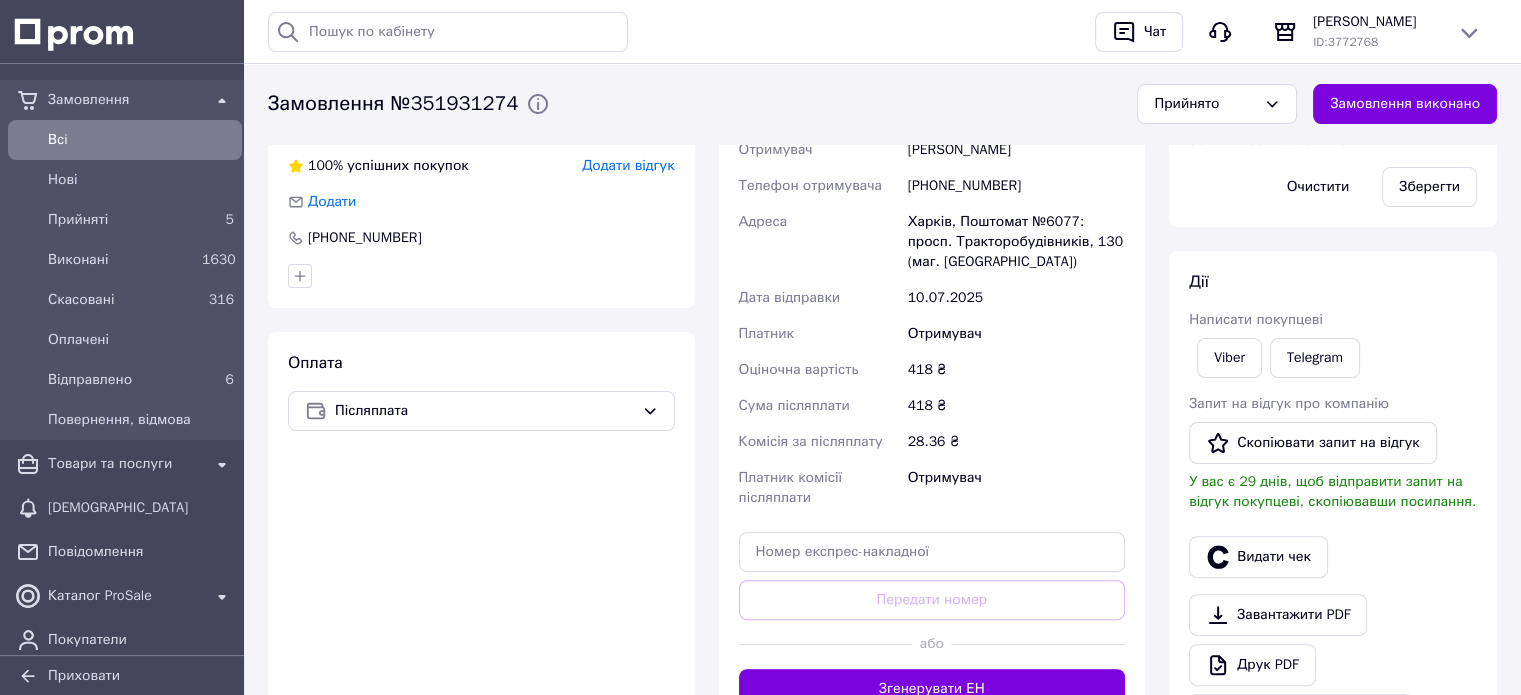 scroll, scrollTop: 448, scrollLeft: 0, axis: vertical 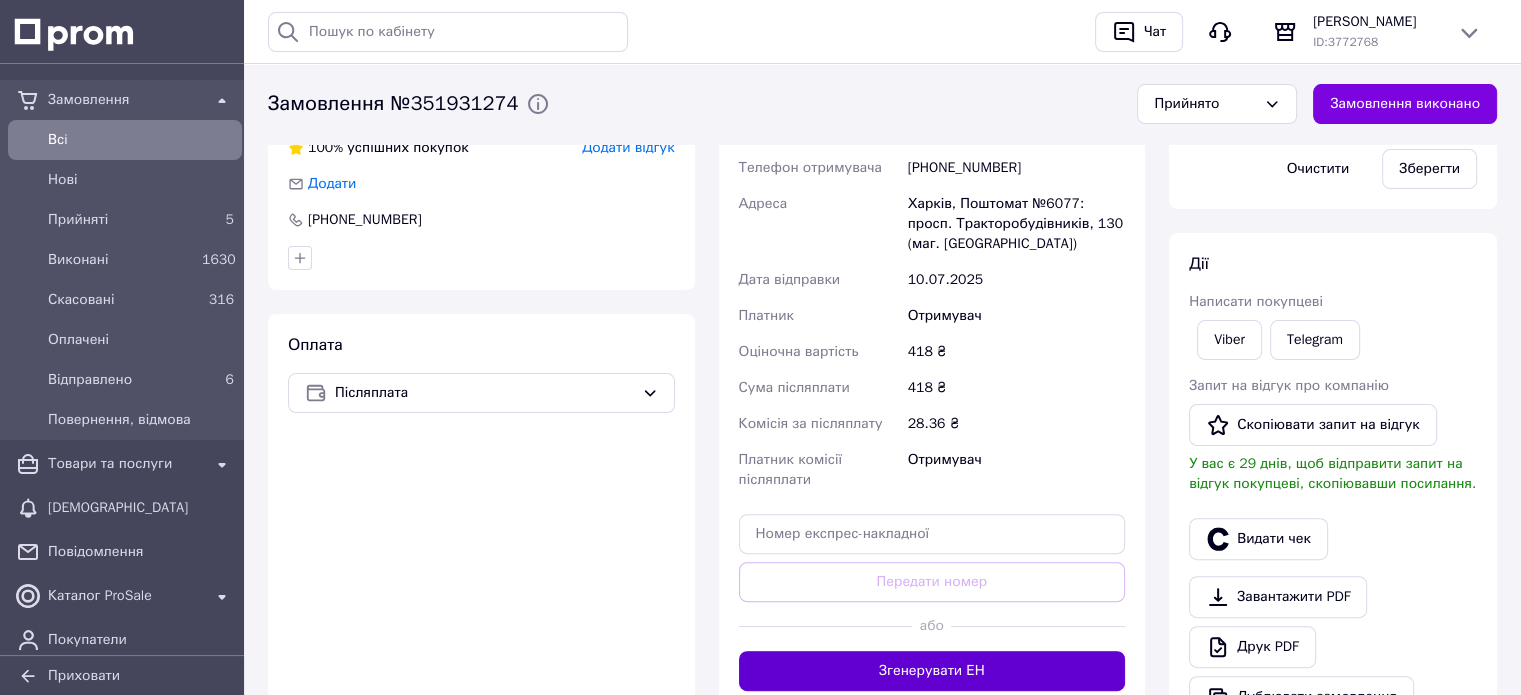 click on "Згенерувати ЕН" at bounding box center (932, 671) 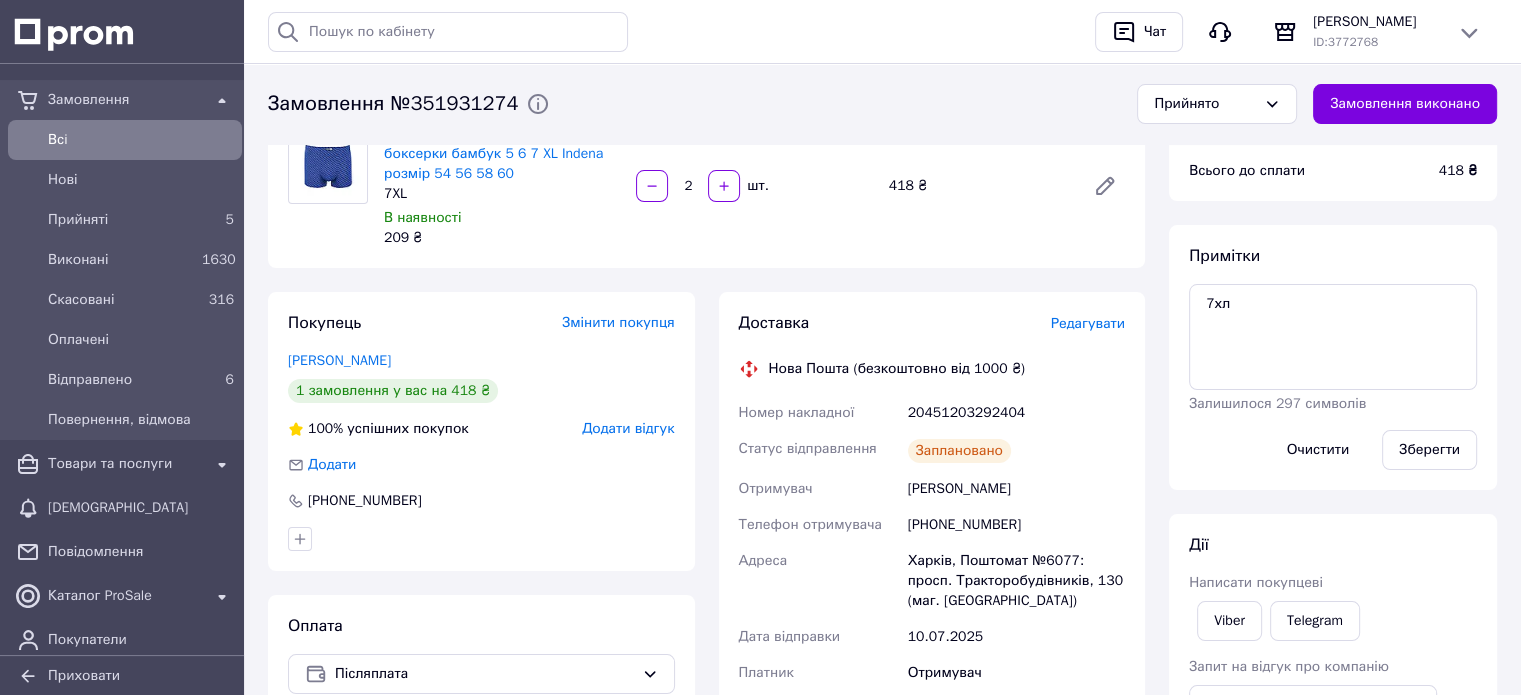 scroll, scrollTop: 0, scrollLeft: 0, axis: both 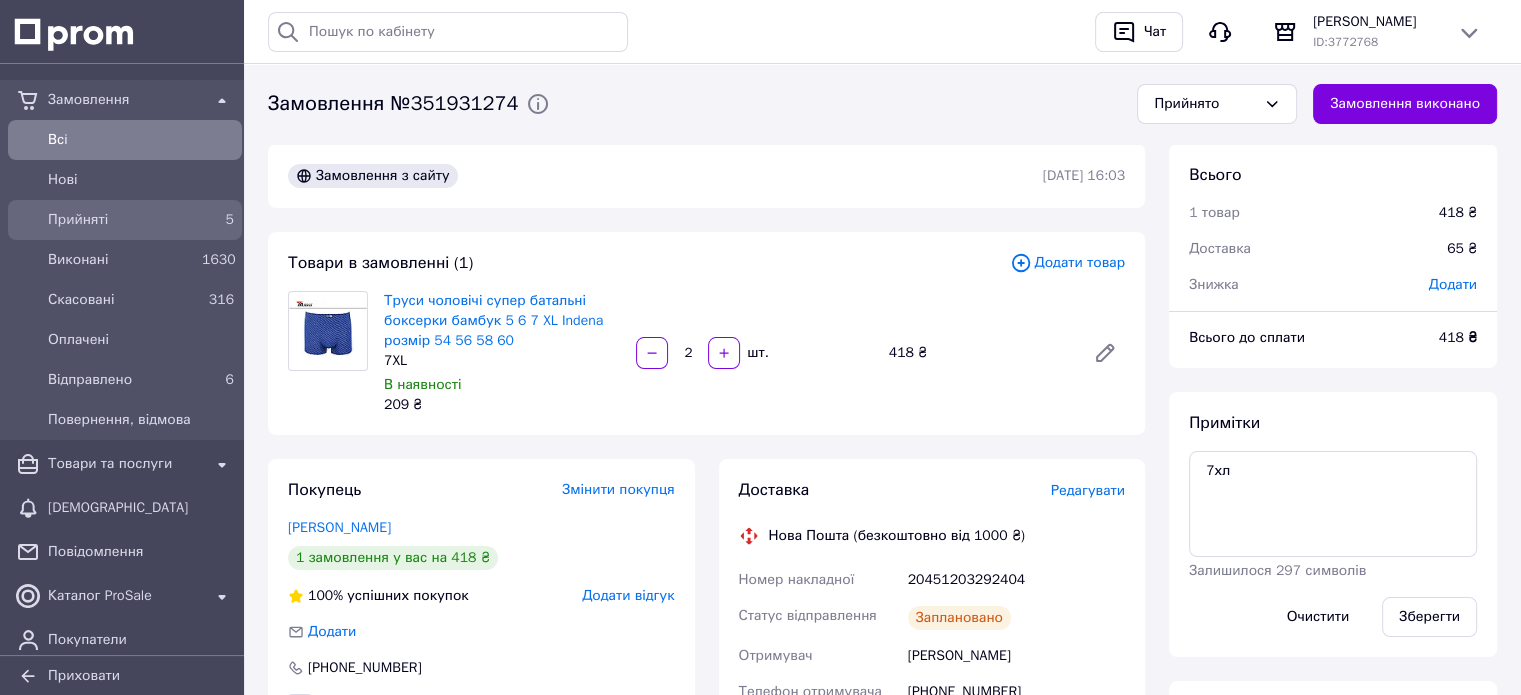 click on "Прийняті" at bounding box center (121, 220) 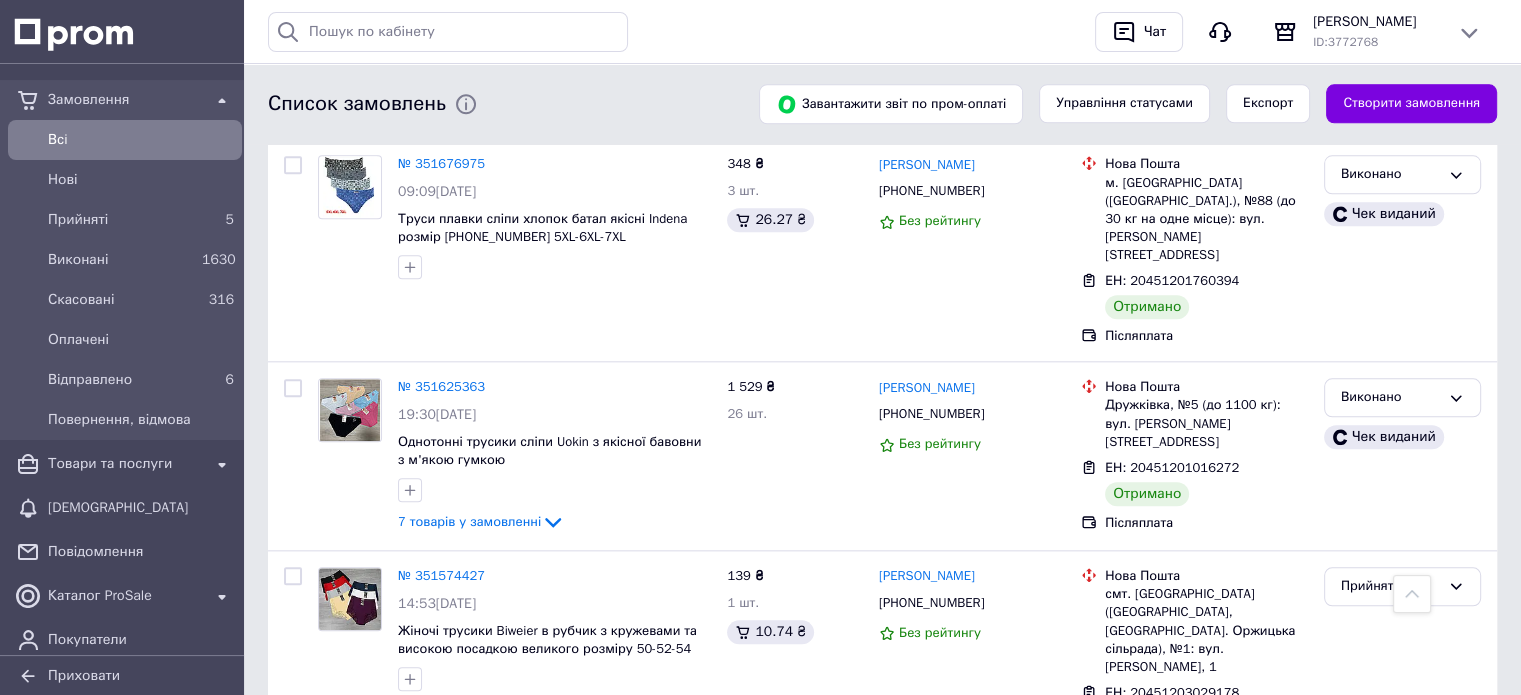 scroll, scrollTop: 2144, scrollLeft: 0, axis: vertical 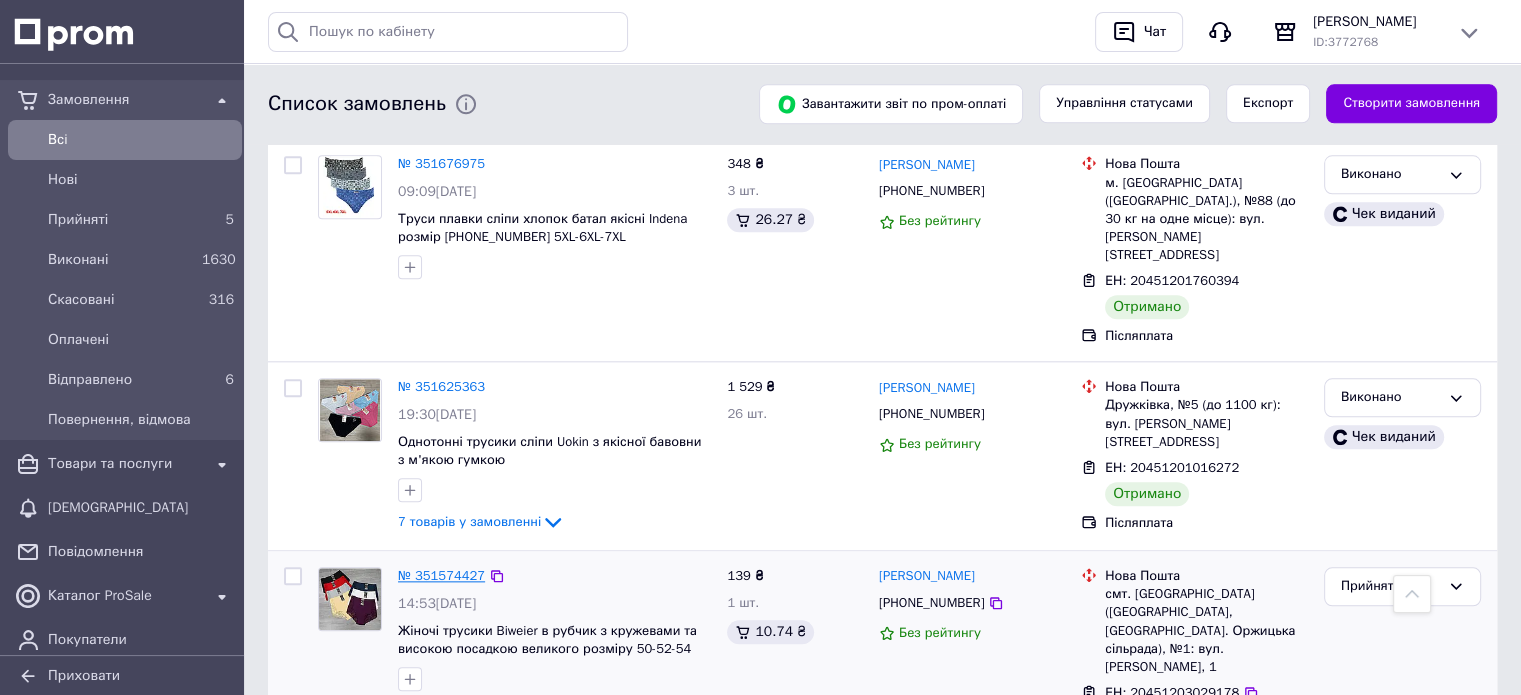 click on "№ 351574427" at bounding box center [441, 575] 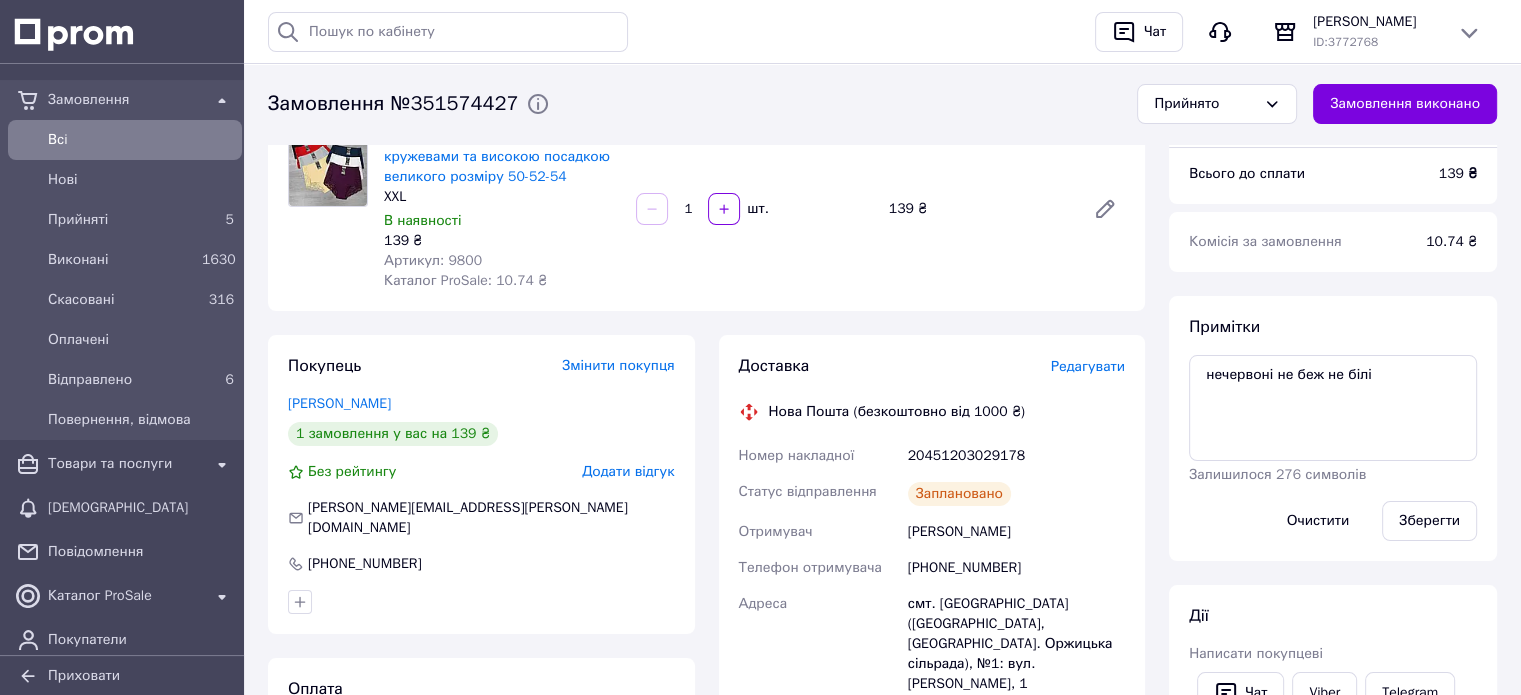 scroll, scrollTop: 0, scrollLeft: 0, axis: both 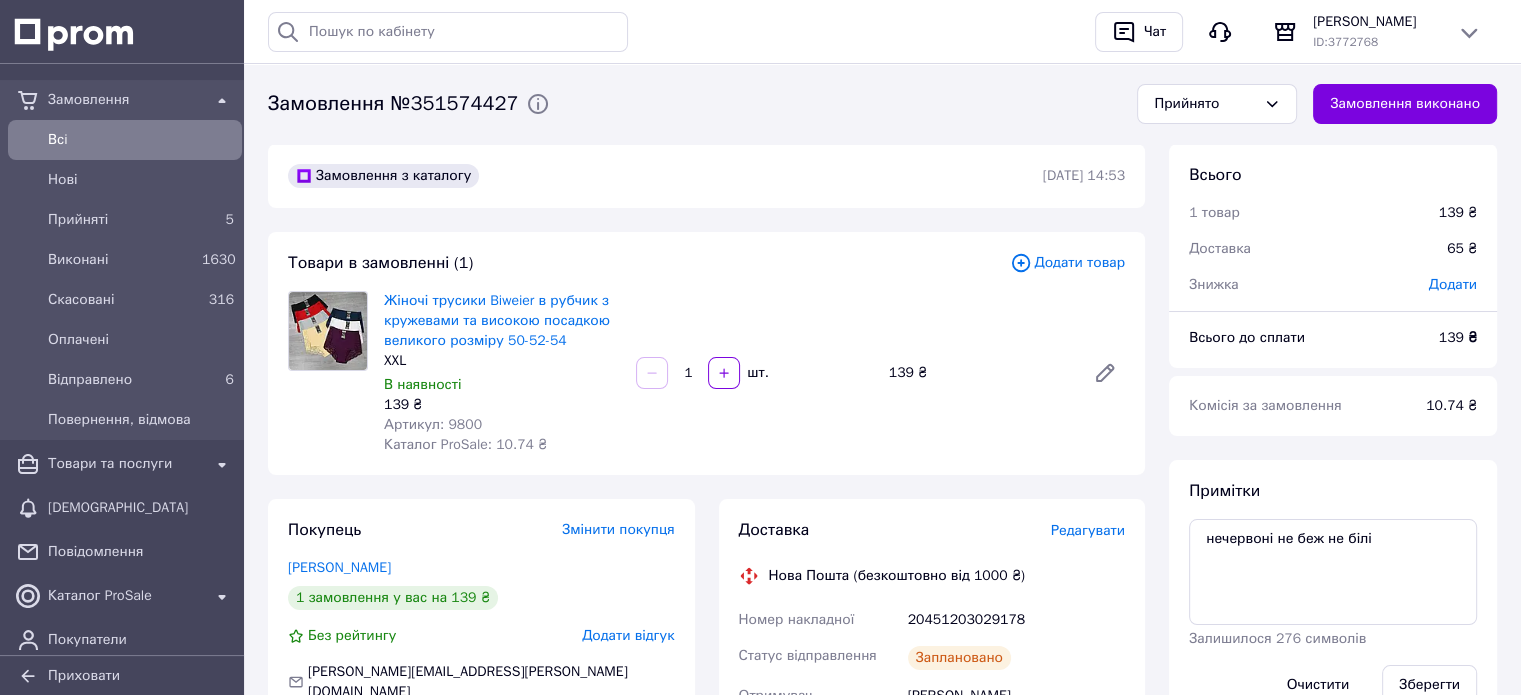 click on "В наявності" at bounding box center [422, 384] 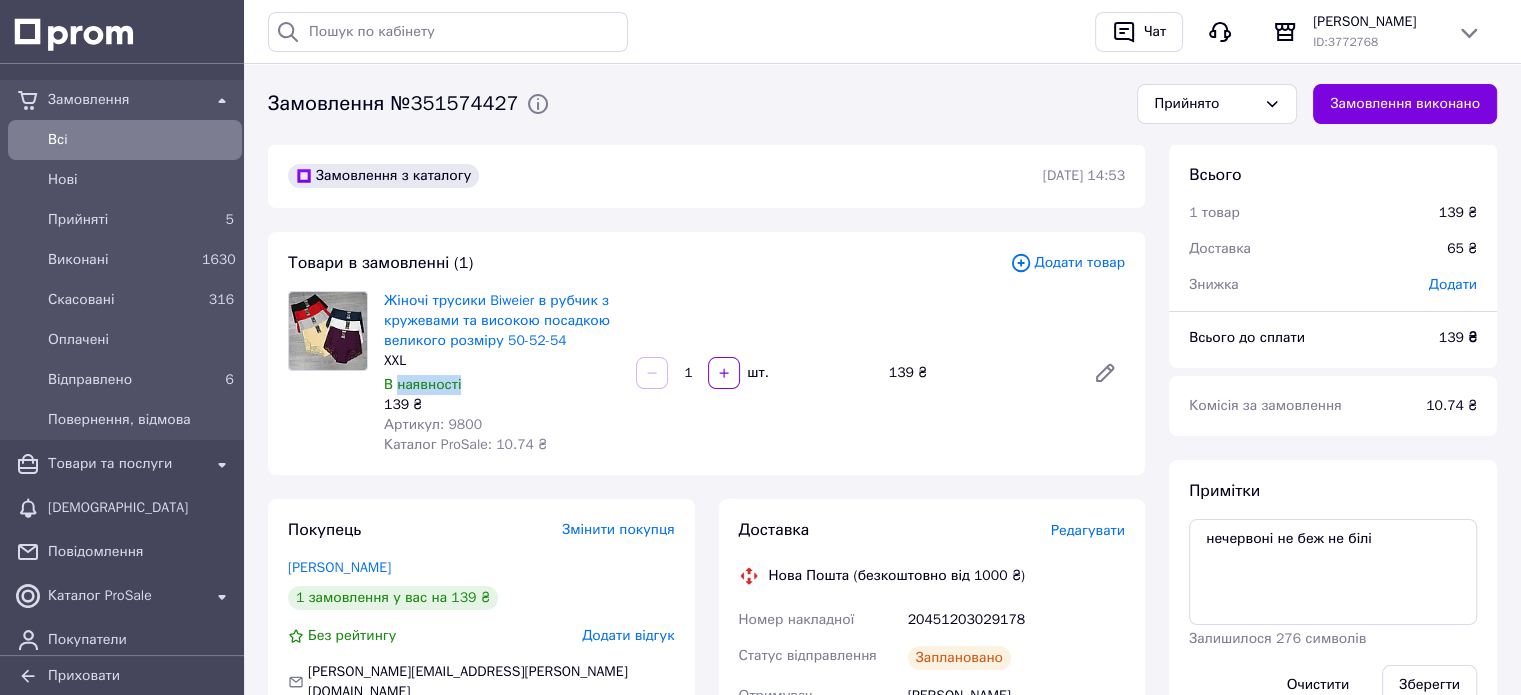 click on "В наявності" at bounding box center [422, 384] 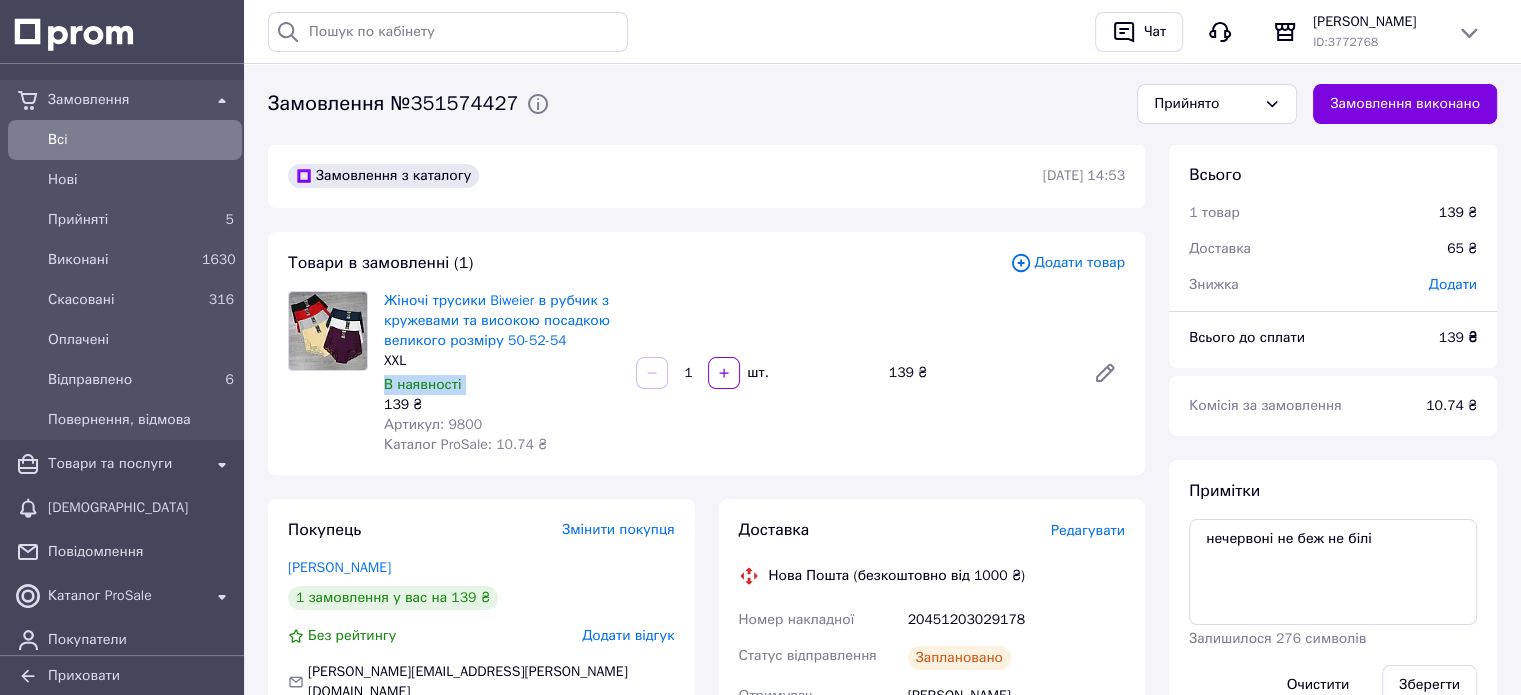 click on "В наявності" at bounding box center [422, 384] 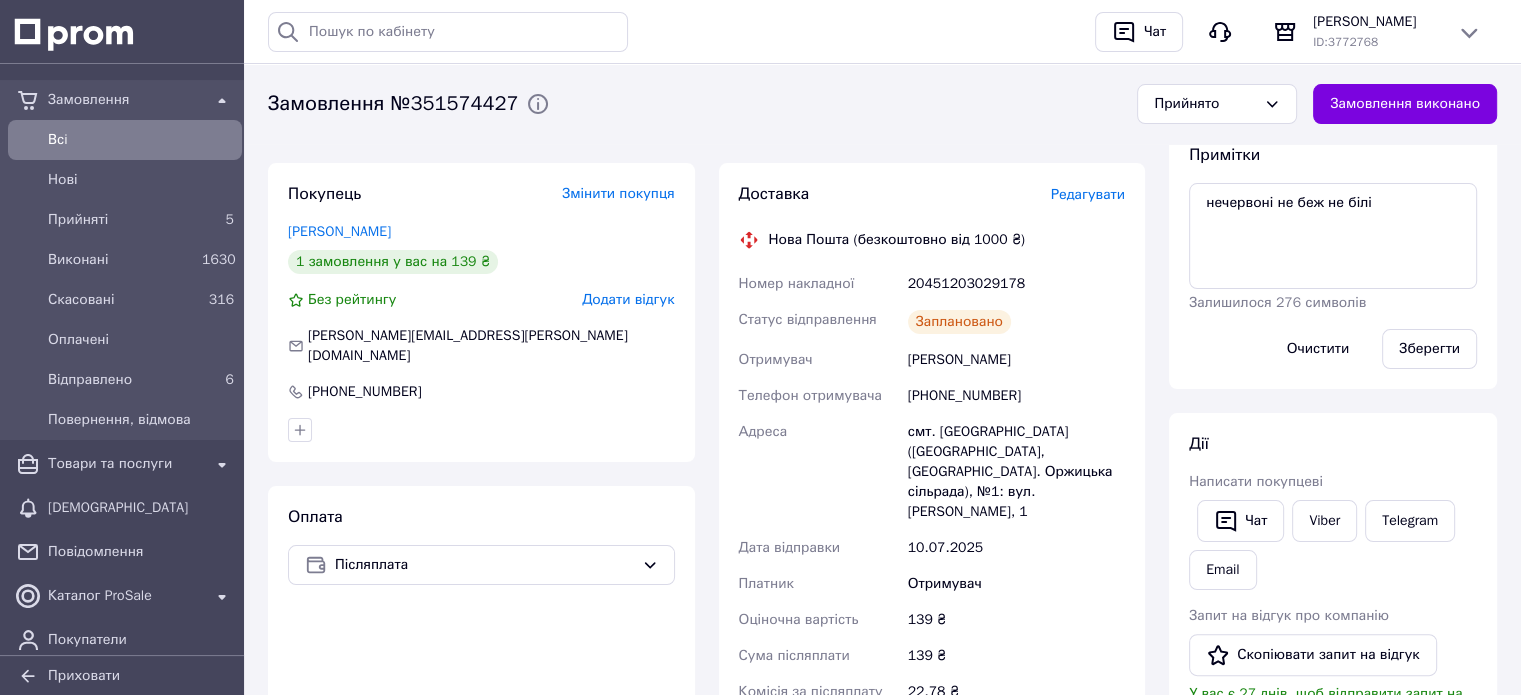scroll, scrollTop: 348, scrollLeft: 0, axis: vertical 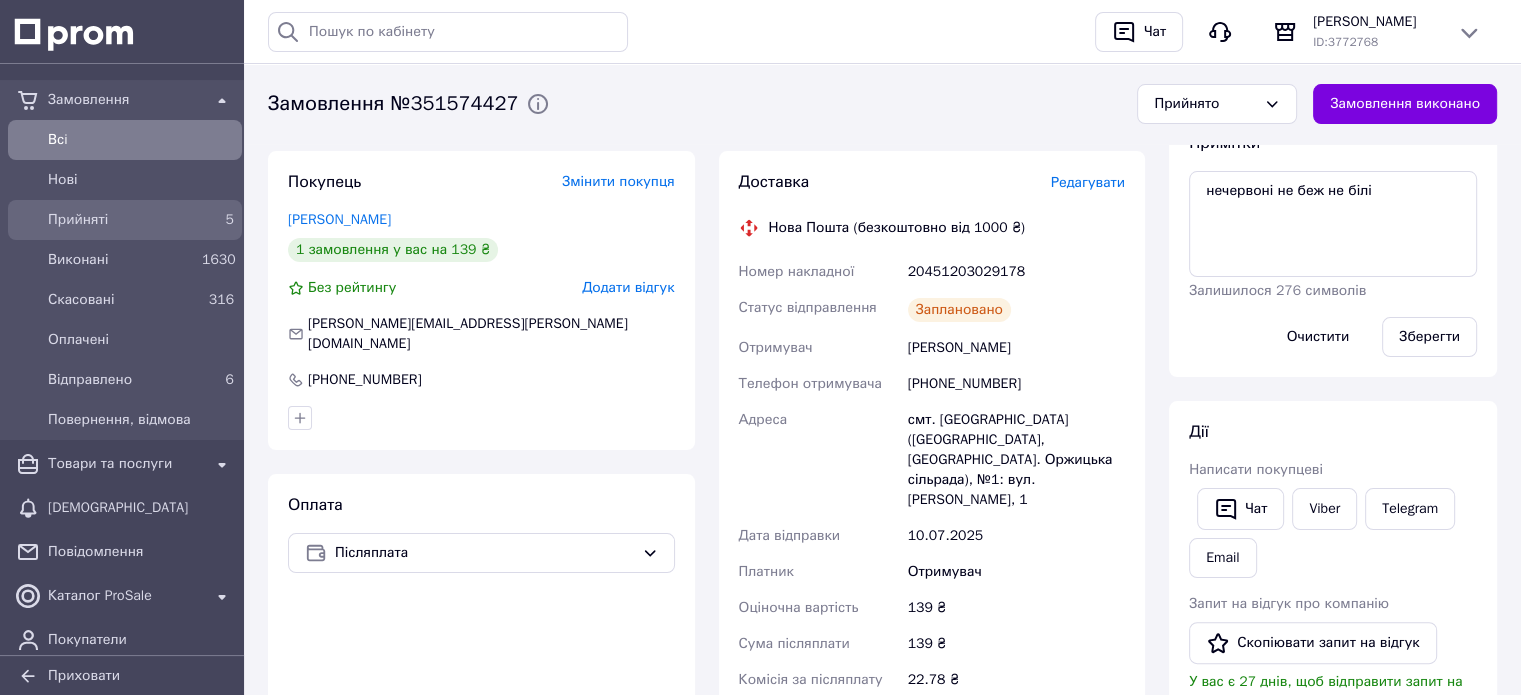 click on "Прийняті" at bounding box center [121, 220] 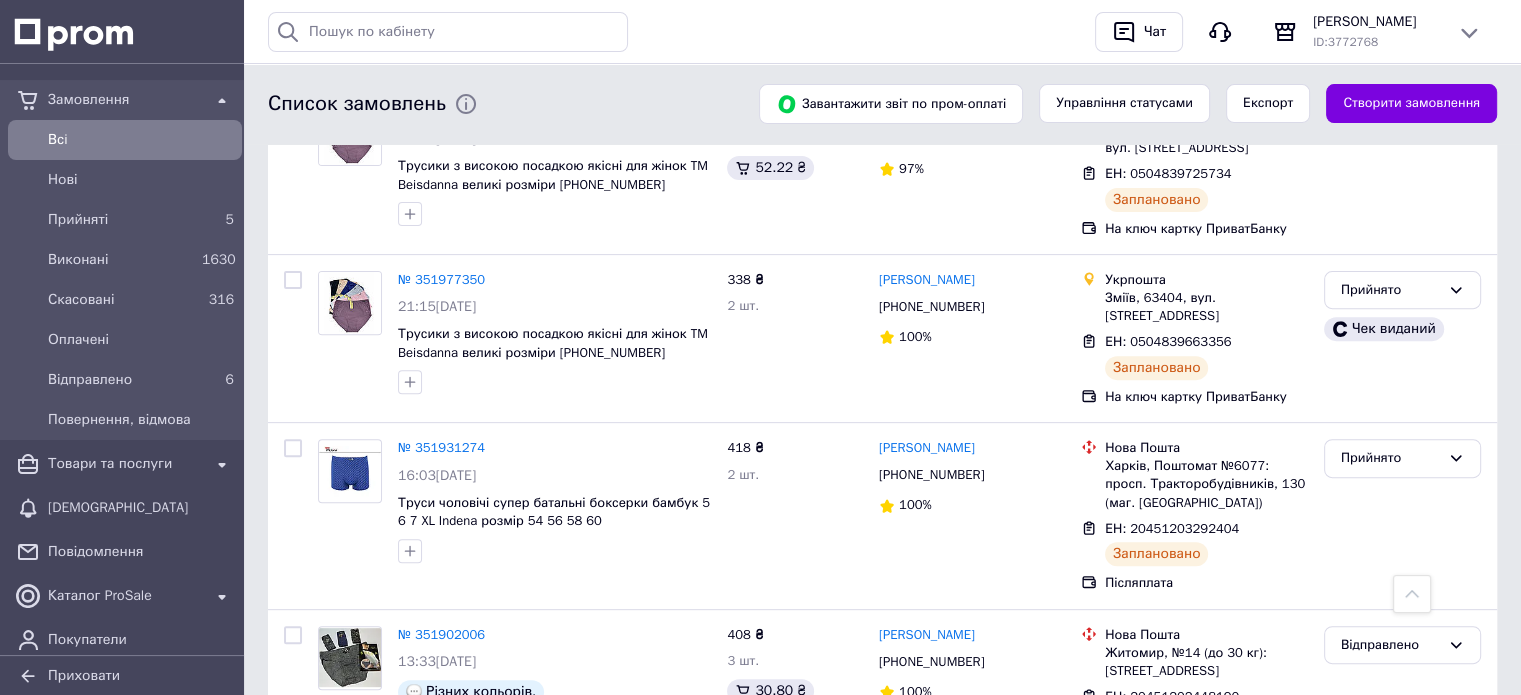 scroll, scrollTop: 652, scrollLeft: 0, axis: vertical 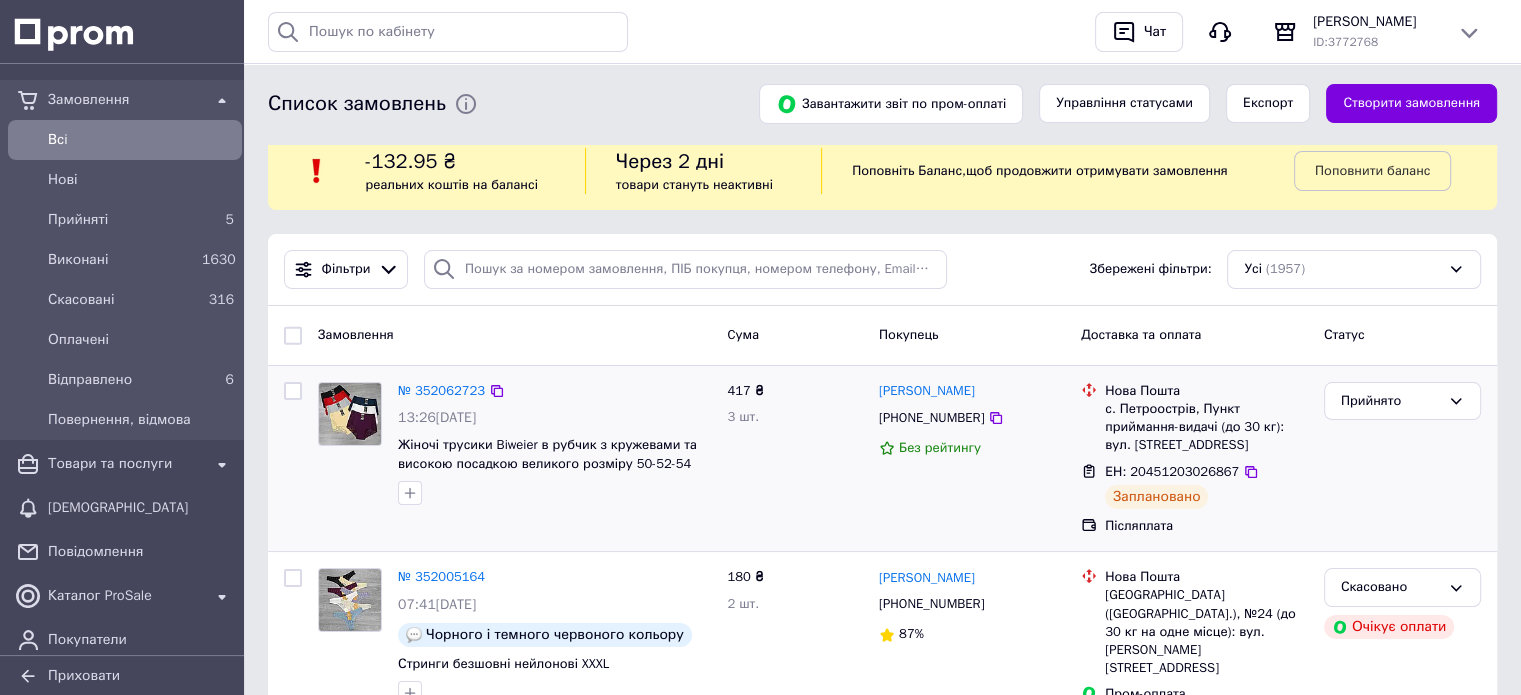 click at bounding box center (293, 391) 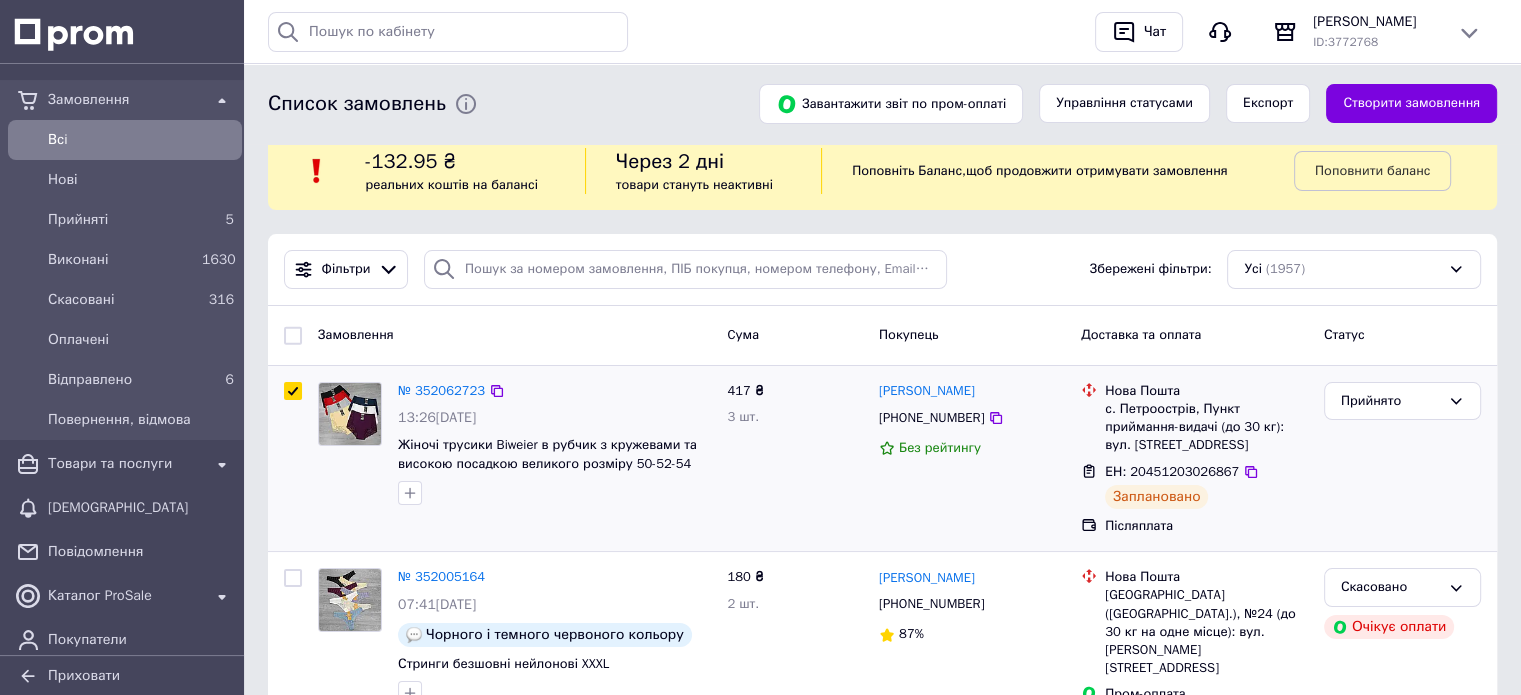 checkbox on "true" 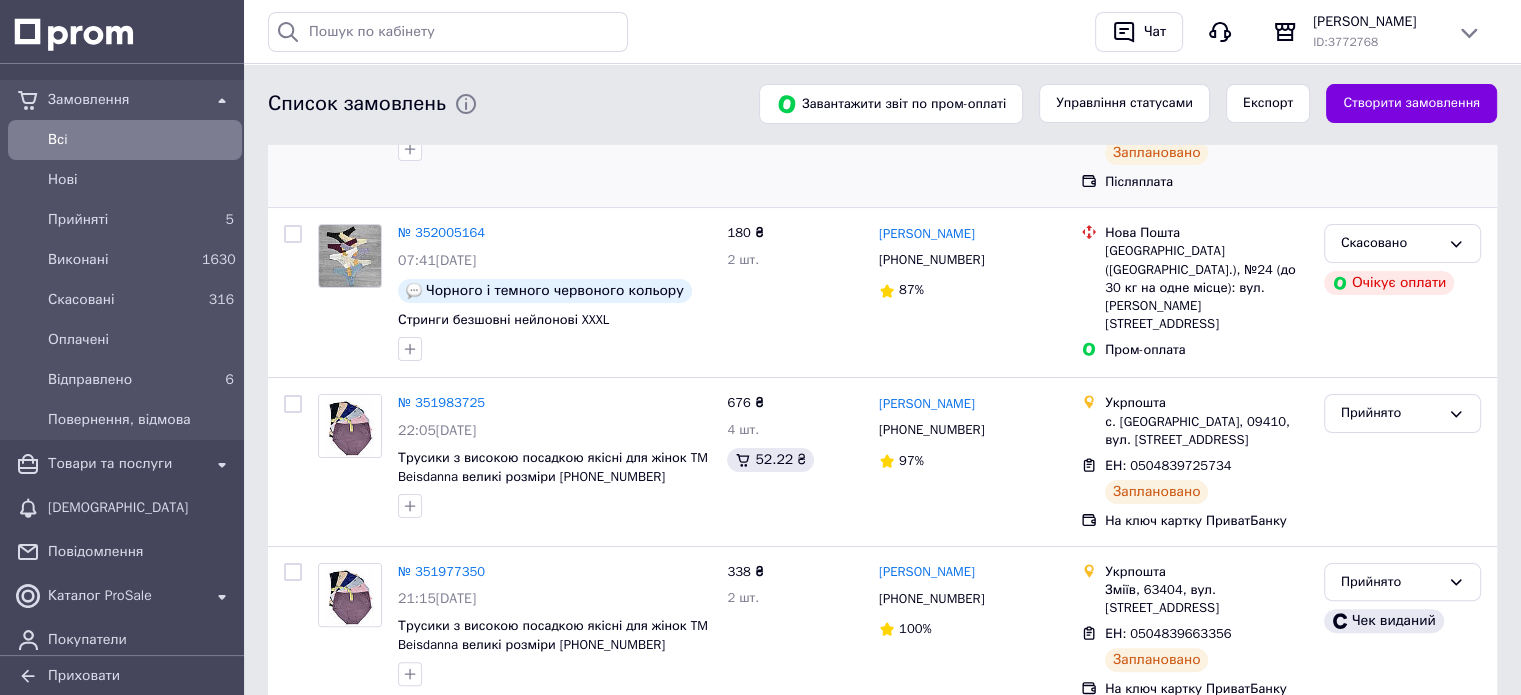 scroll, scrollTop: 360, scrollLeft: 0, axis: vertical 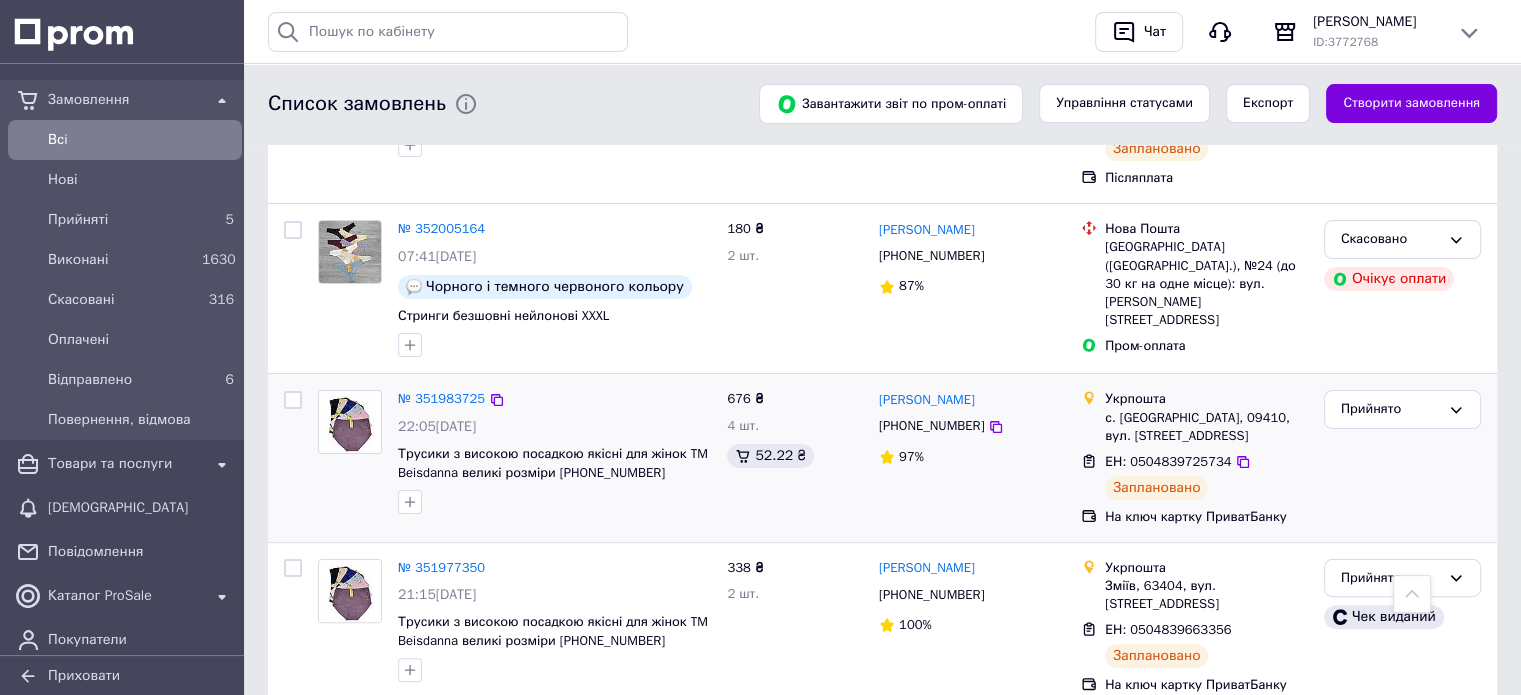 click at bounding box center (293, 400) 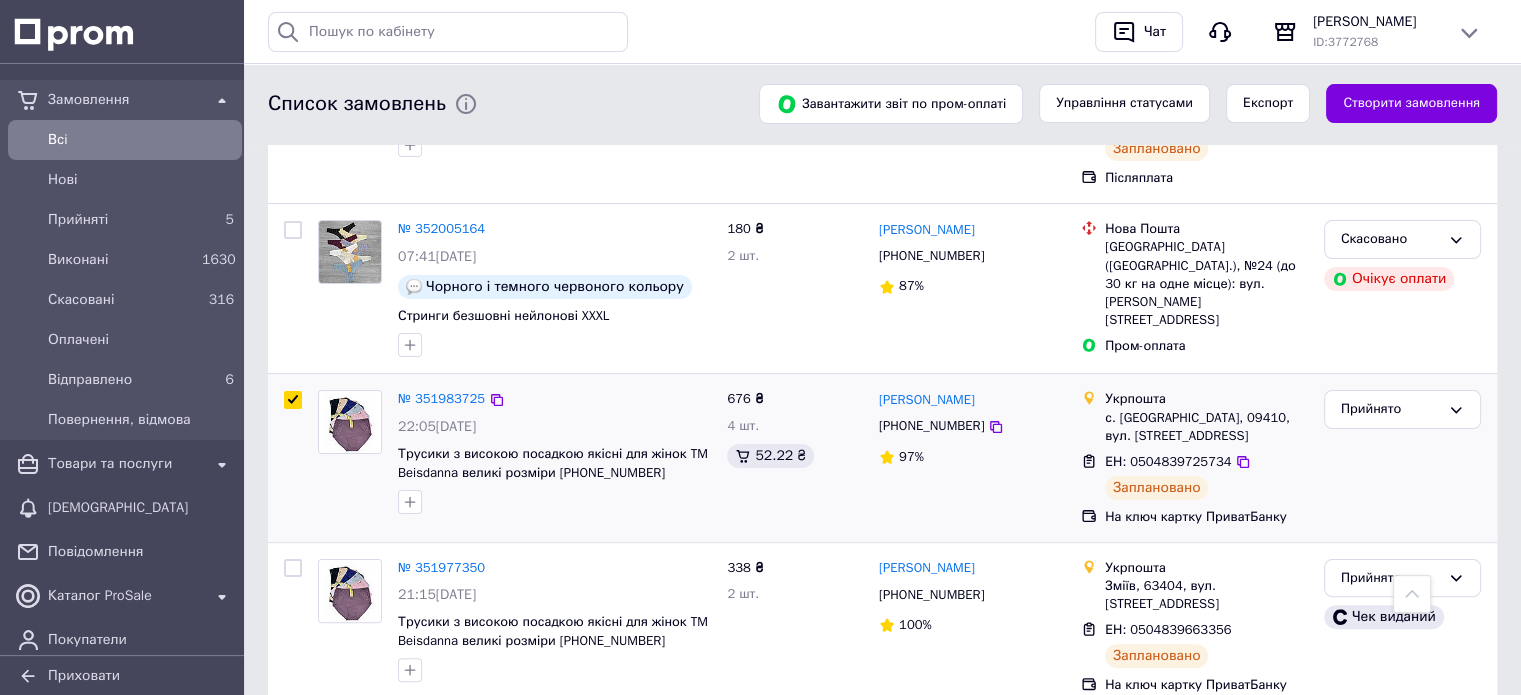 checkbox on "true" 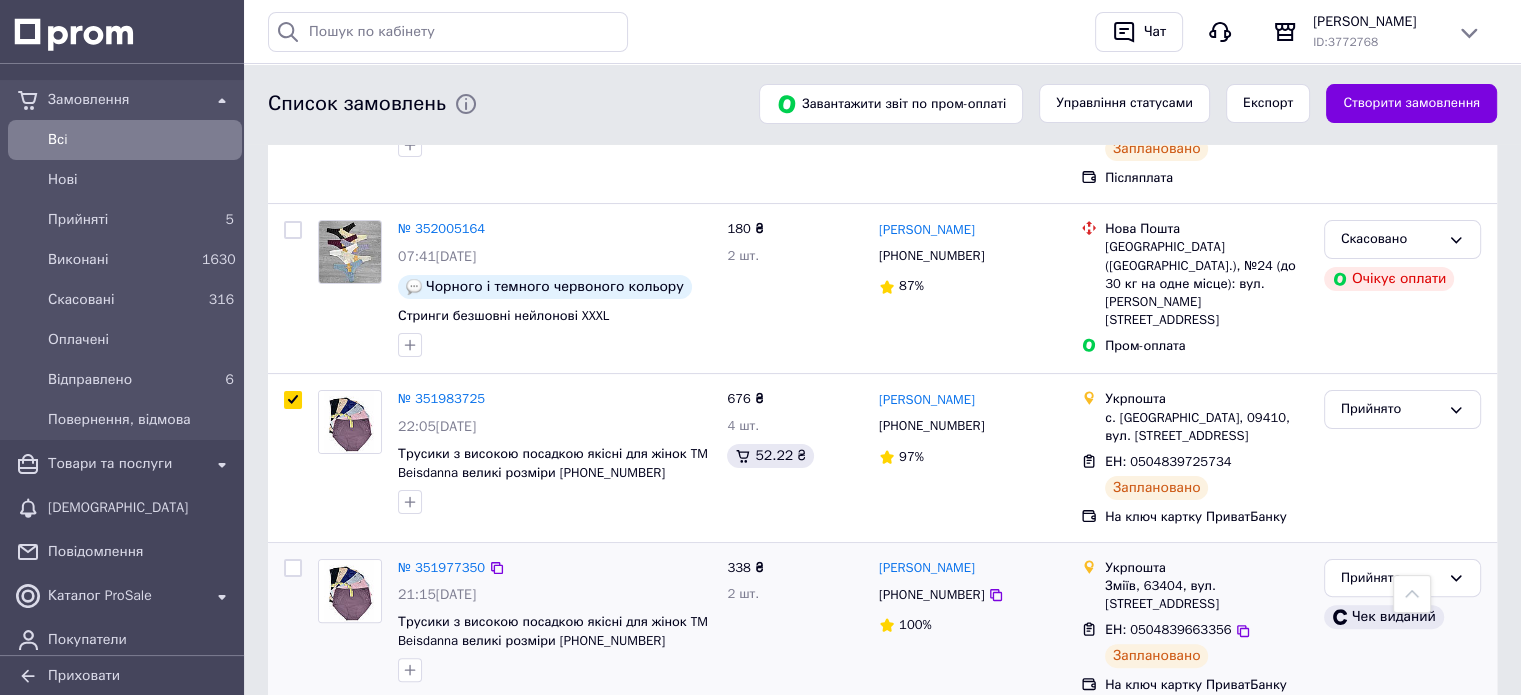 click at bounding box center [293, 568] 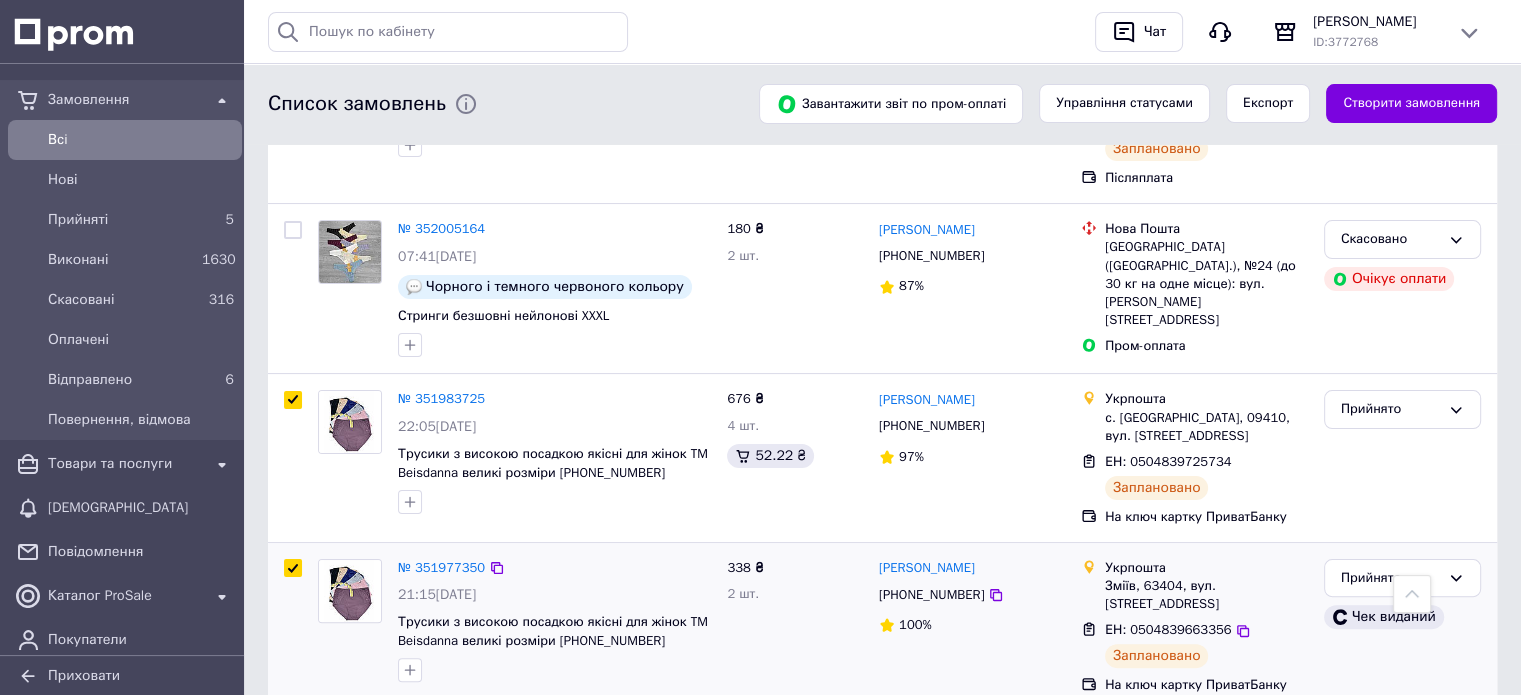 checkbox on "true" 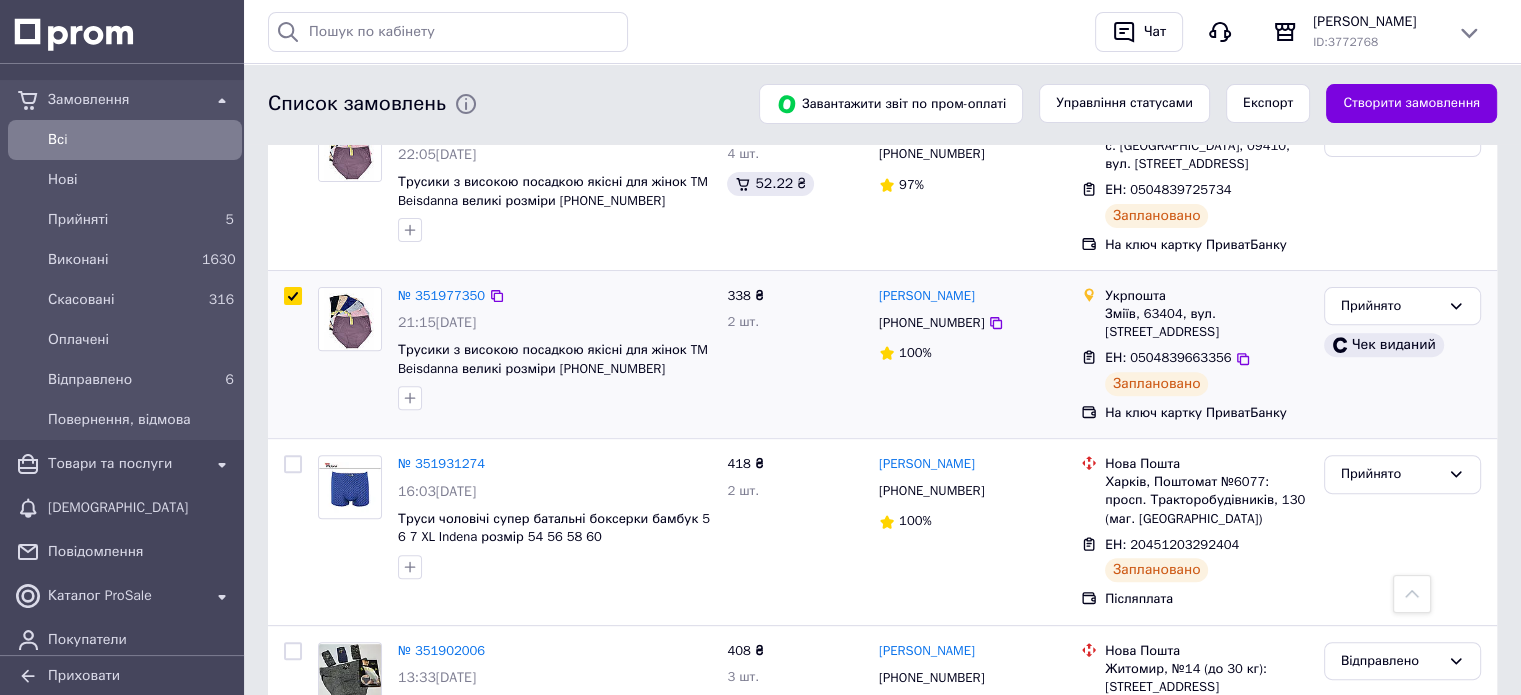 scroll, scrollTop: 632, scrollLeft: 0, axis: vertical 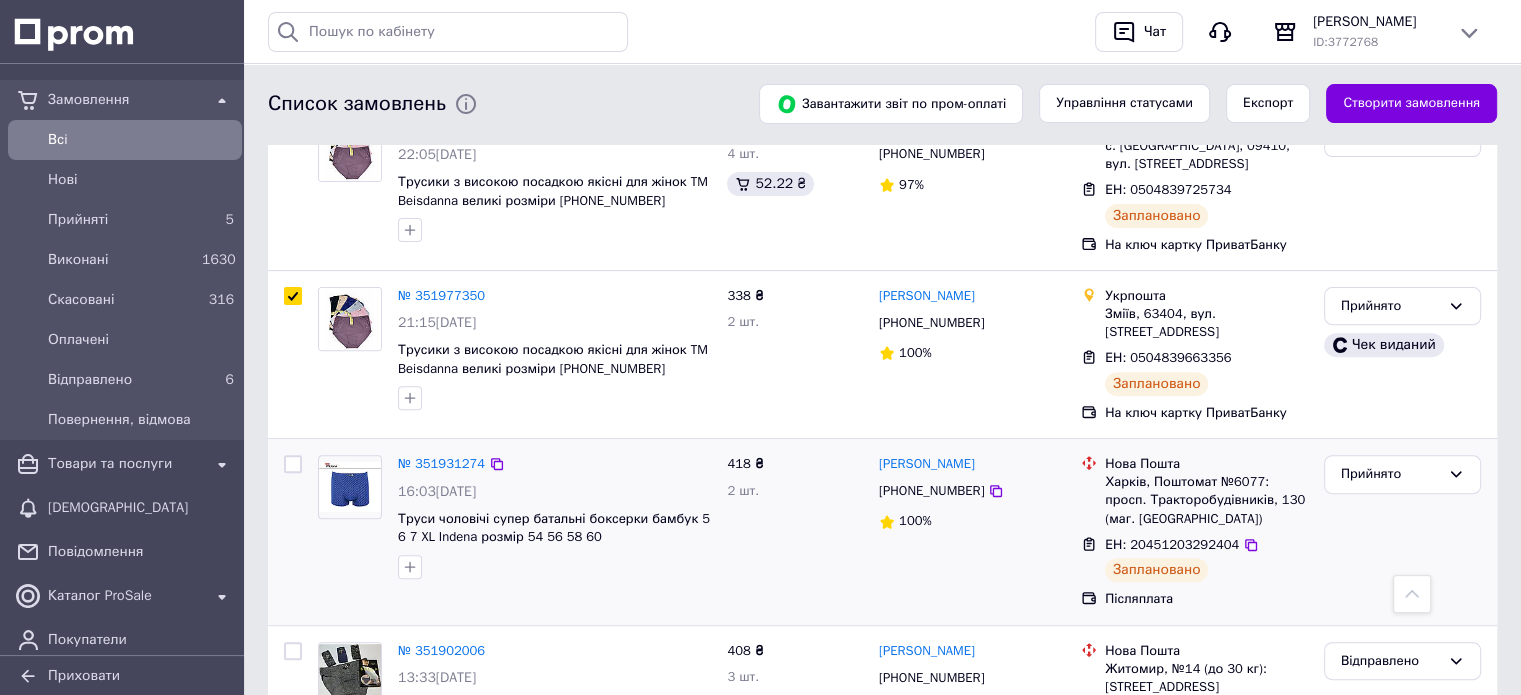 click at bounding box center [293, 464] 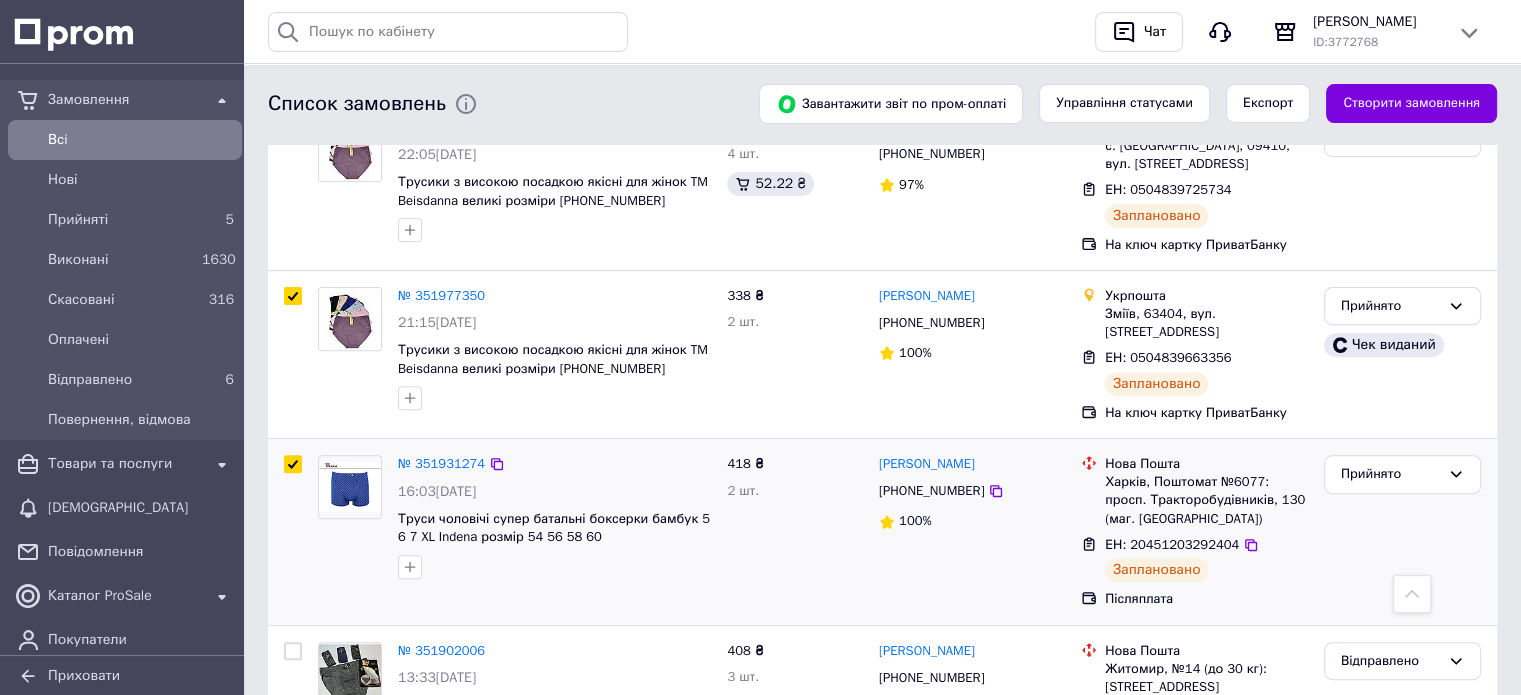 checkbox on "true" 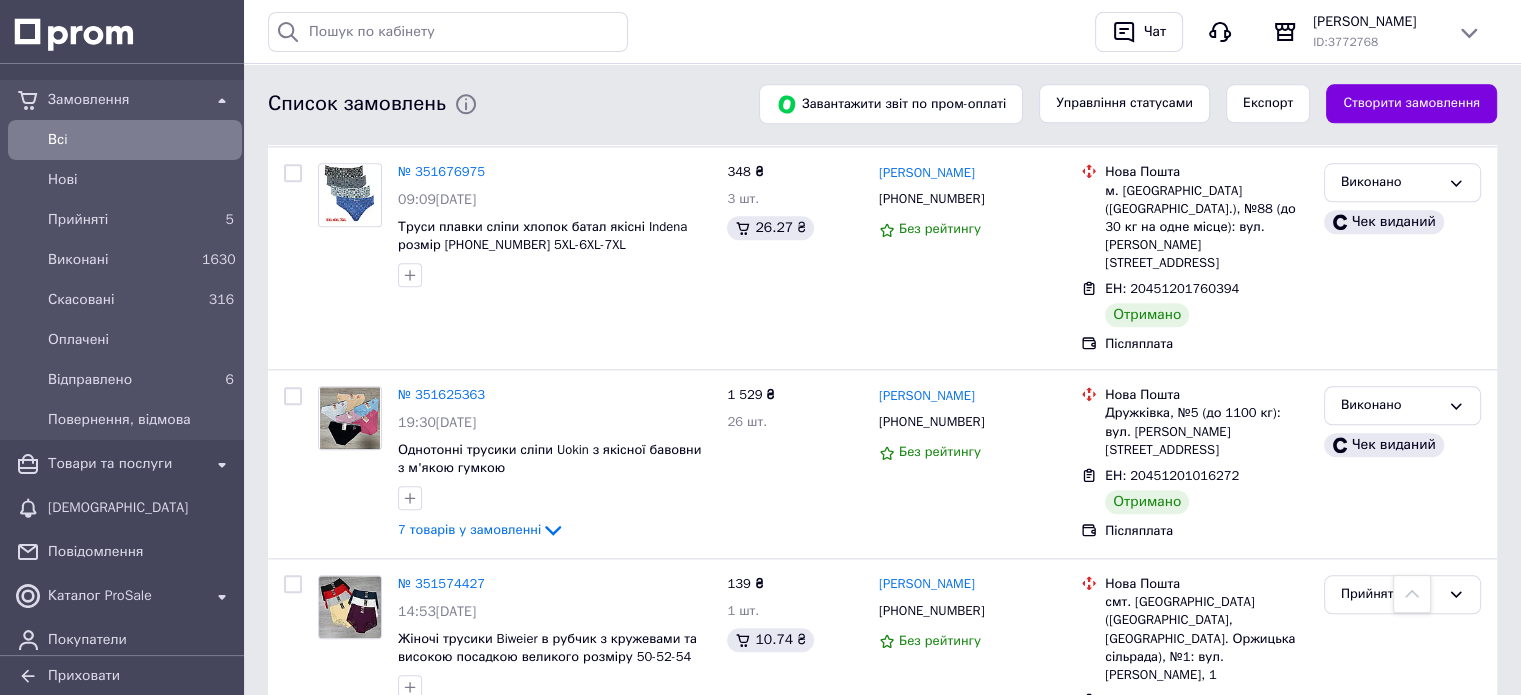 scroll, scrollTop: 2212, scrollLeft: 0, axis: vertical 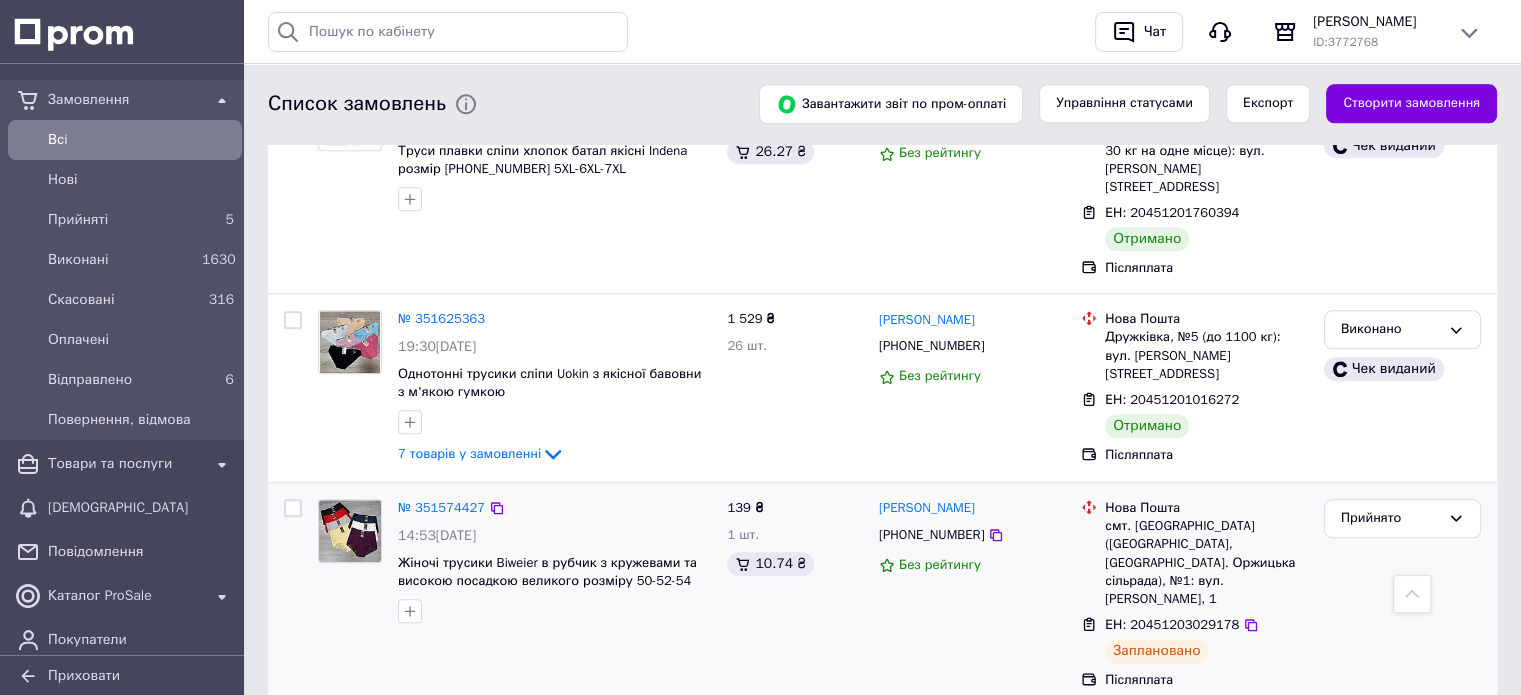 click at bounding box center [293, 508] 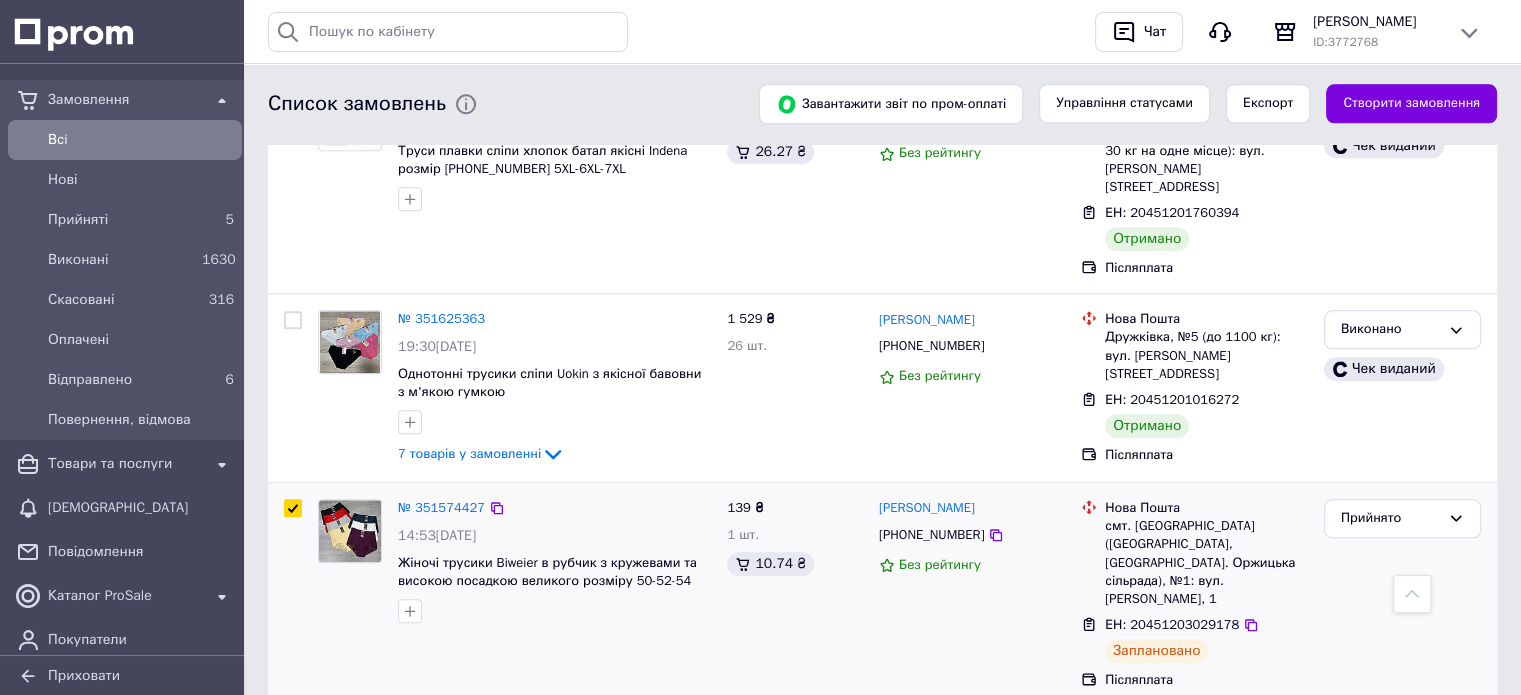 checkbox on "true" 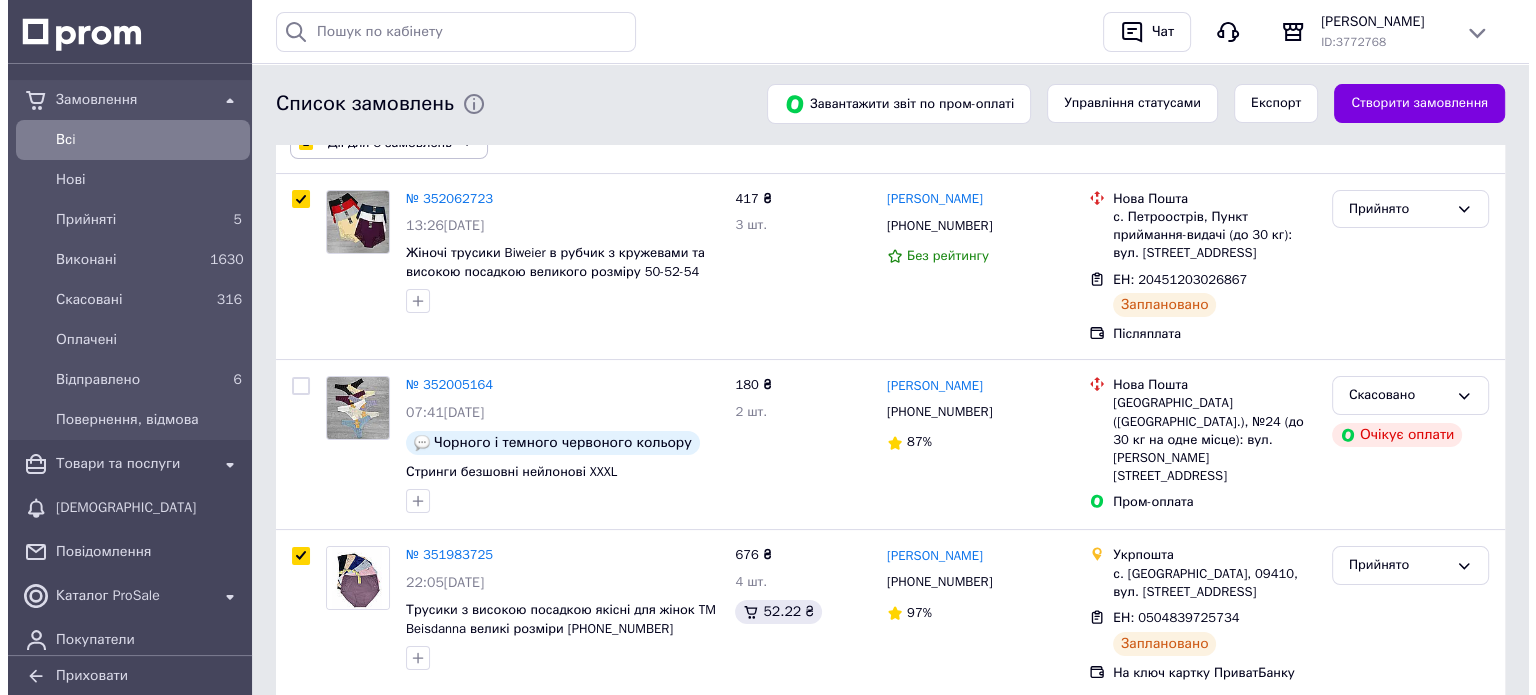 scroll, scrollTop: 0, scrollLeft: 0, axis: both 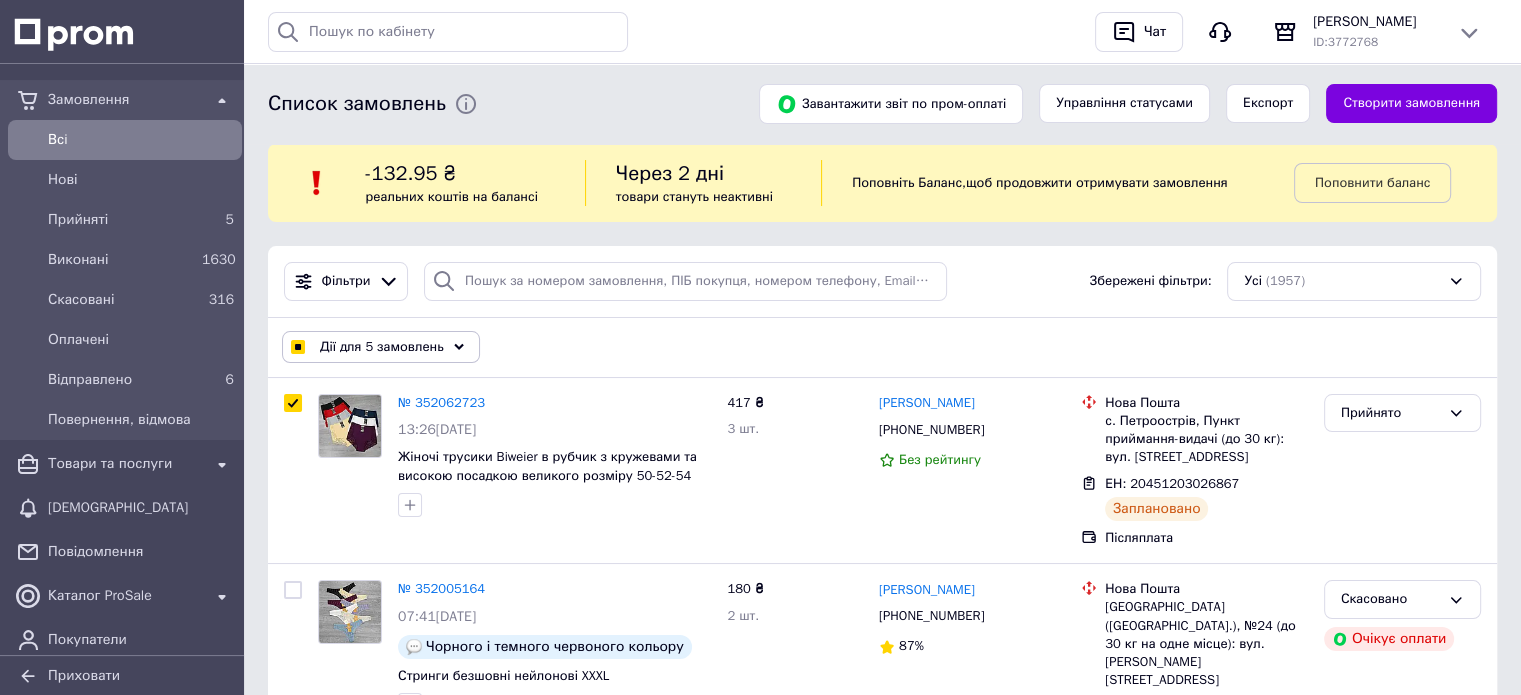 click on "Дії для 5 замовлень" at bounding box center (382, 347) 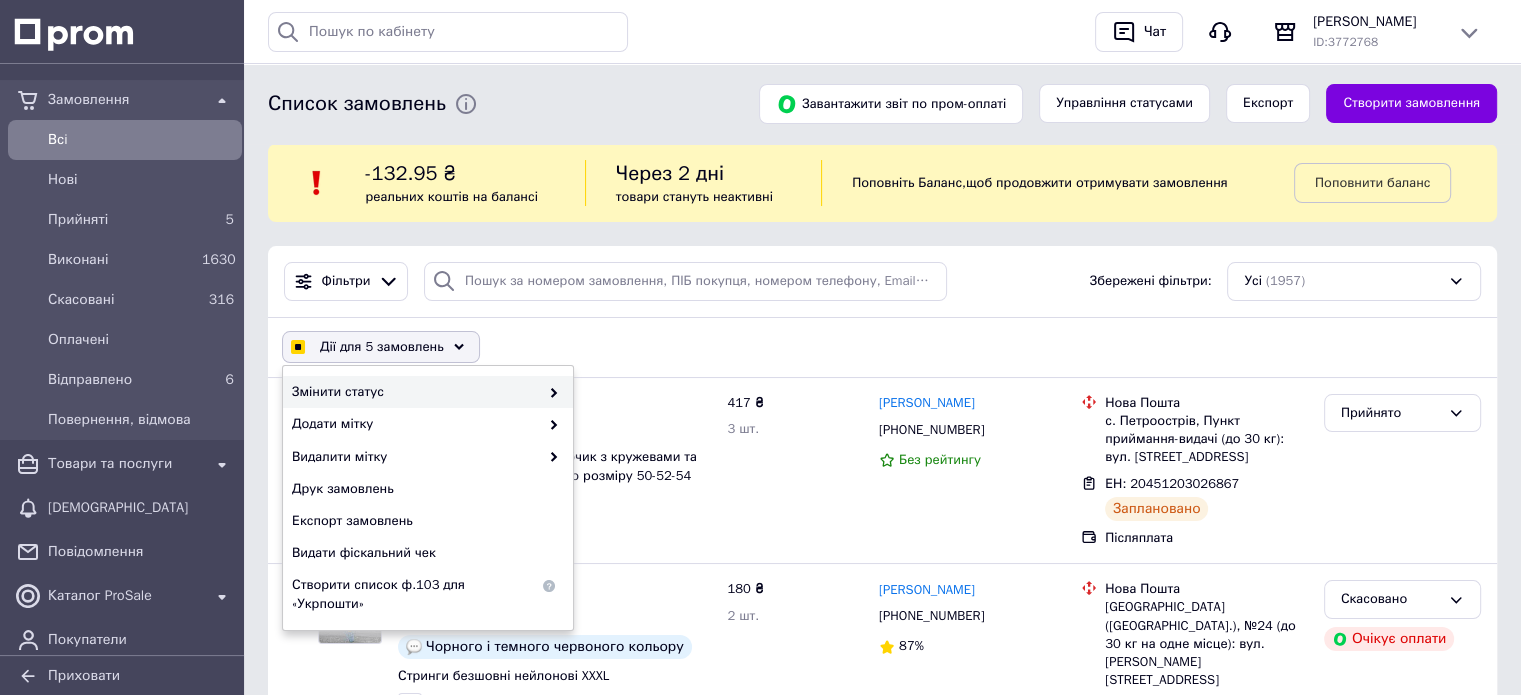 click at bounding box center (549, 392) 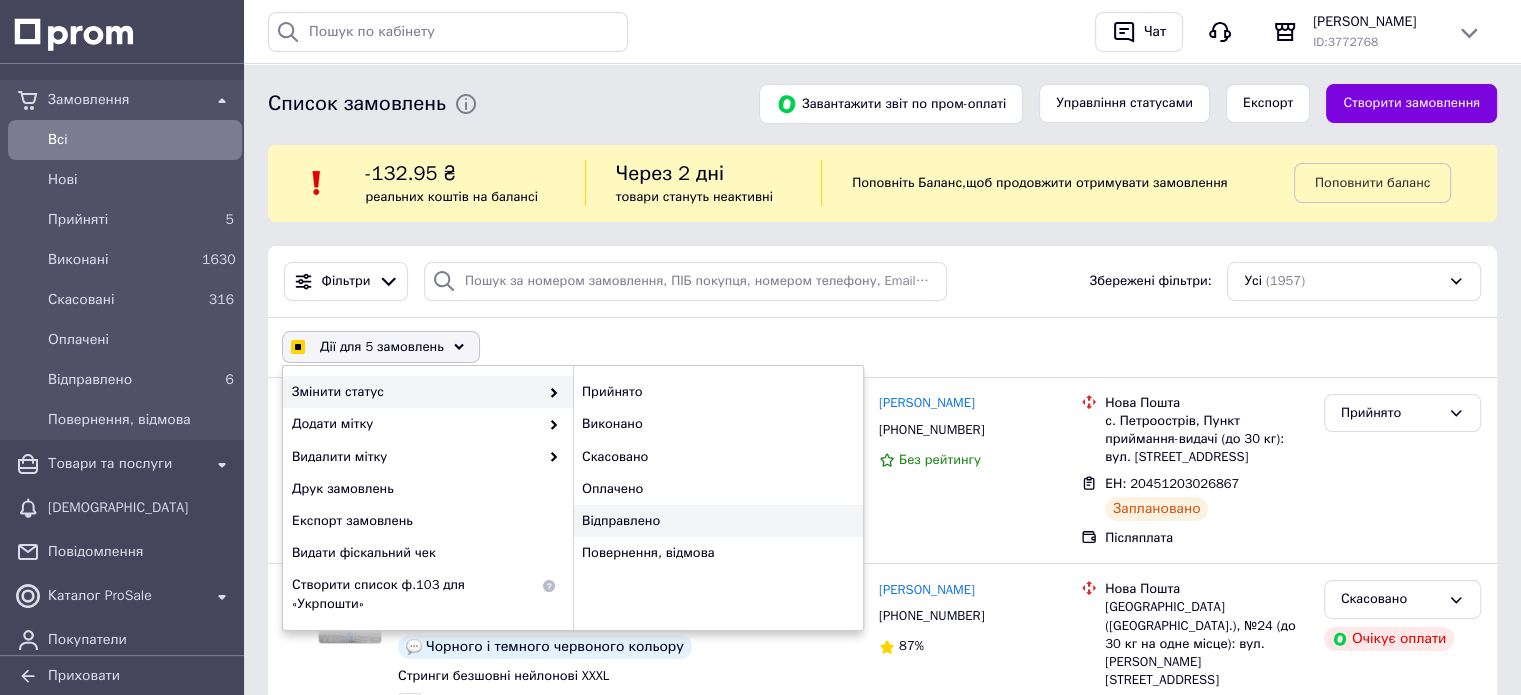 checkbox on "true" 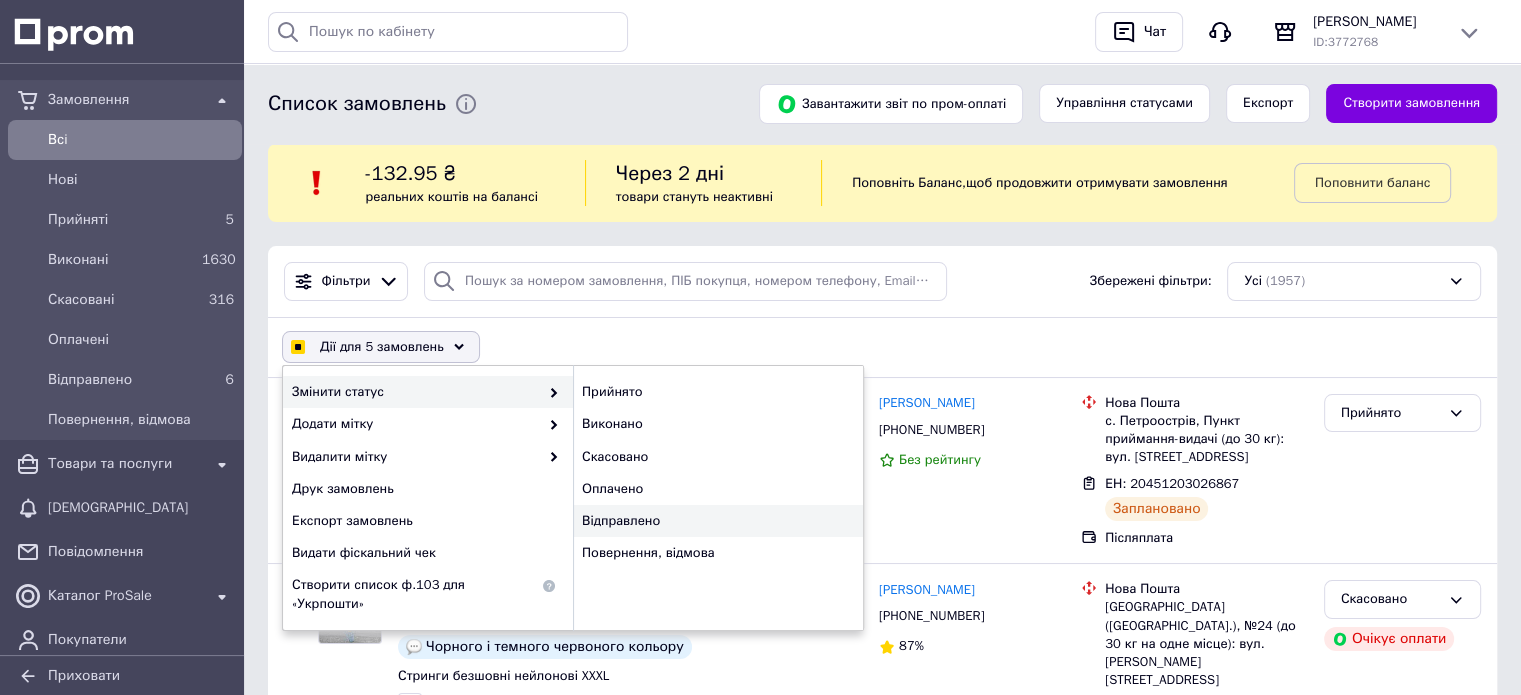checkbox on "false" 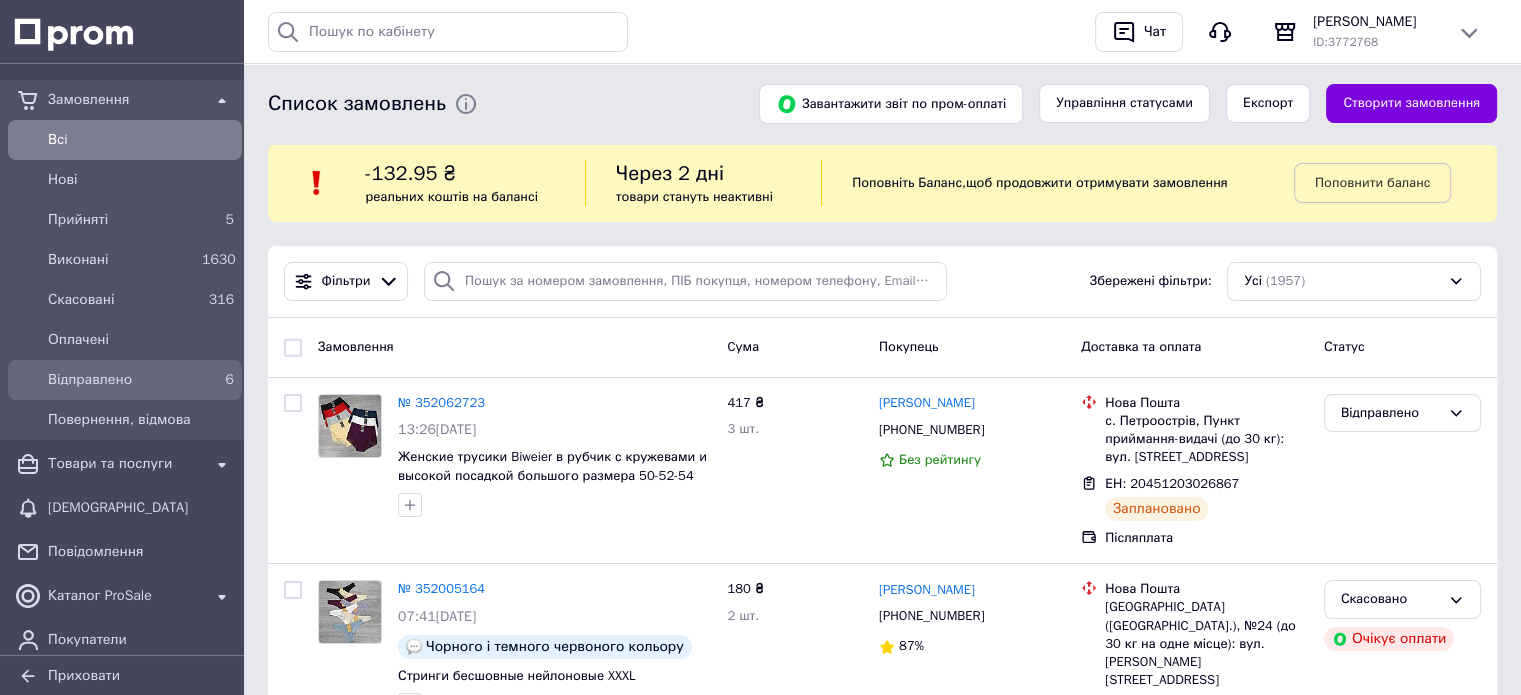 click on "Відправлено" at bounding box center [121, 380] 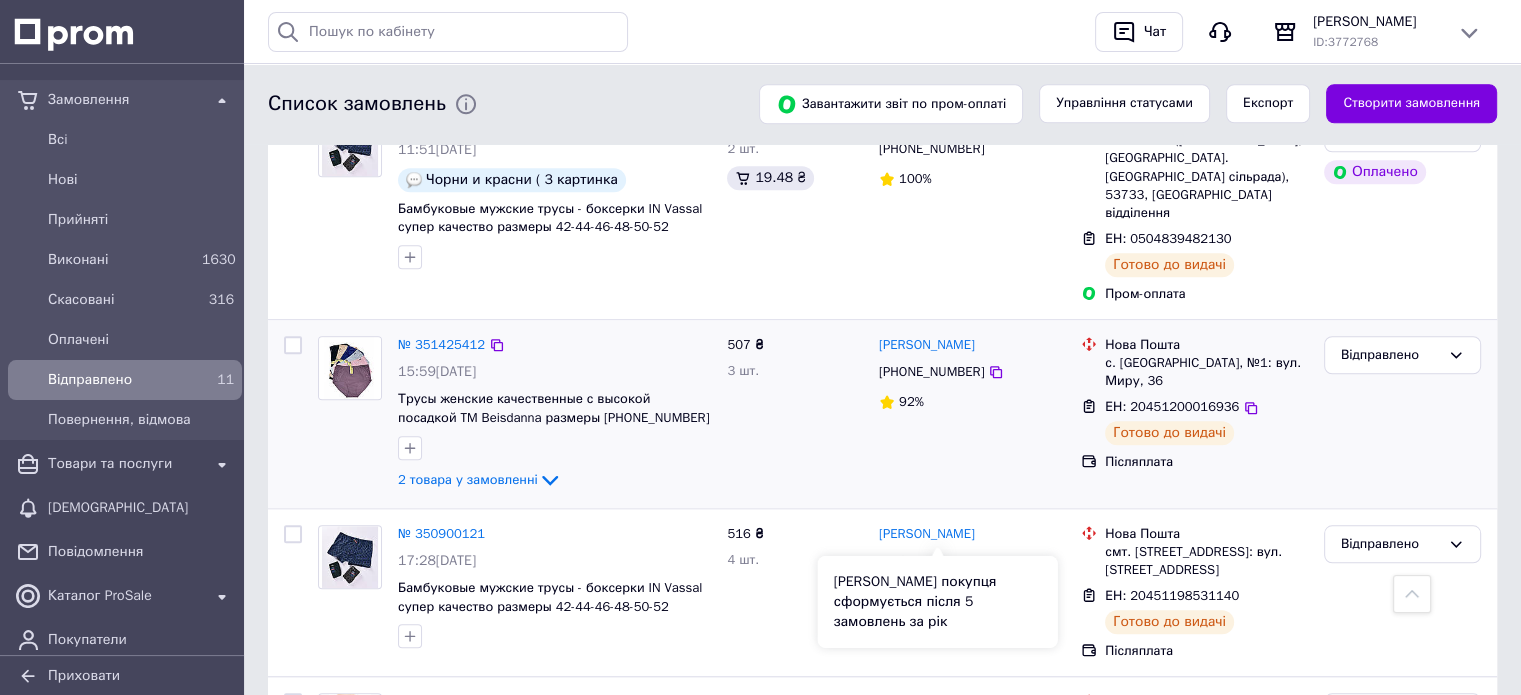 scroll, scrollTop: 1643, scrollLeft: 0, axis: vertical 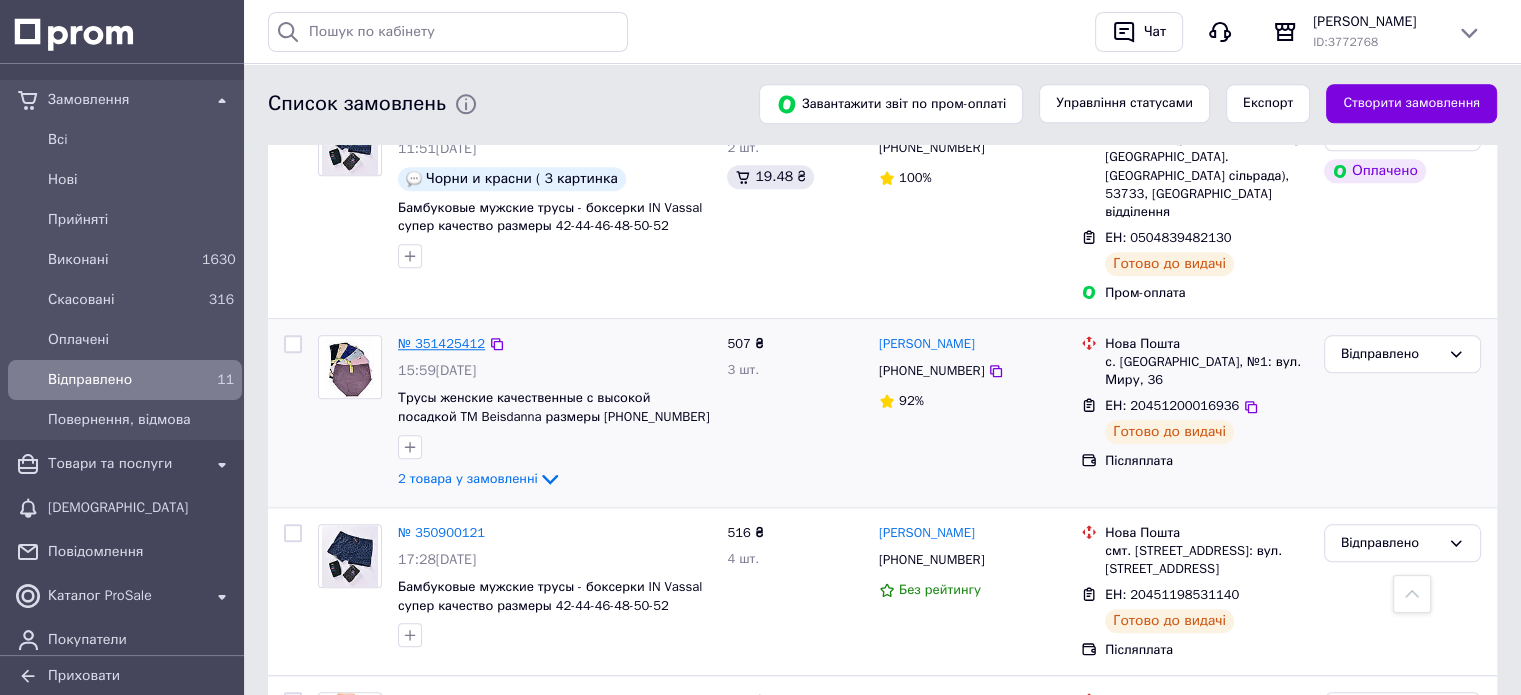 click on "№ 351425412" at bounding box center [441, 343] 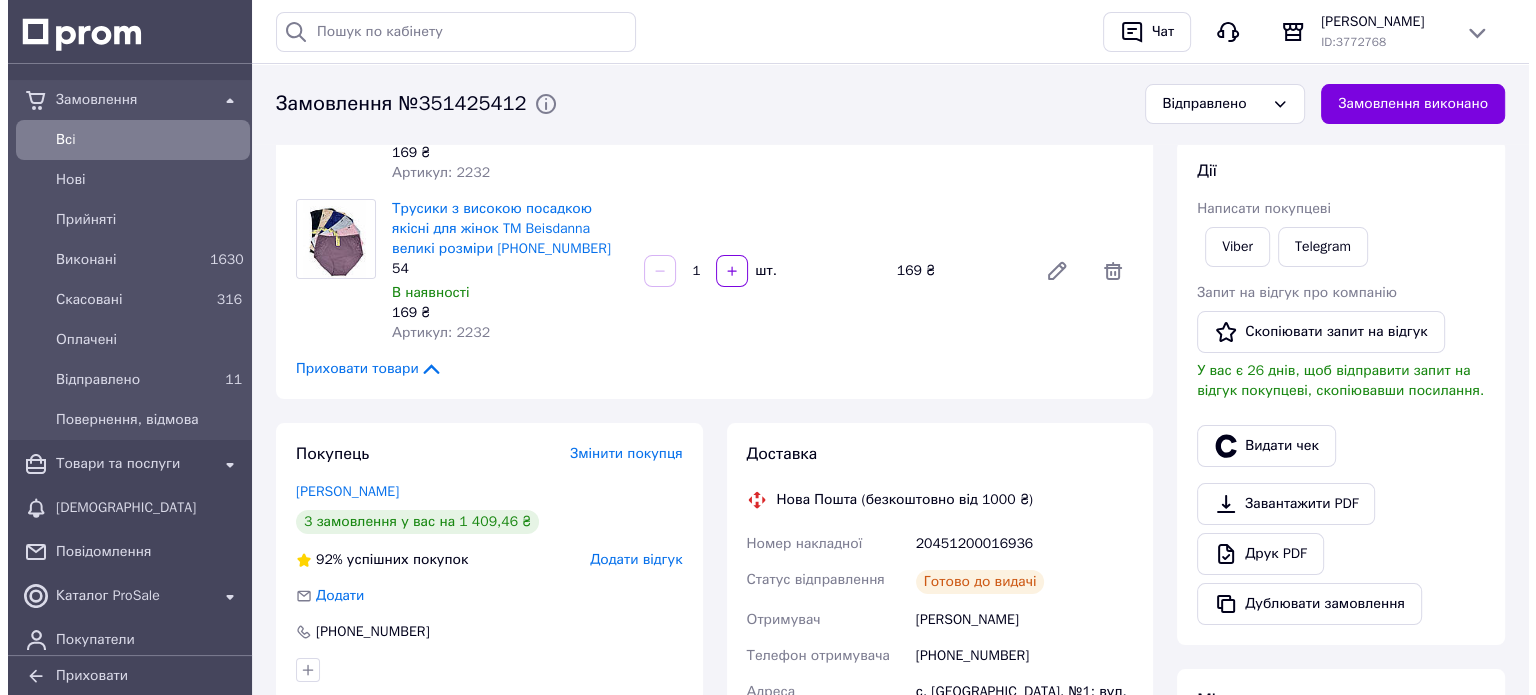 scroll, scrollTop: 203, scrollLeft: 0, axis: vertical 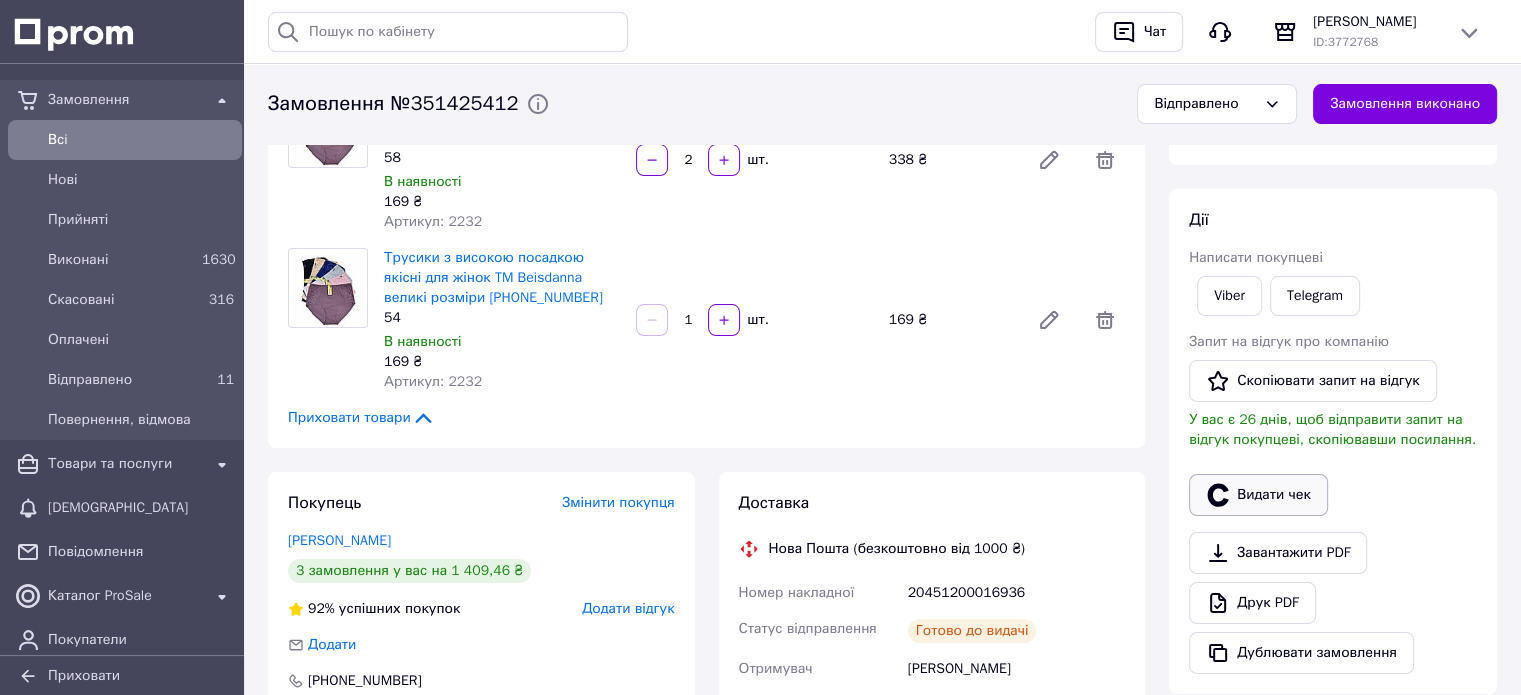 click on "Видати чек" at bounding box center [1258, 495] 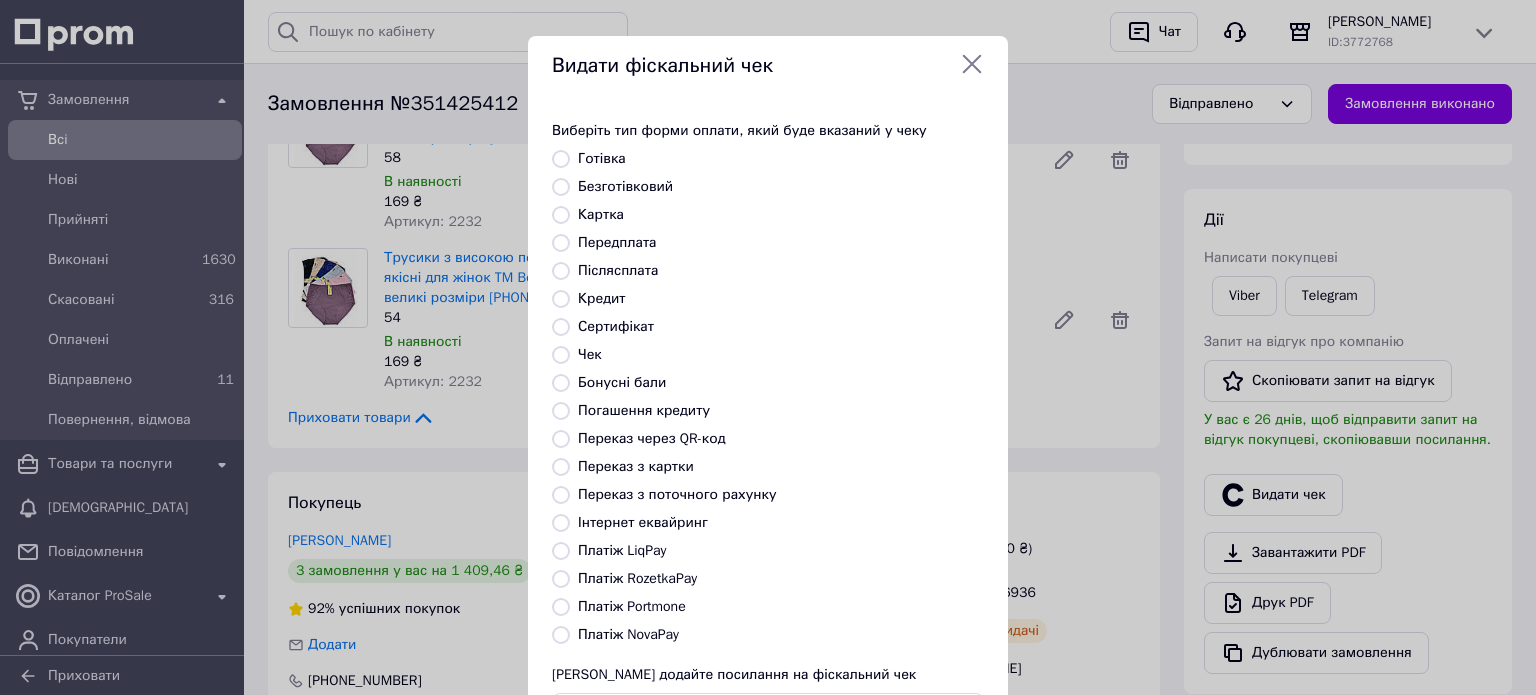 click on "Платіж NovaPay" at bounding box center [628, 634] 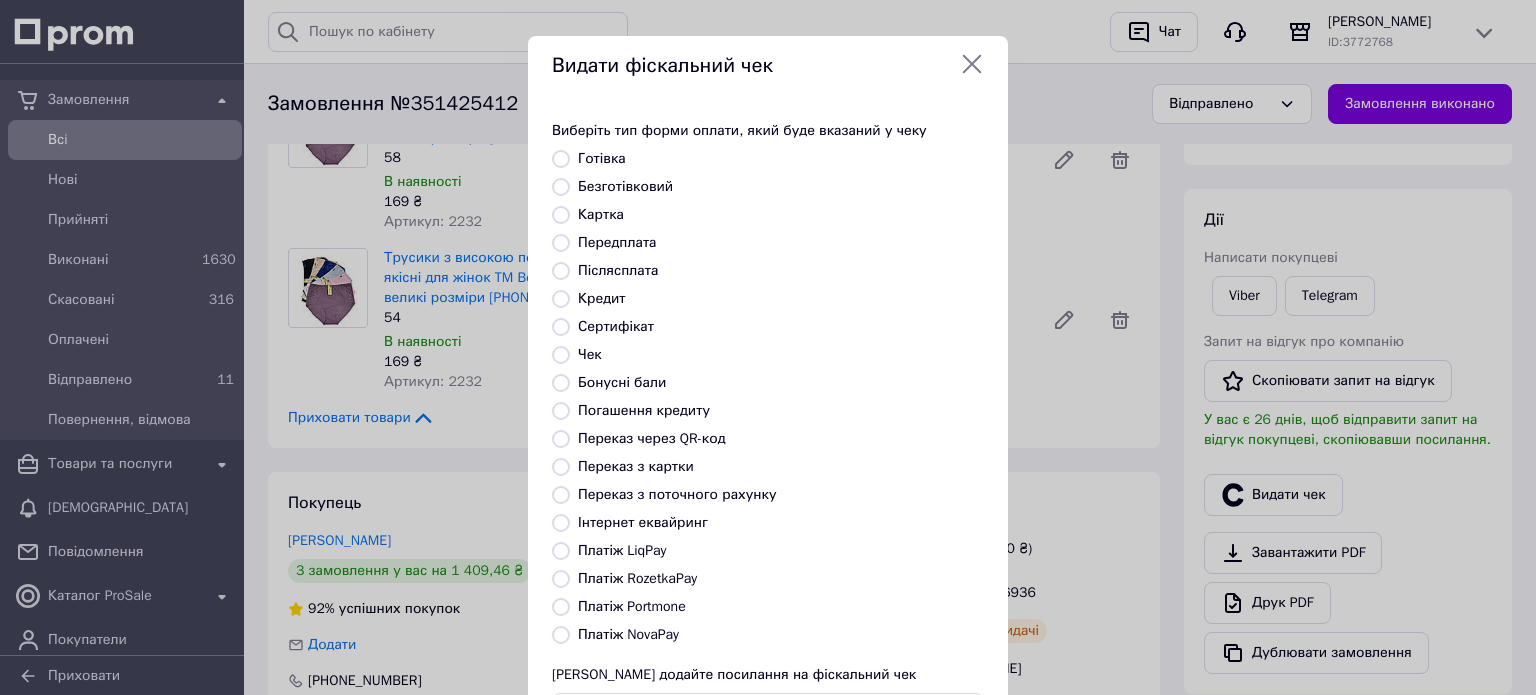 radio on "true" 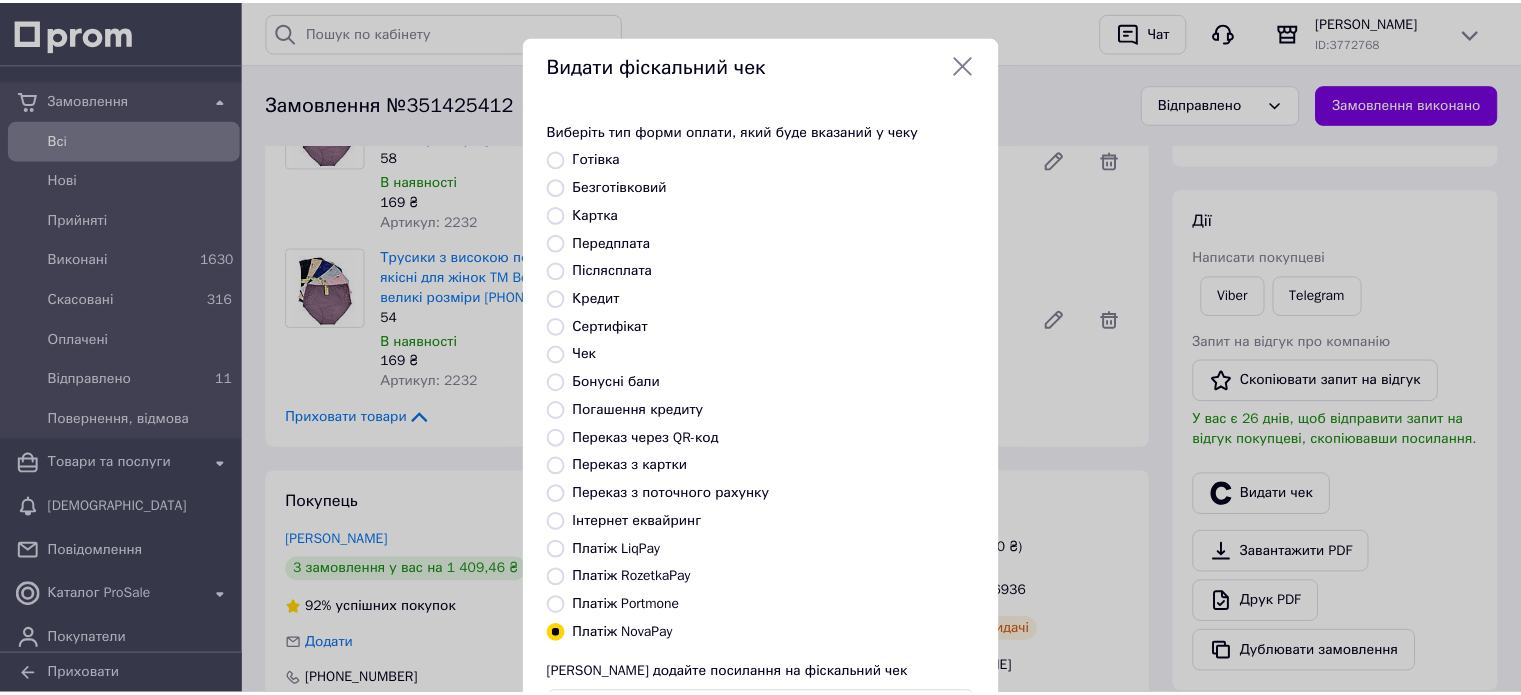 scroll, scrollTop: 163, scrollLeft: 0, axis: vertical 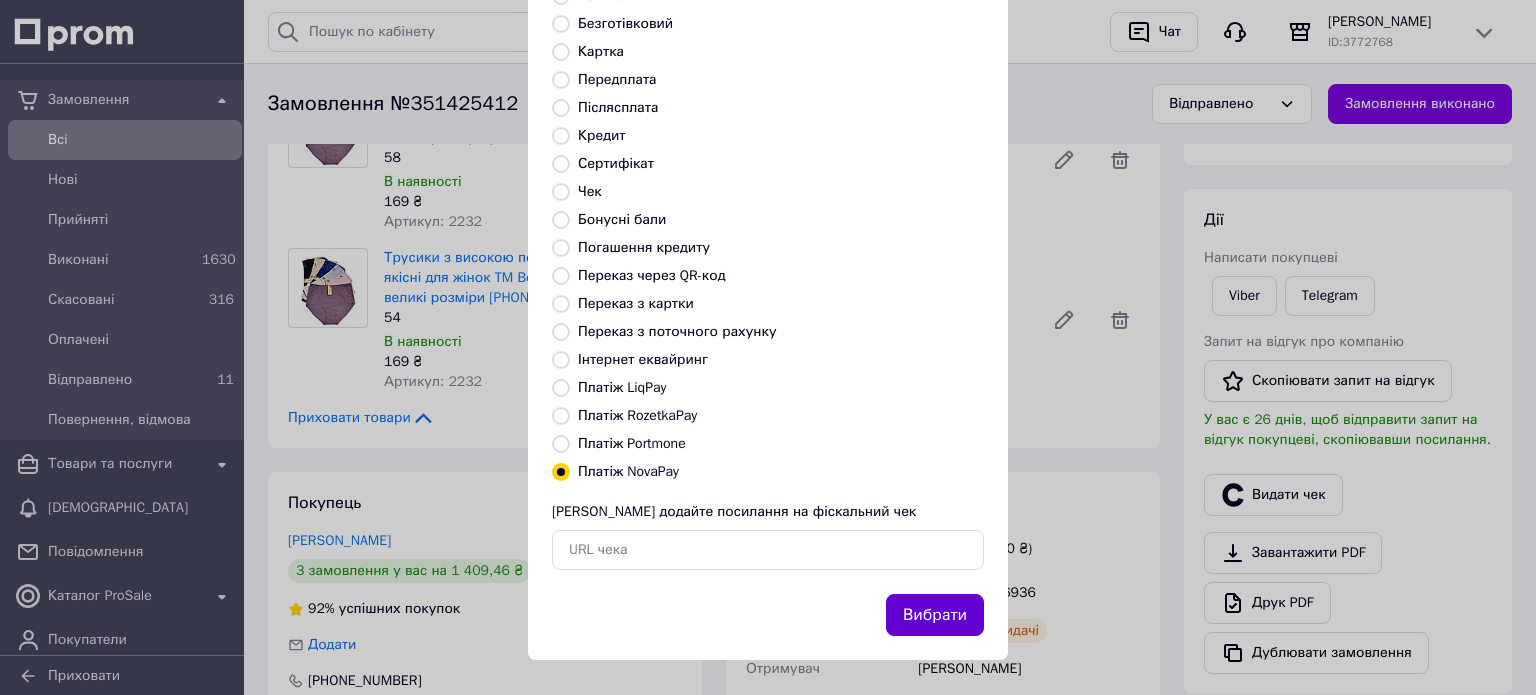 click on "Вибрати" at bounding box center [935, 615] 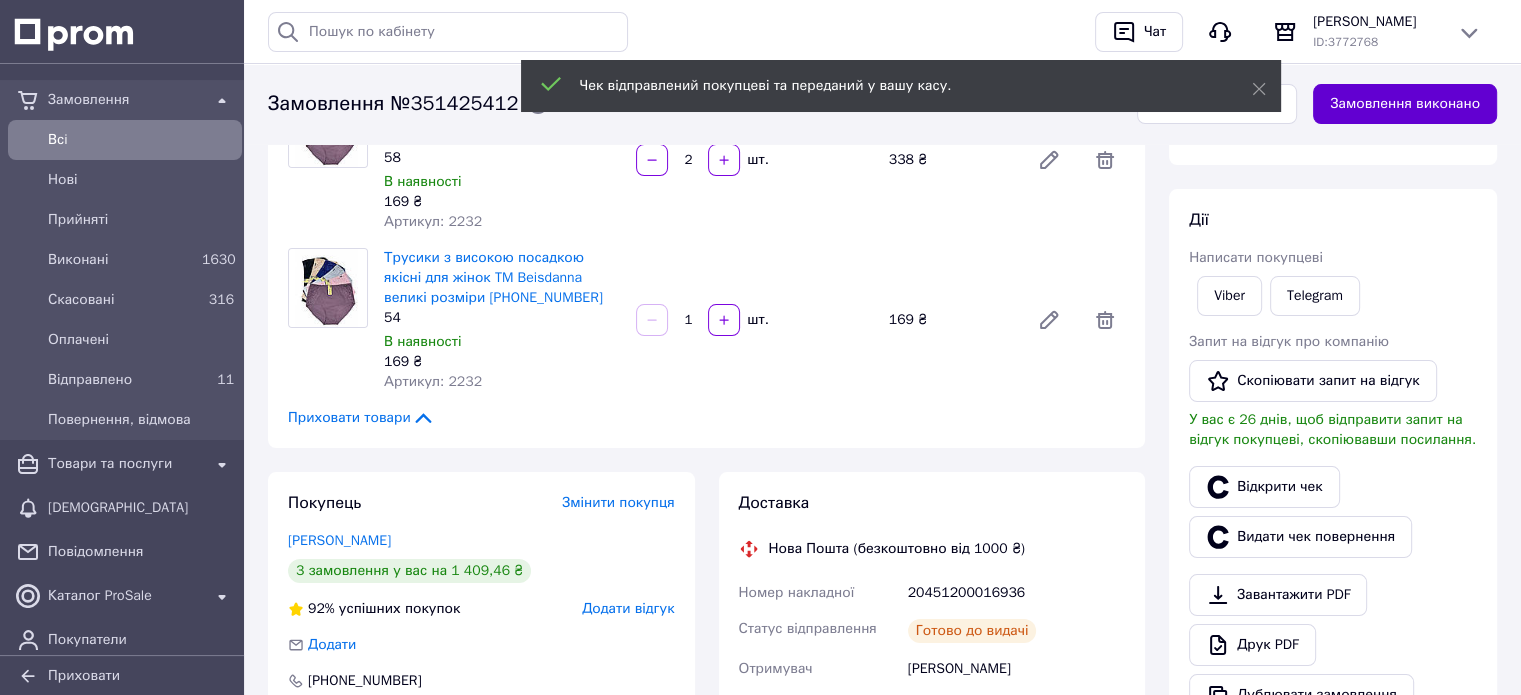 click on "Замовлення виконано" at bounding box center [1405, 104] 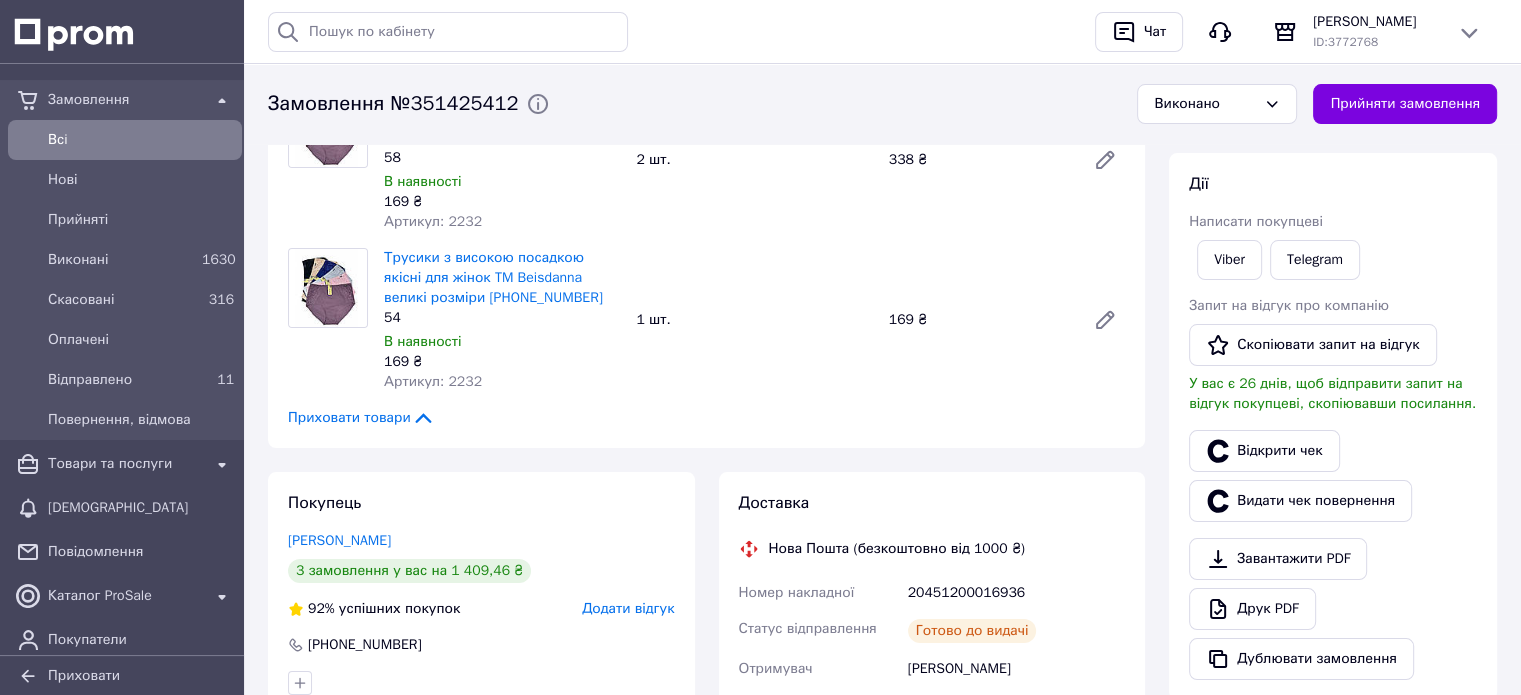 scroll, scrollTop: 0, scrollLeft: 0, axis: both 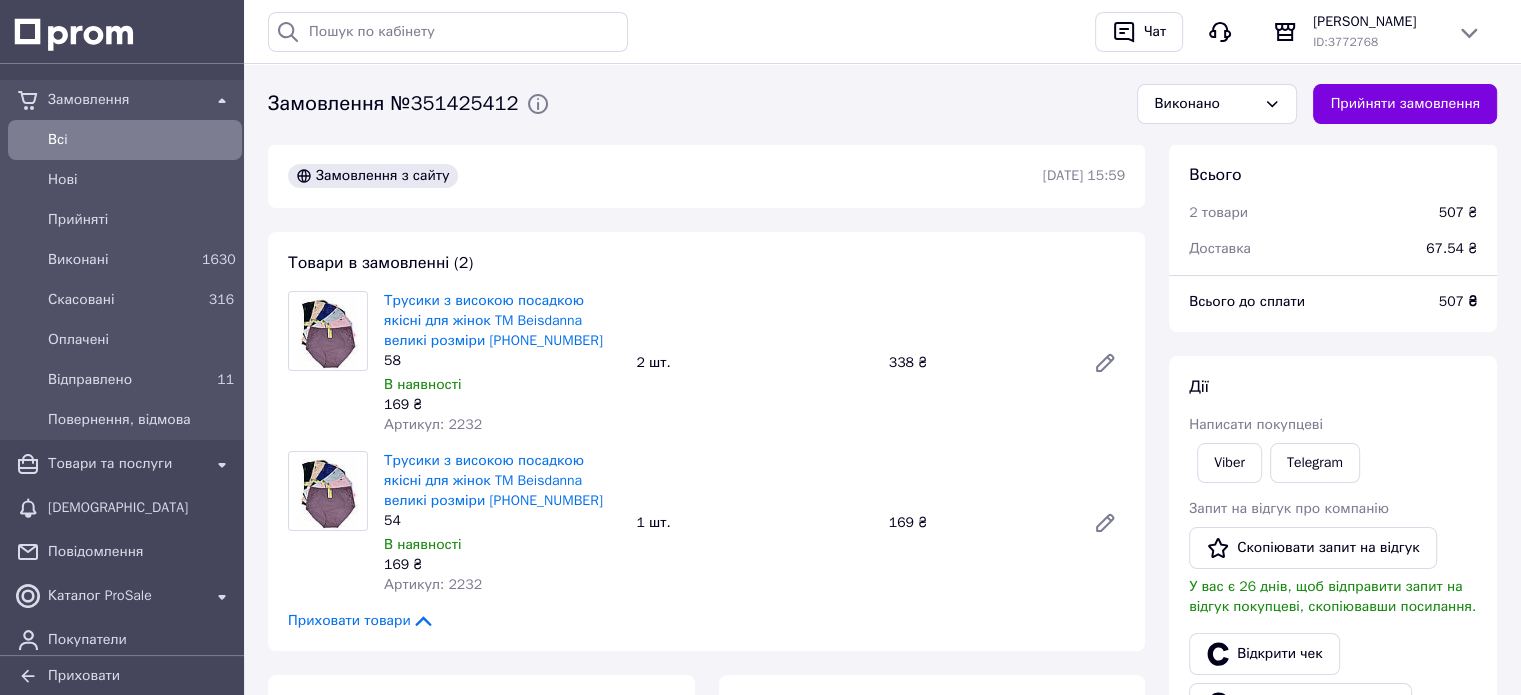 click on "Всi" at bounding box center (141, 140) 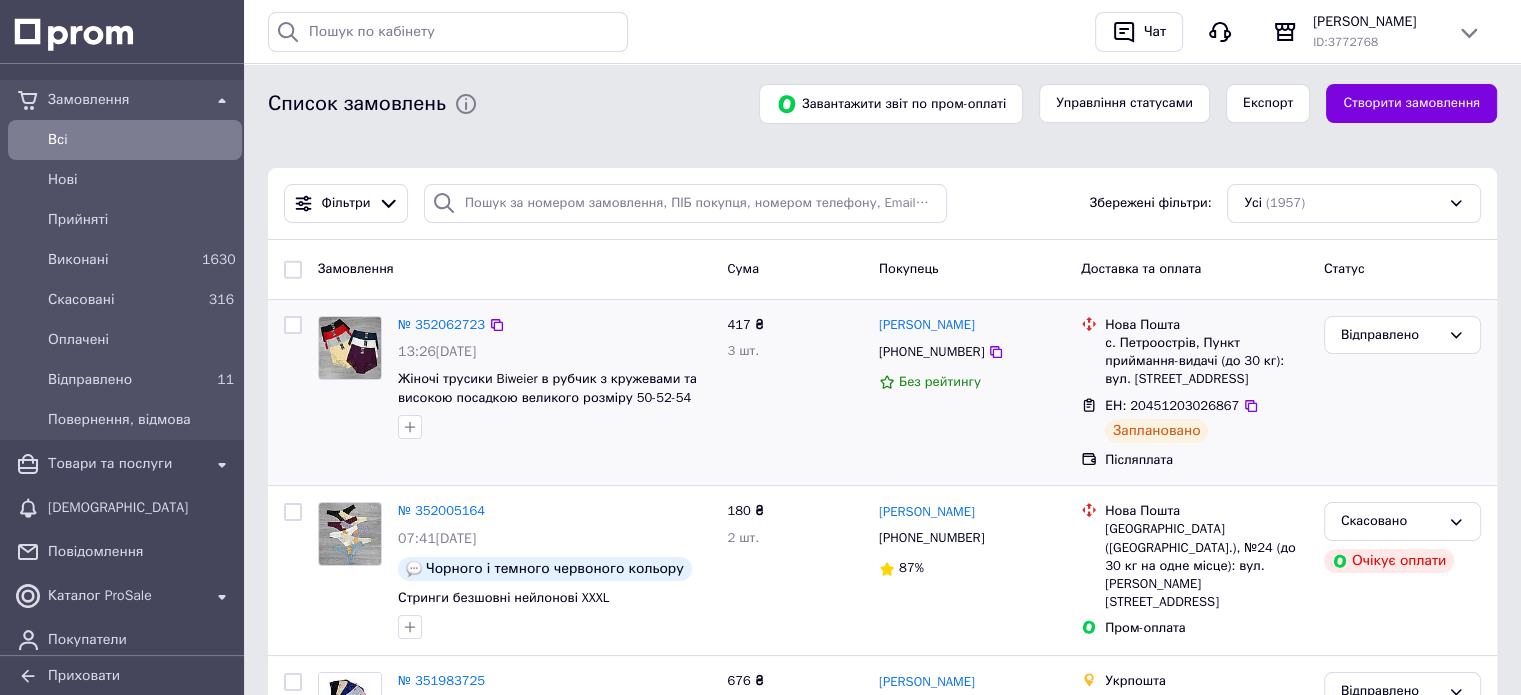 scroll, scrollTop: 84, scrollLeft: 0, axis: vertical 